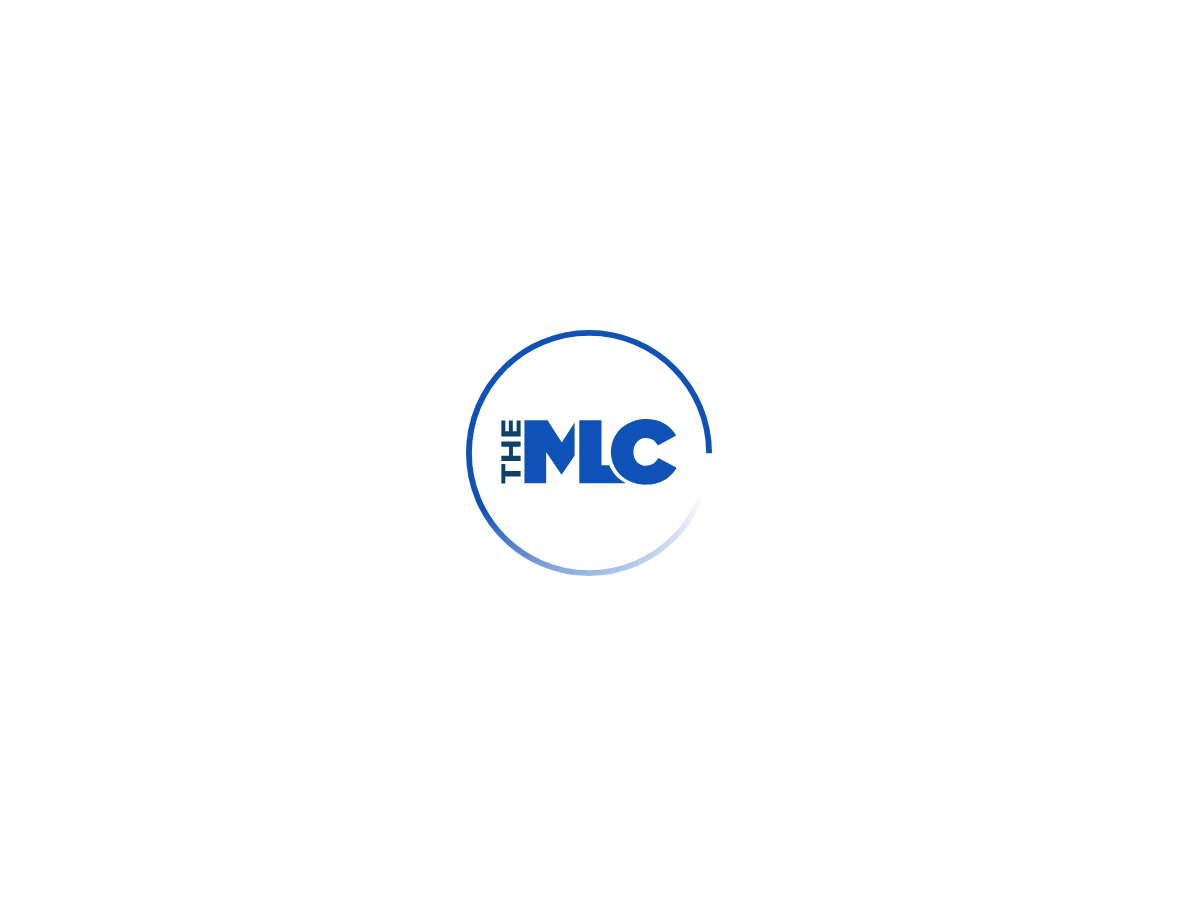 scroll, scrollTop: 0, scrollLeft: 0, axis: both 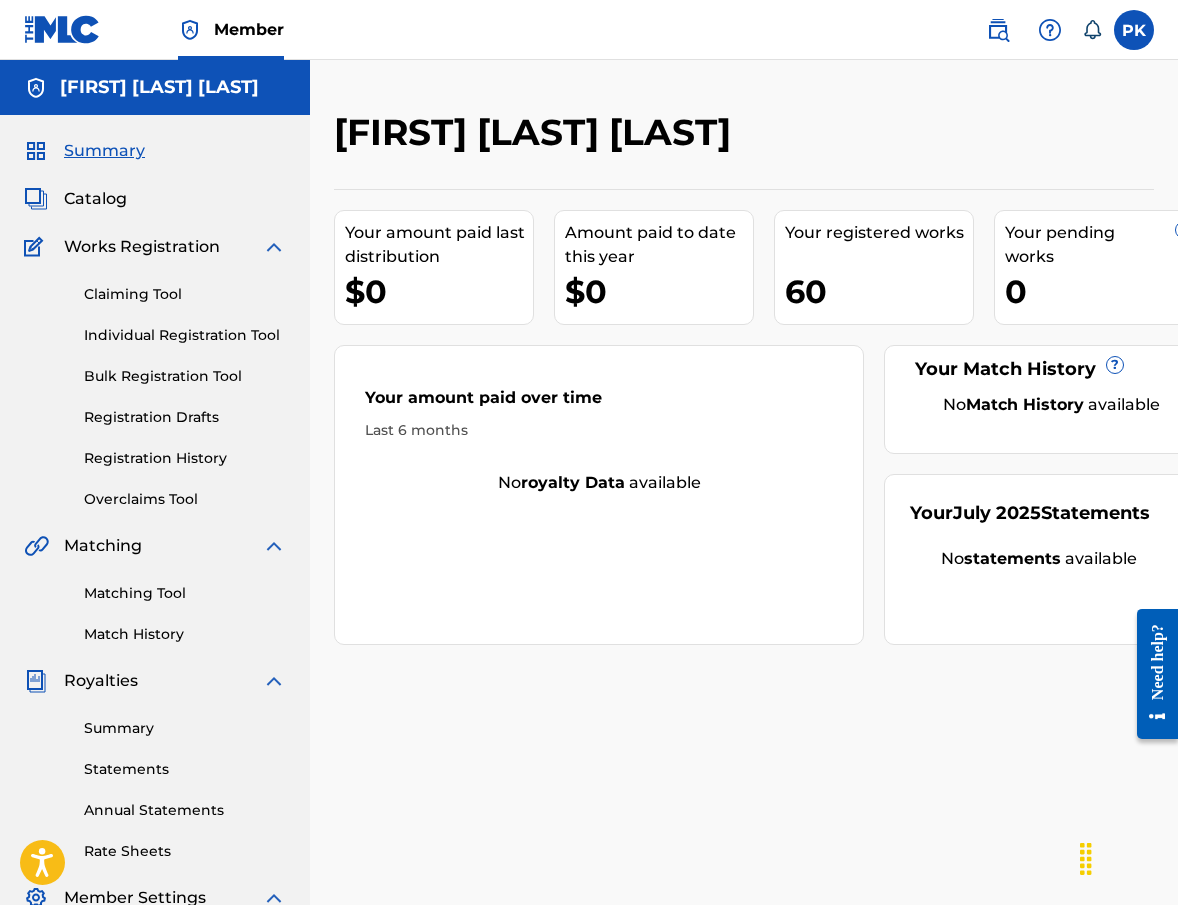 click on "Summary Statements Annual Statements Rate Sheets" at bounding box center (155, 777) 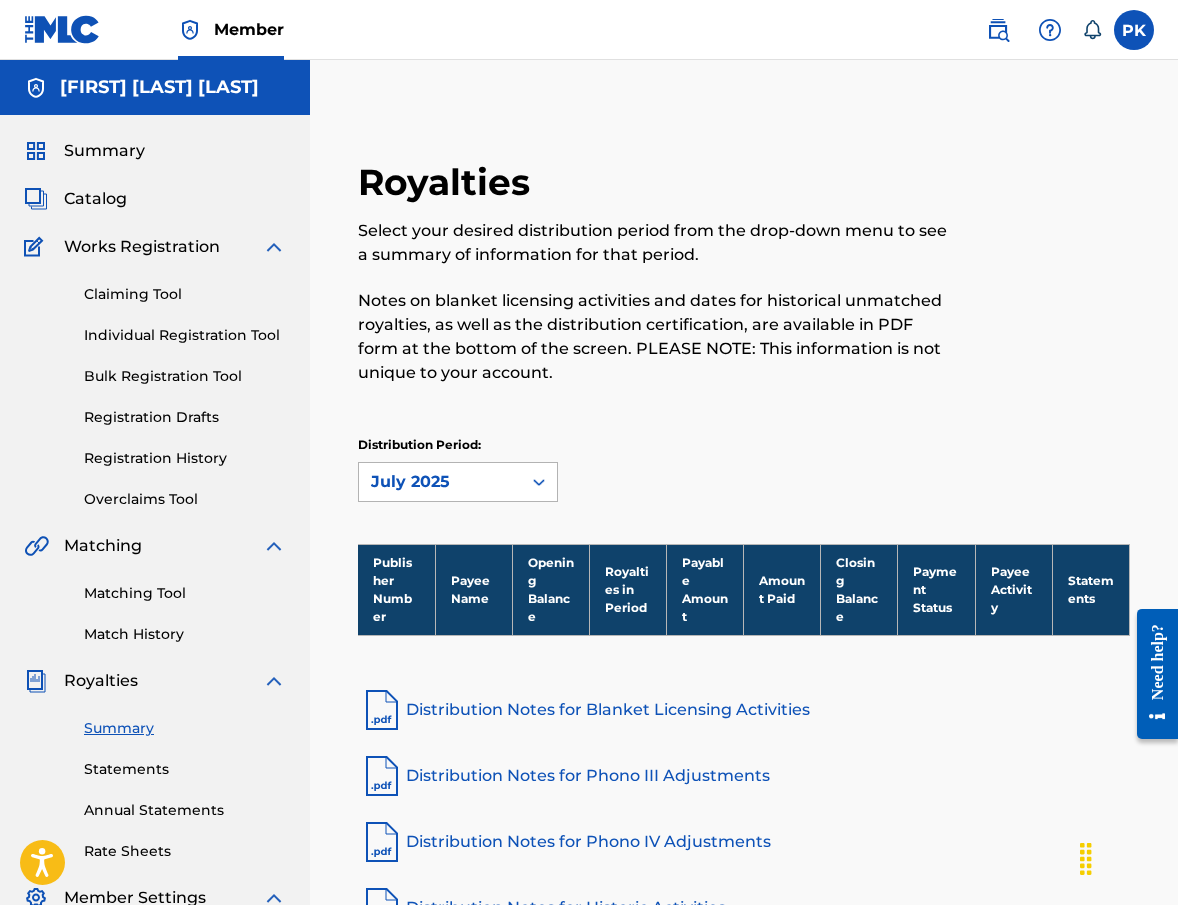 click on "July 2025" at bounding box center (440, 482) 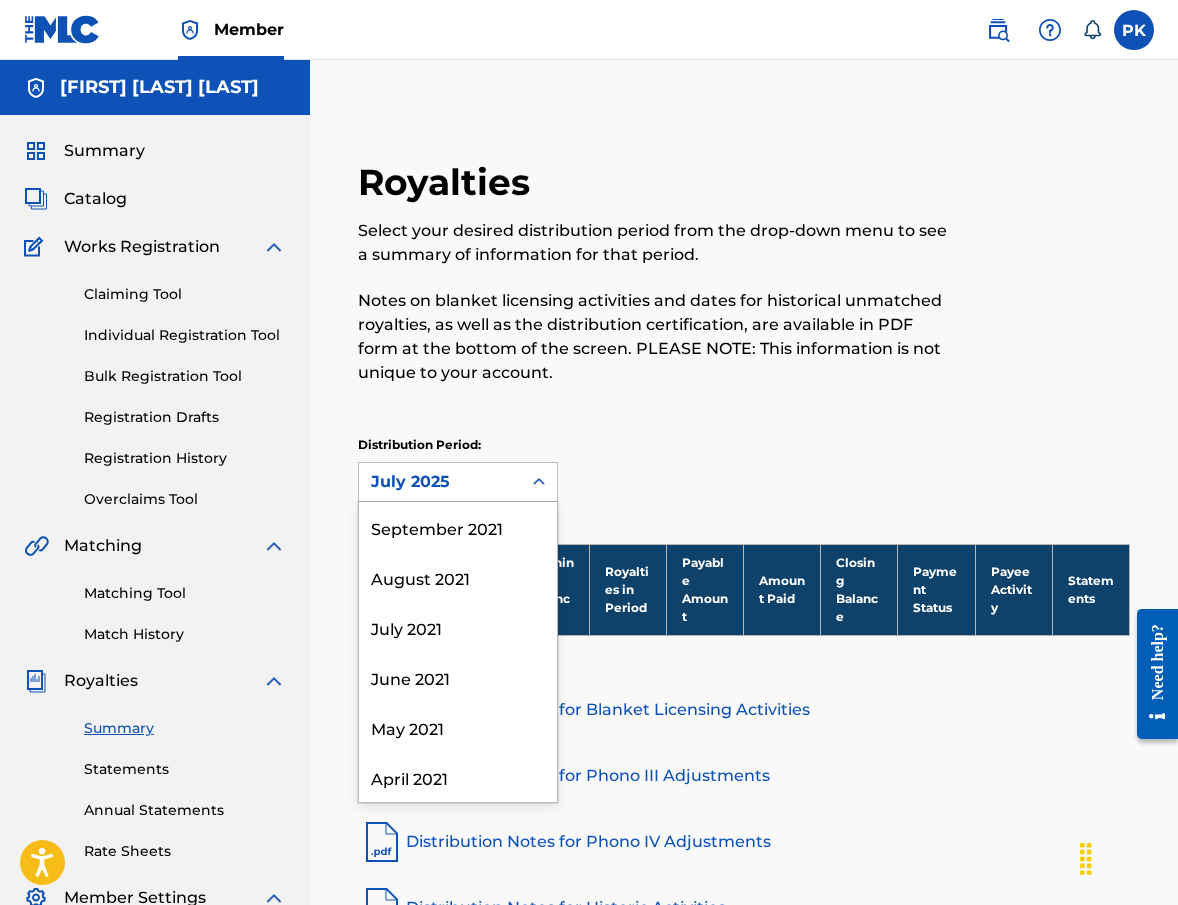 scroll, scrollTop: 2300, scrollLeft: 0, axis: vertical 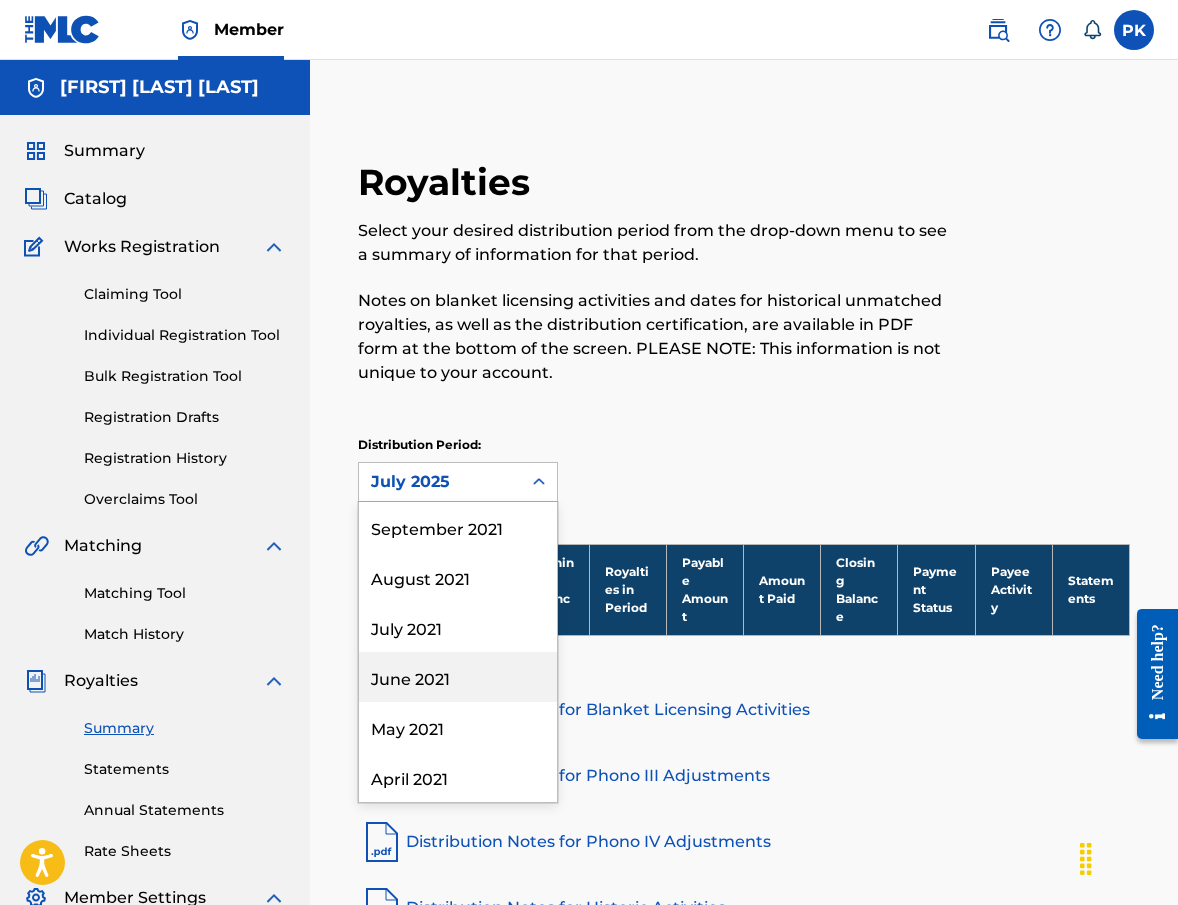 click on "June 2021" at bounding box center [458, 677] 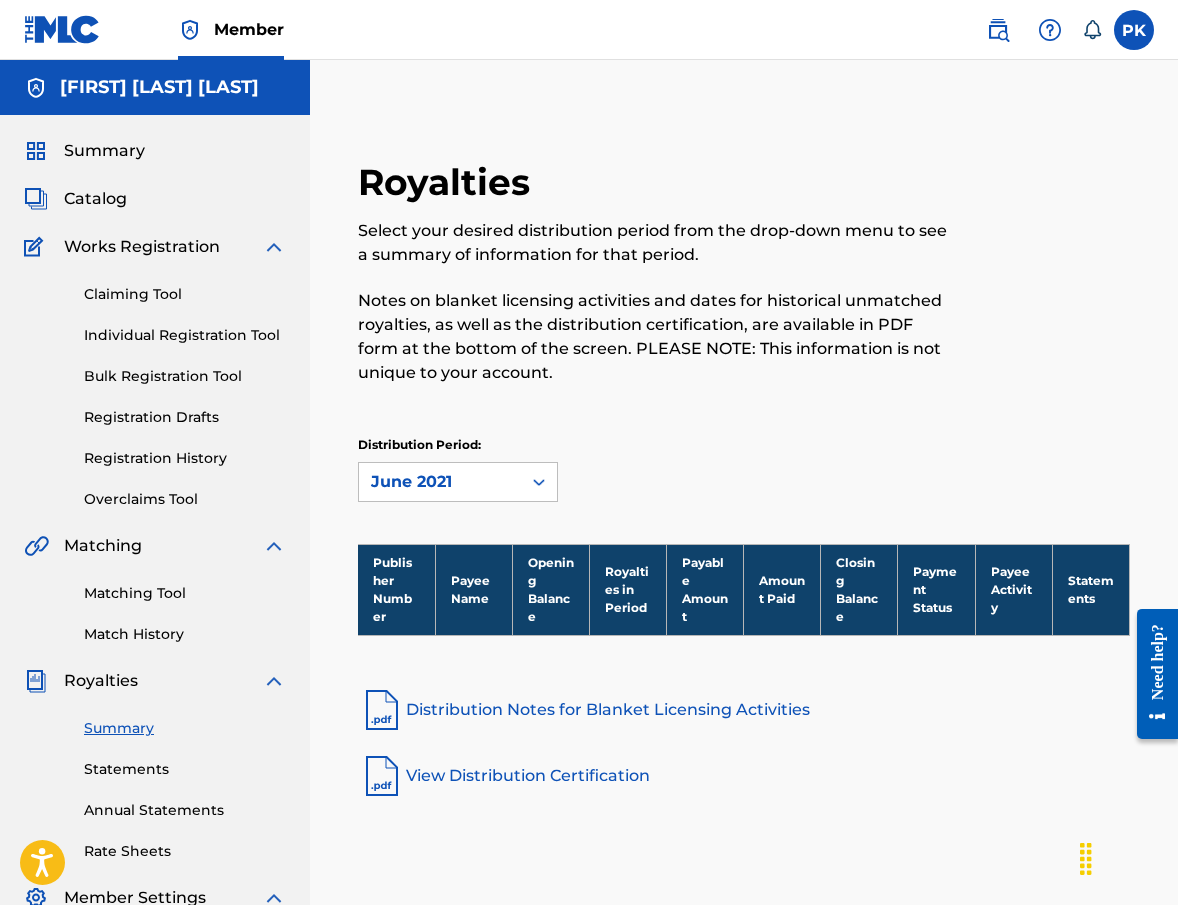 click on "June 2021" at bounding box center (440, 482) 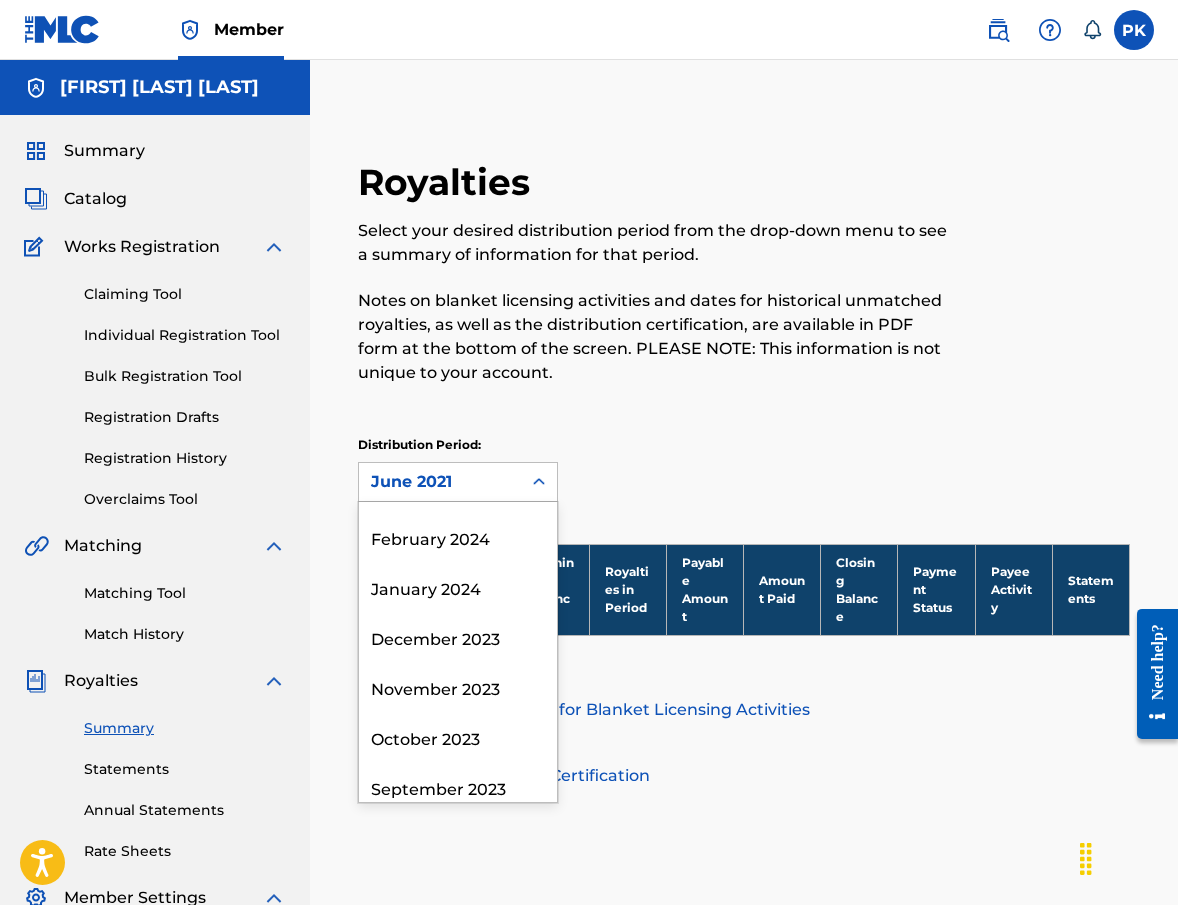 scroll, scrollTop: 552, scrollLeft: 0, axis: vertical 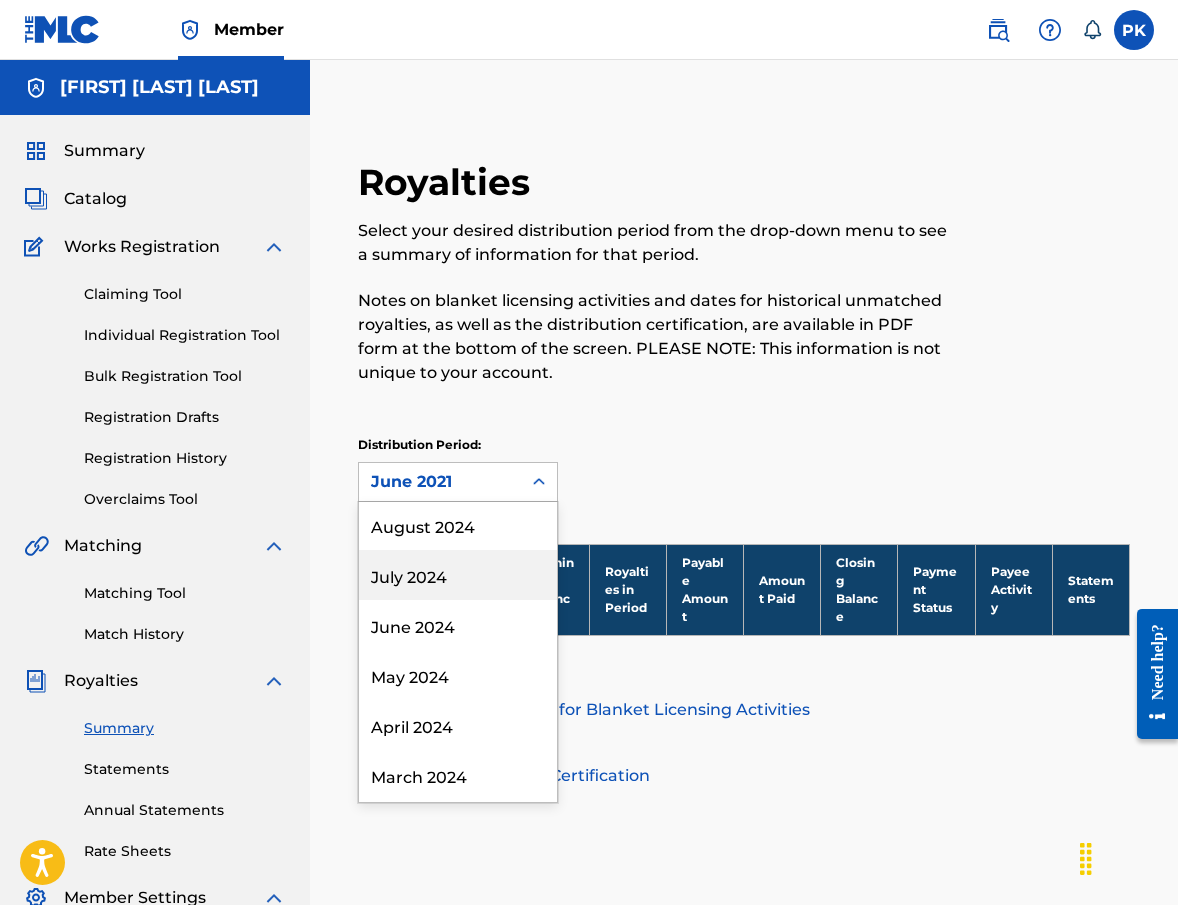 click on "July 2024" at bounding box center [458, 575] 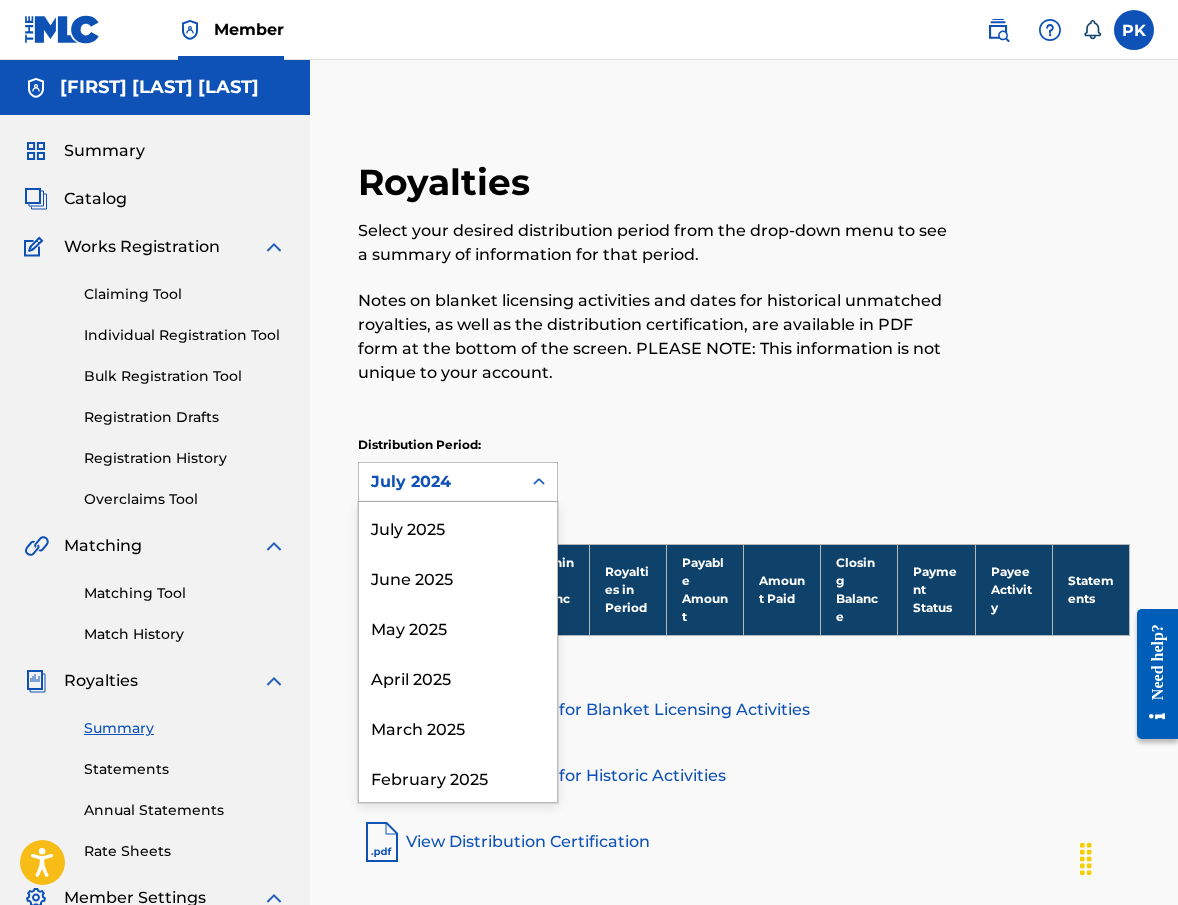 click on "July 2024" at bounding box center [440, 482] 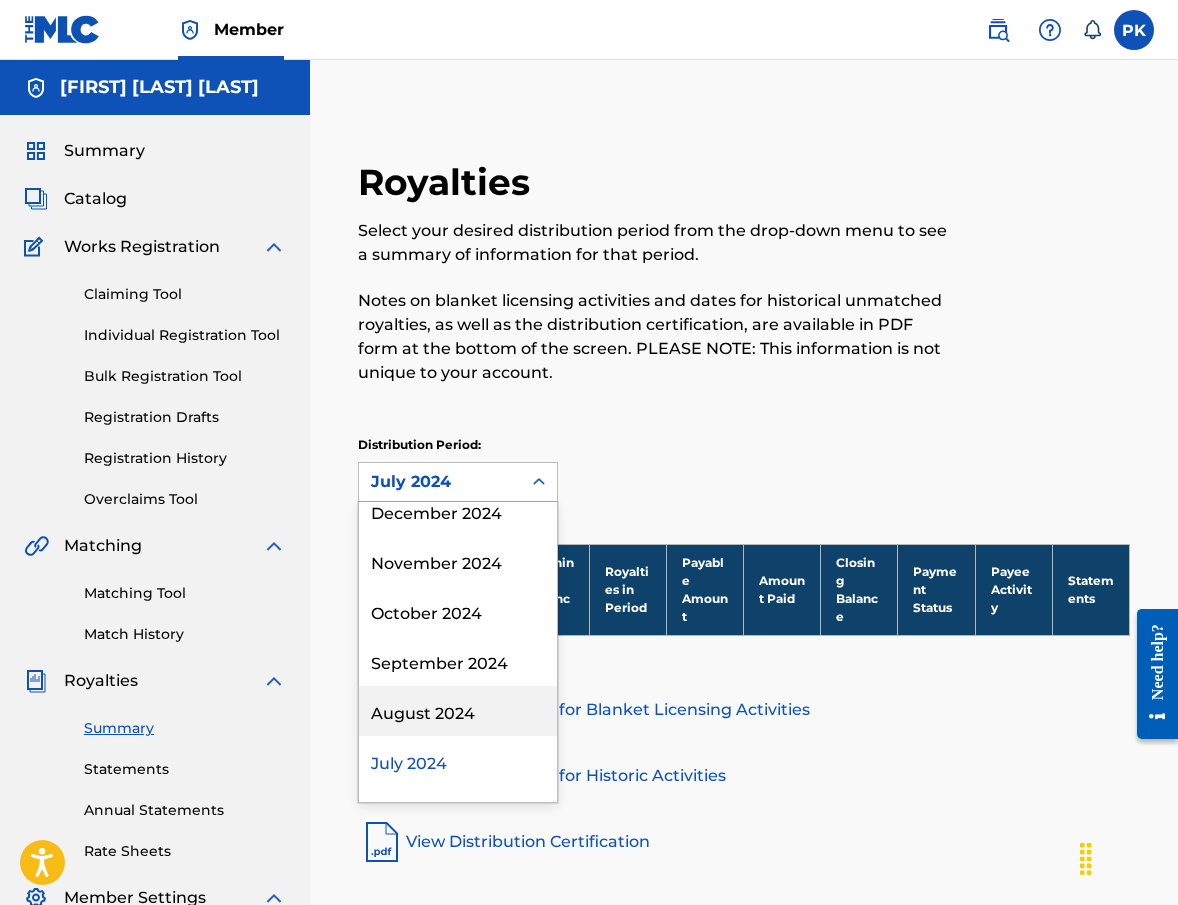 scroll, scrollTop: 870, scrollLeft: 0, axis: vertical 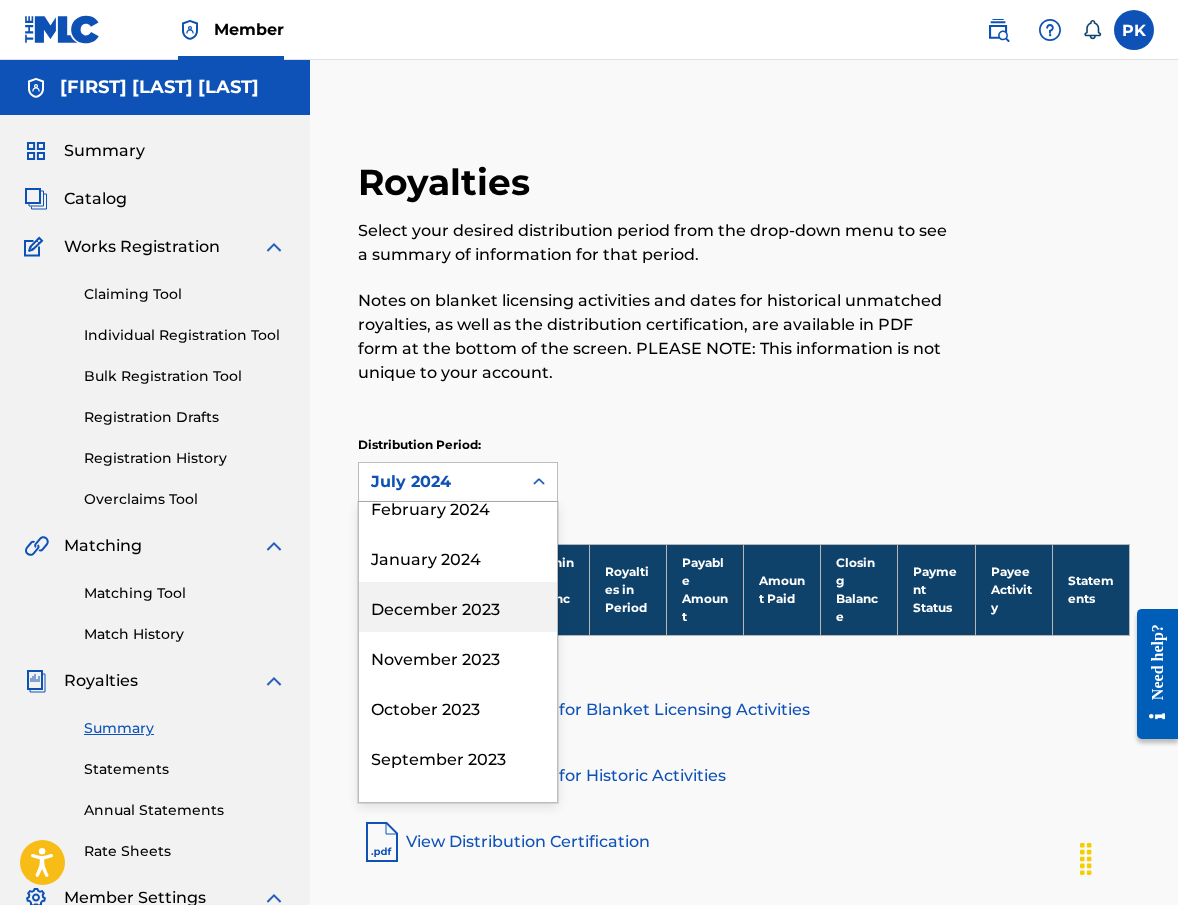 click on "December 2023" at bounding box center (458, 607) 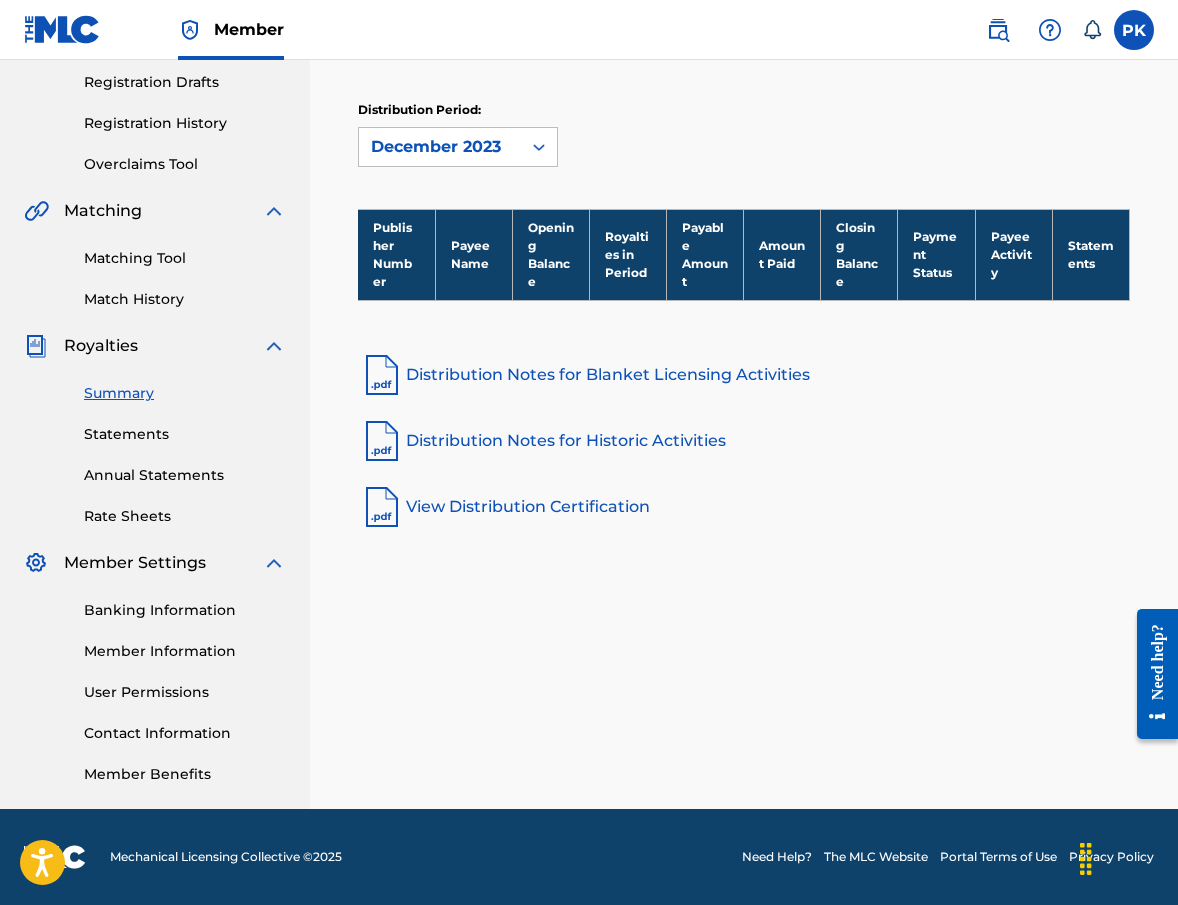 scroll, scrollTop: 335, scrollLeft: 0, axis: vertical 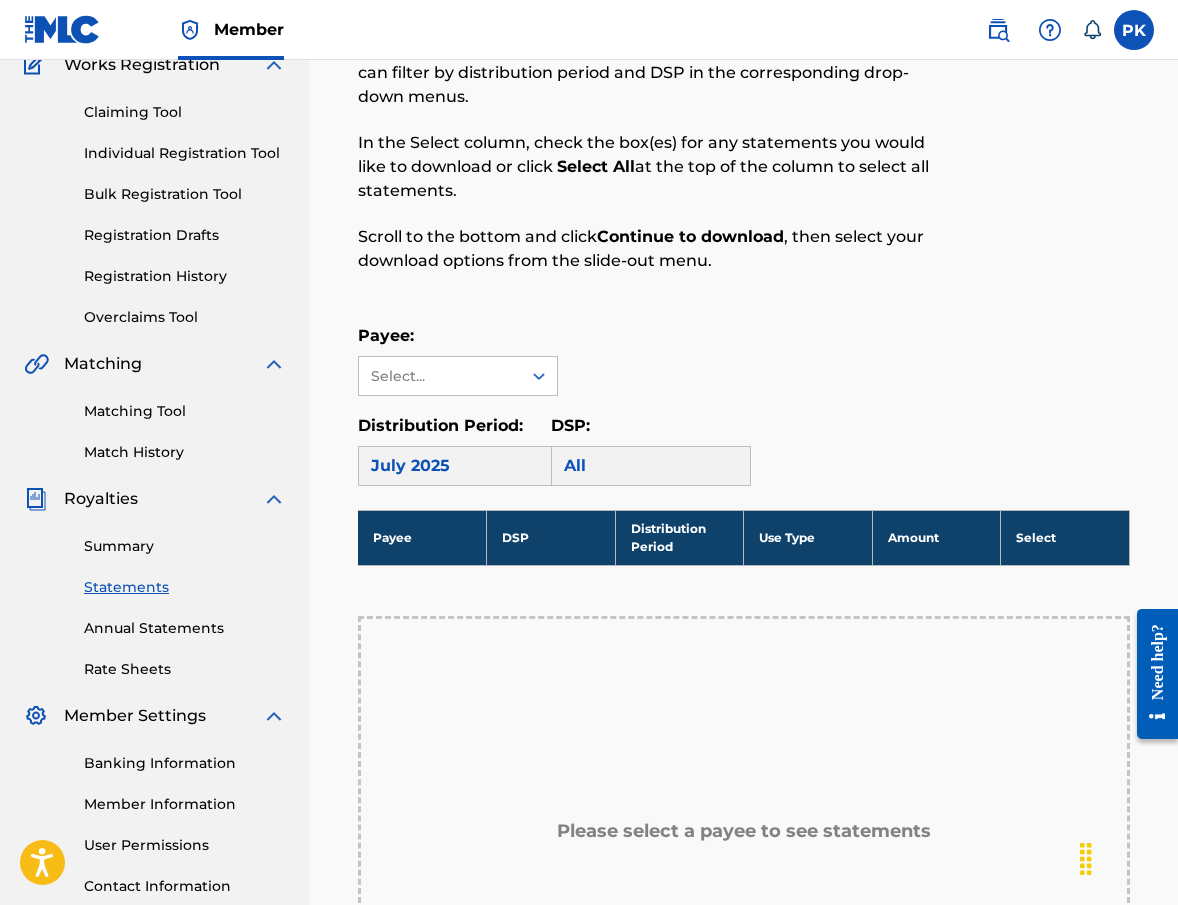 click on "Royalty Statements Select your desired payee from the Payee drop-down menu. Then you can filter by distribution period and DSP in the corresponding drop-down menus. In the Select column, check the box(es) for any statements you would like to download or click    Select All   at the top of the column to select all statements. Scroll to the bottom and click  Continue to download , then select your download options from the slide-out menu. Payee: Select... Distribution Period: July 2025 DSP: All Payee DSP Distribution Period Use Type Amount Select Please select a payee to see statements Continue to download" at bounding box center [744, 618] 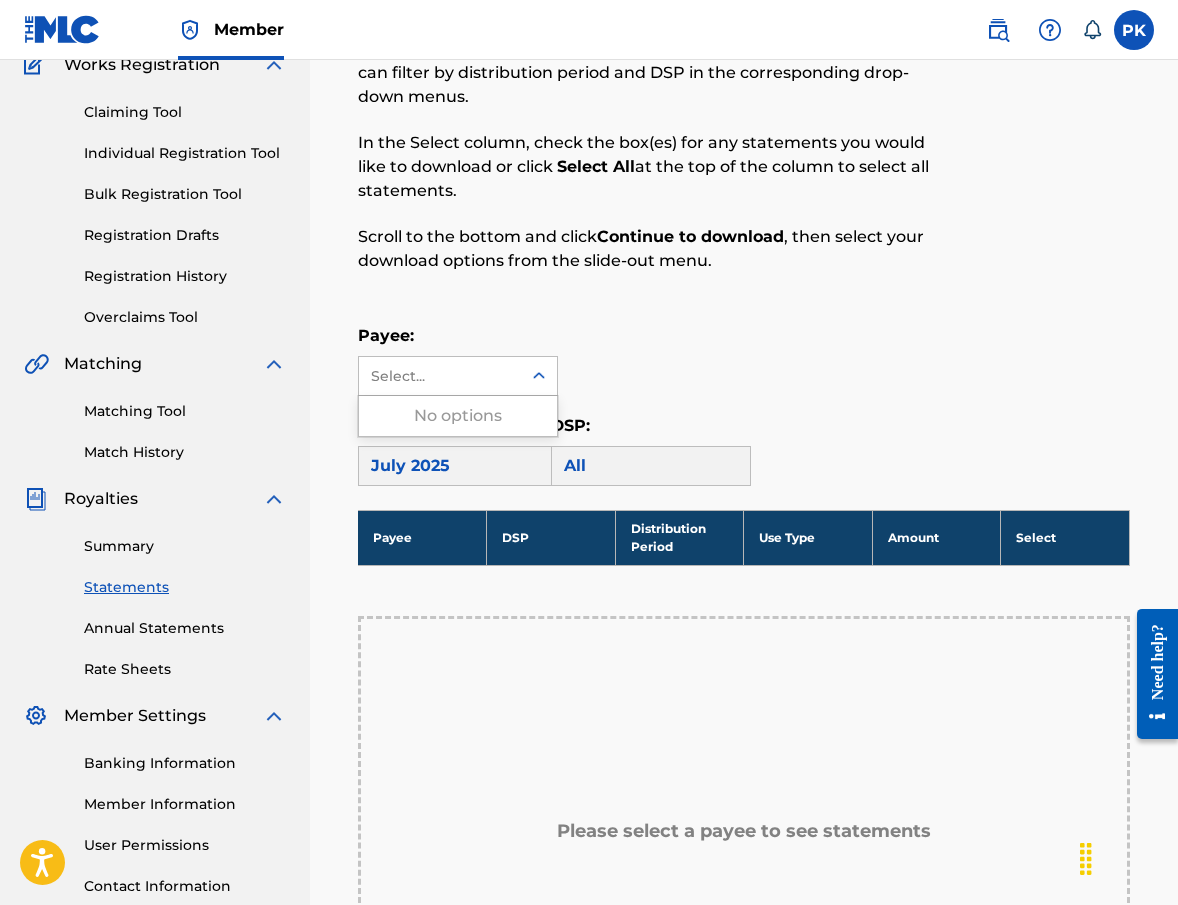 click on "Select..." at bounding box center [440, 376] 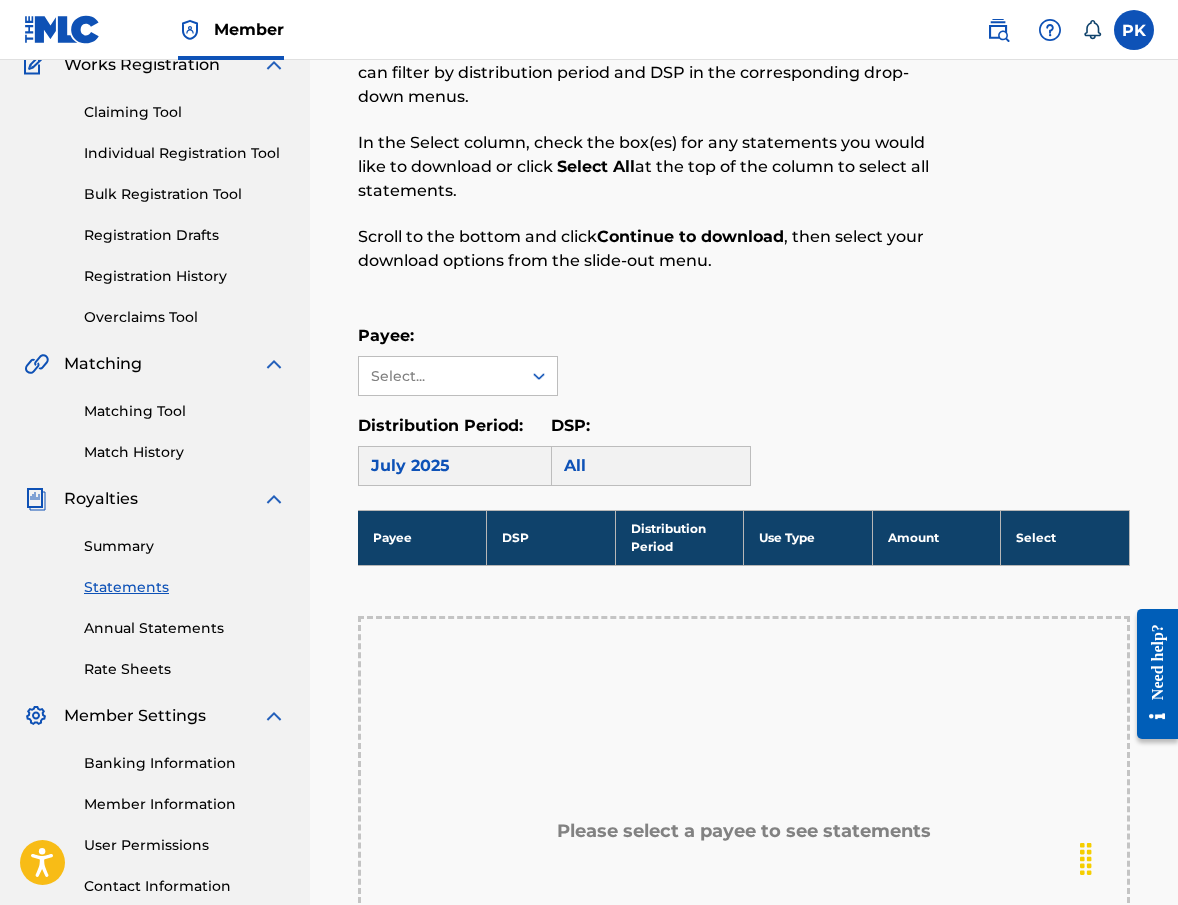 click on "Select..." at bounding box center [440, 376] 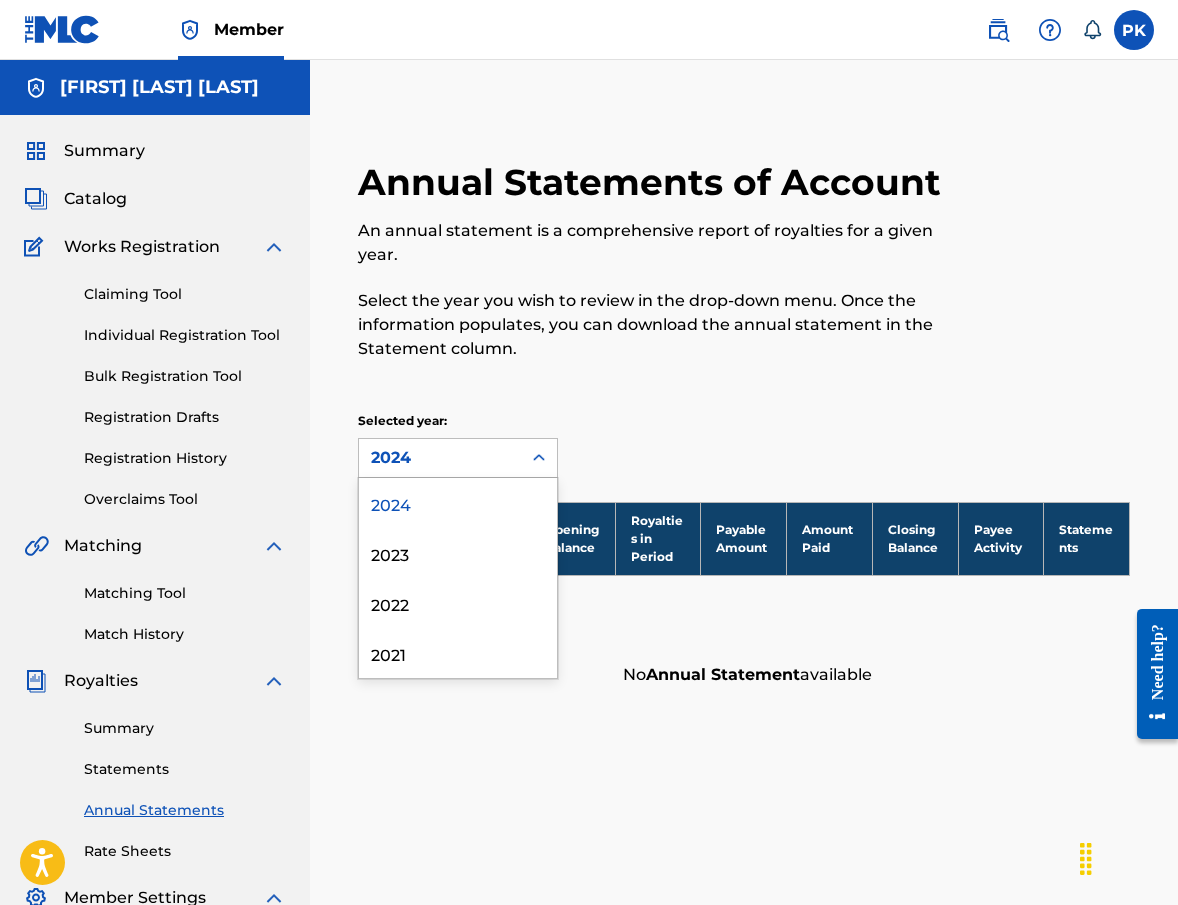 click on "2024" at bounding box center (440, 458) 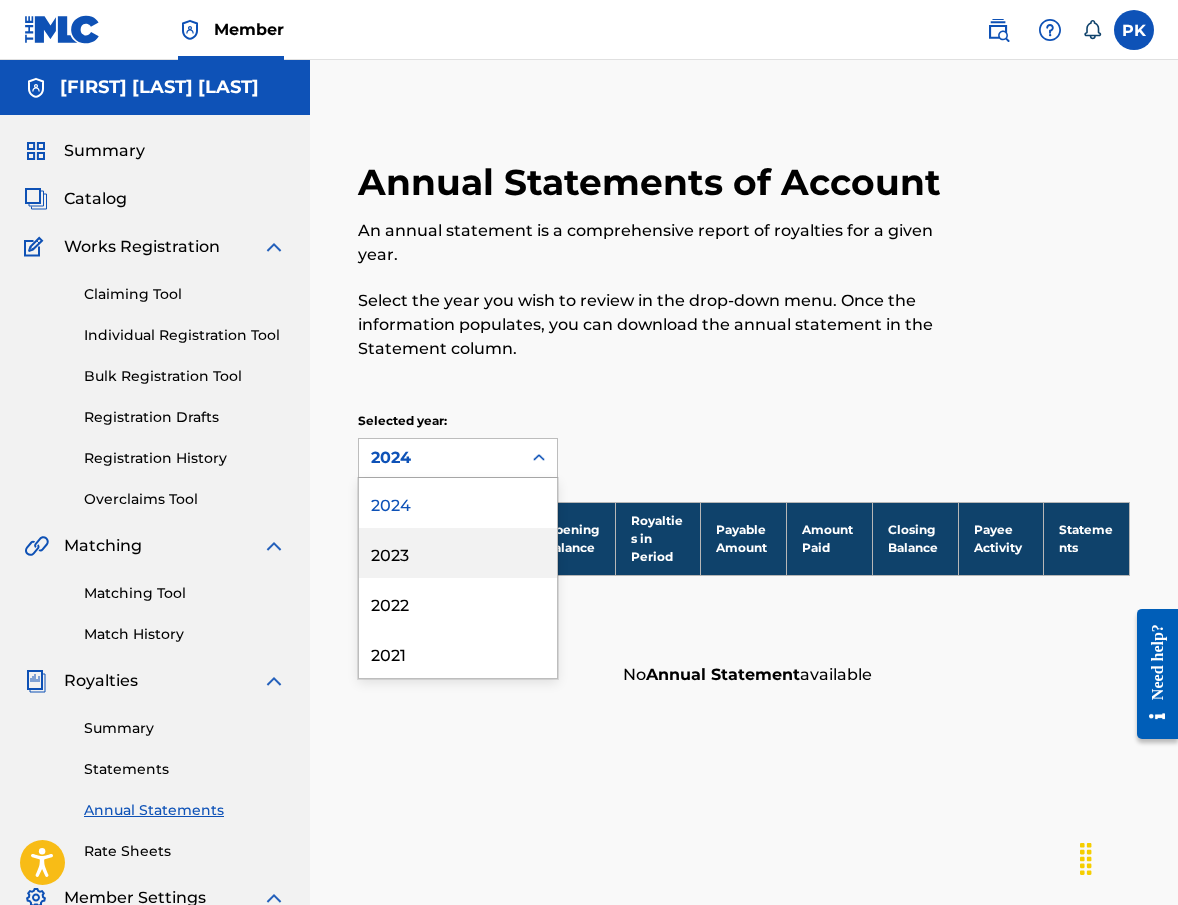 click on "2023" at bounding box center (458, 553) 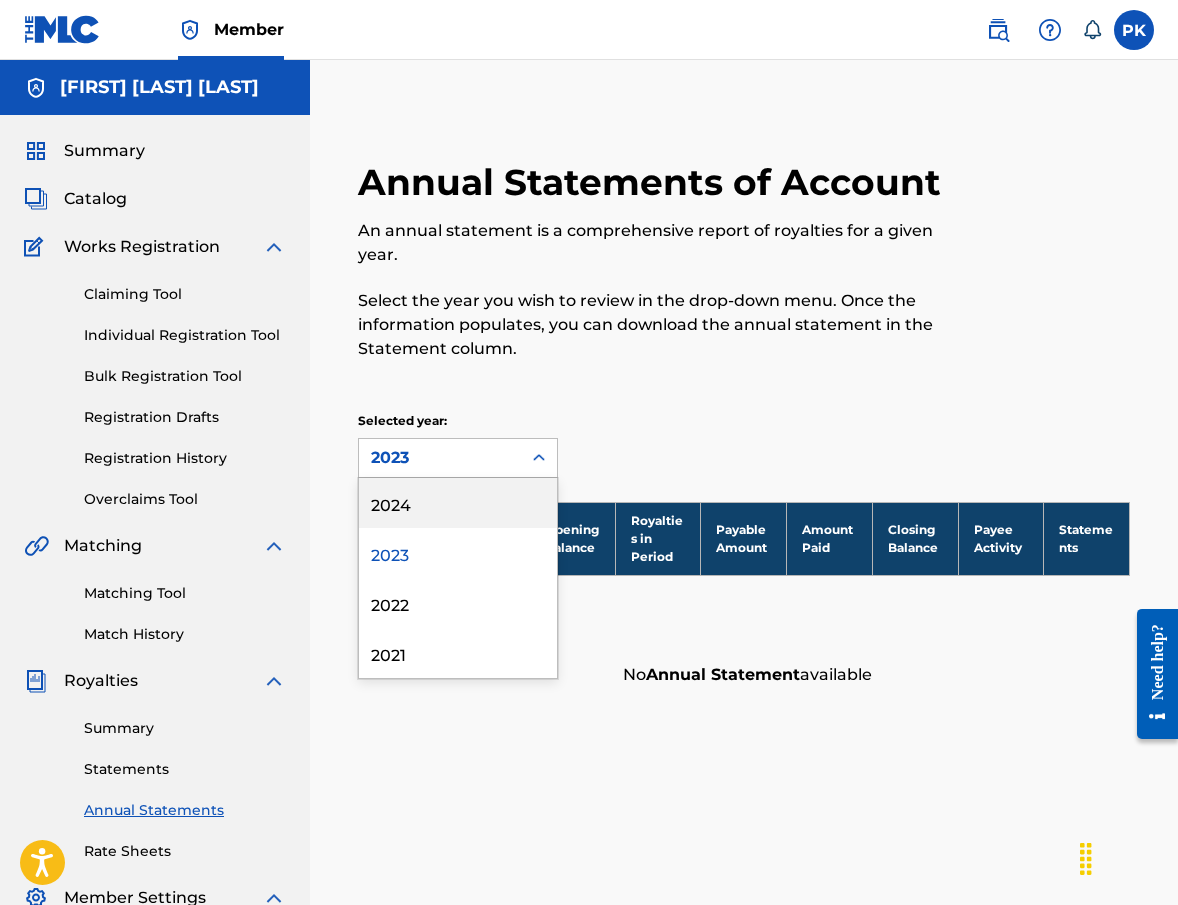 click on "2023" at bounding box center [440, 458] 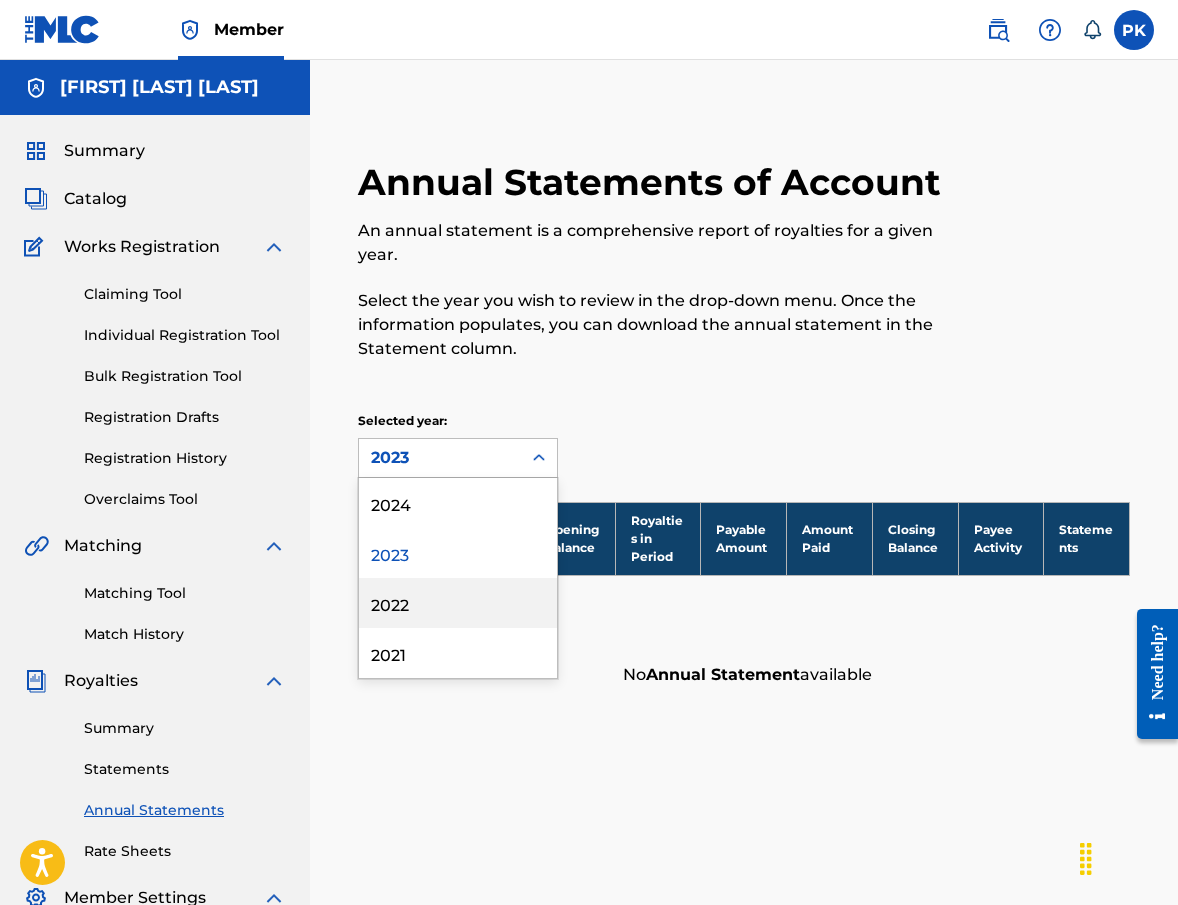 click on "2022" at bounding box center [458, 603] 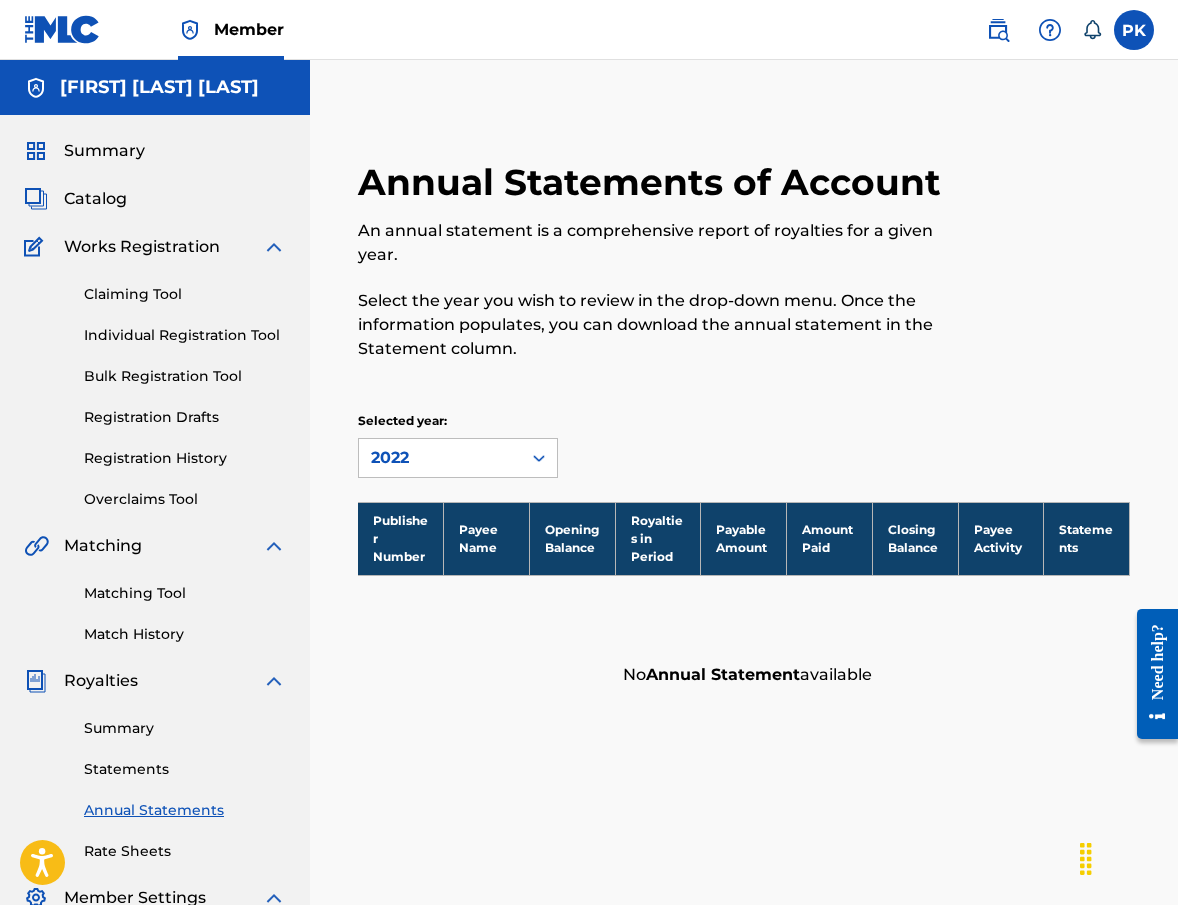 click on "Summary" at bounding box center [104, 151] 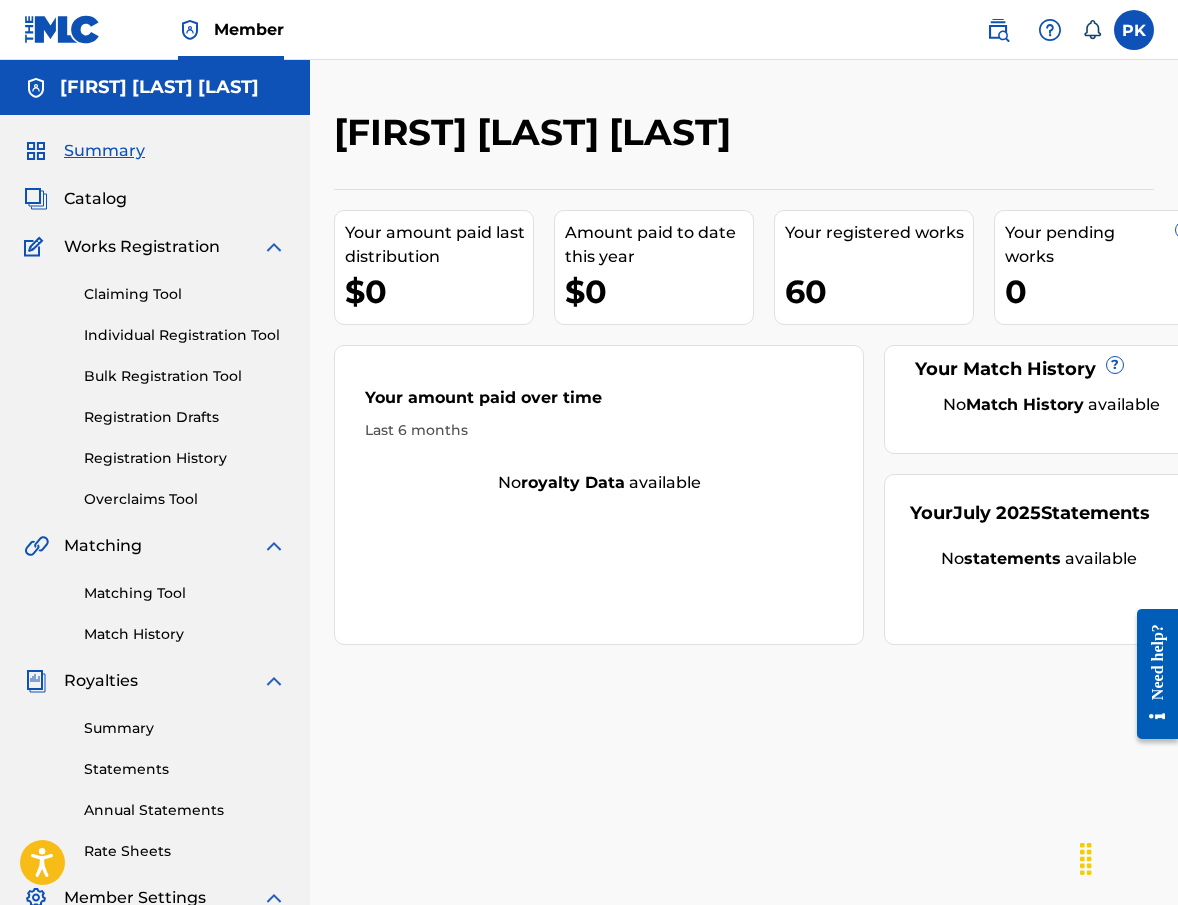 click on "Catalog" at bounding box center [155, 199] 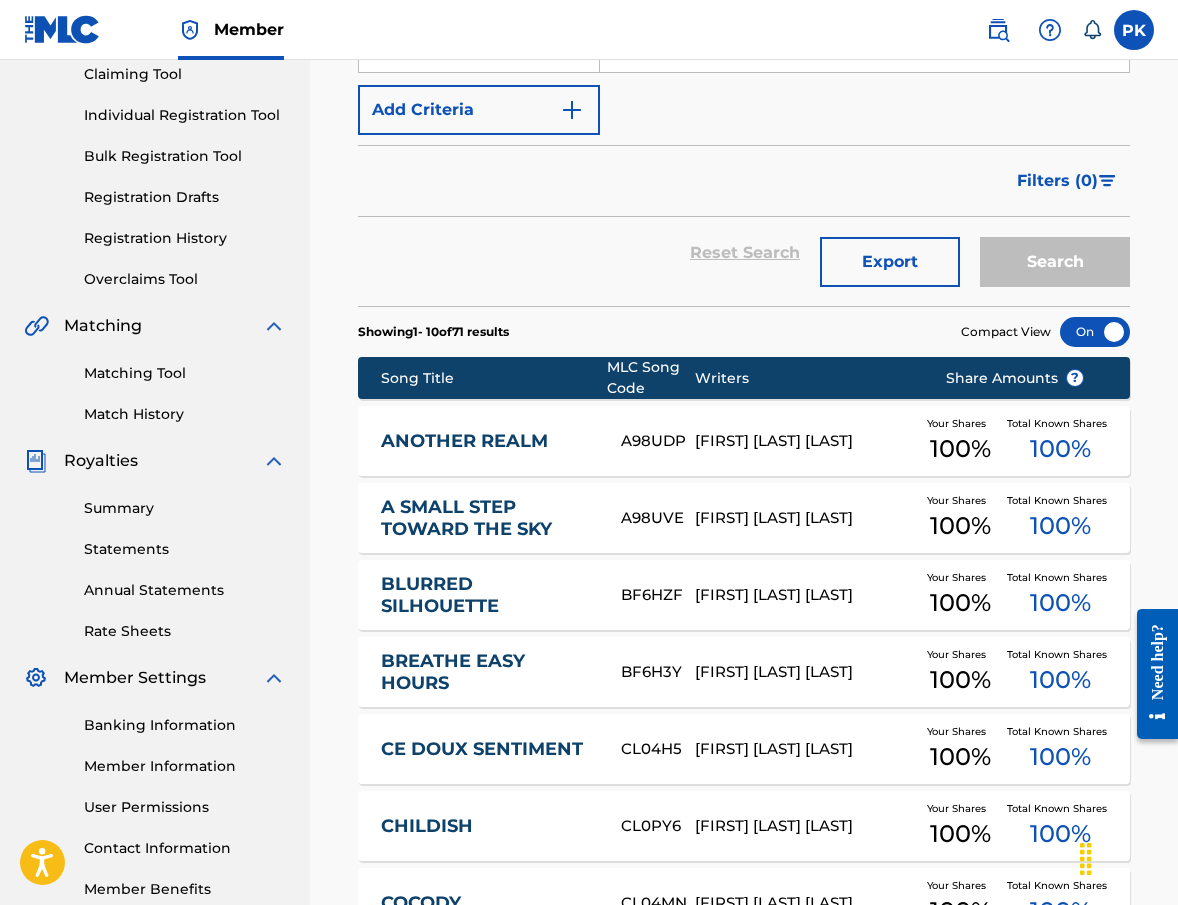scroll, scrollTop: 222, scrollLeft: 0, axis: vertical 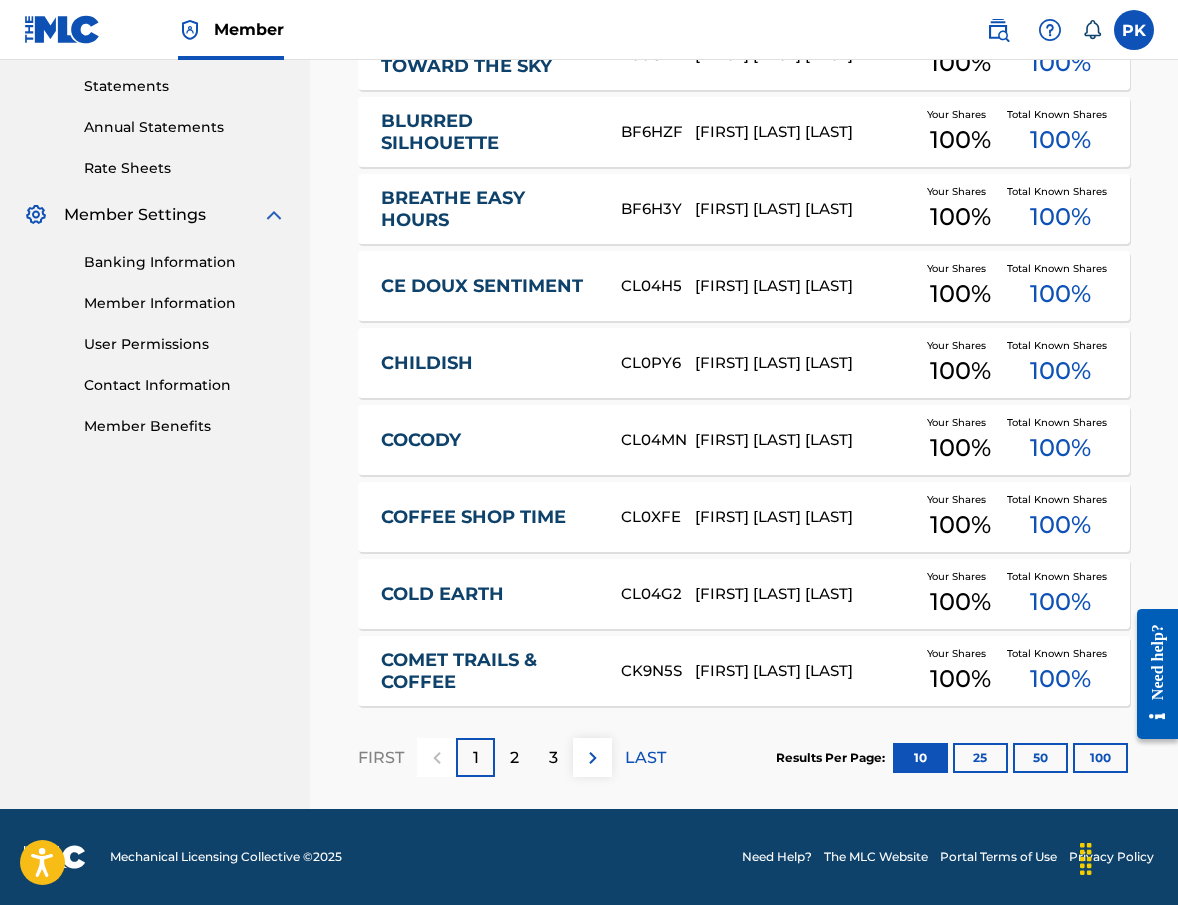 click on "100" at bounding box center (1100, 758) 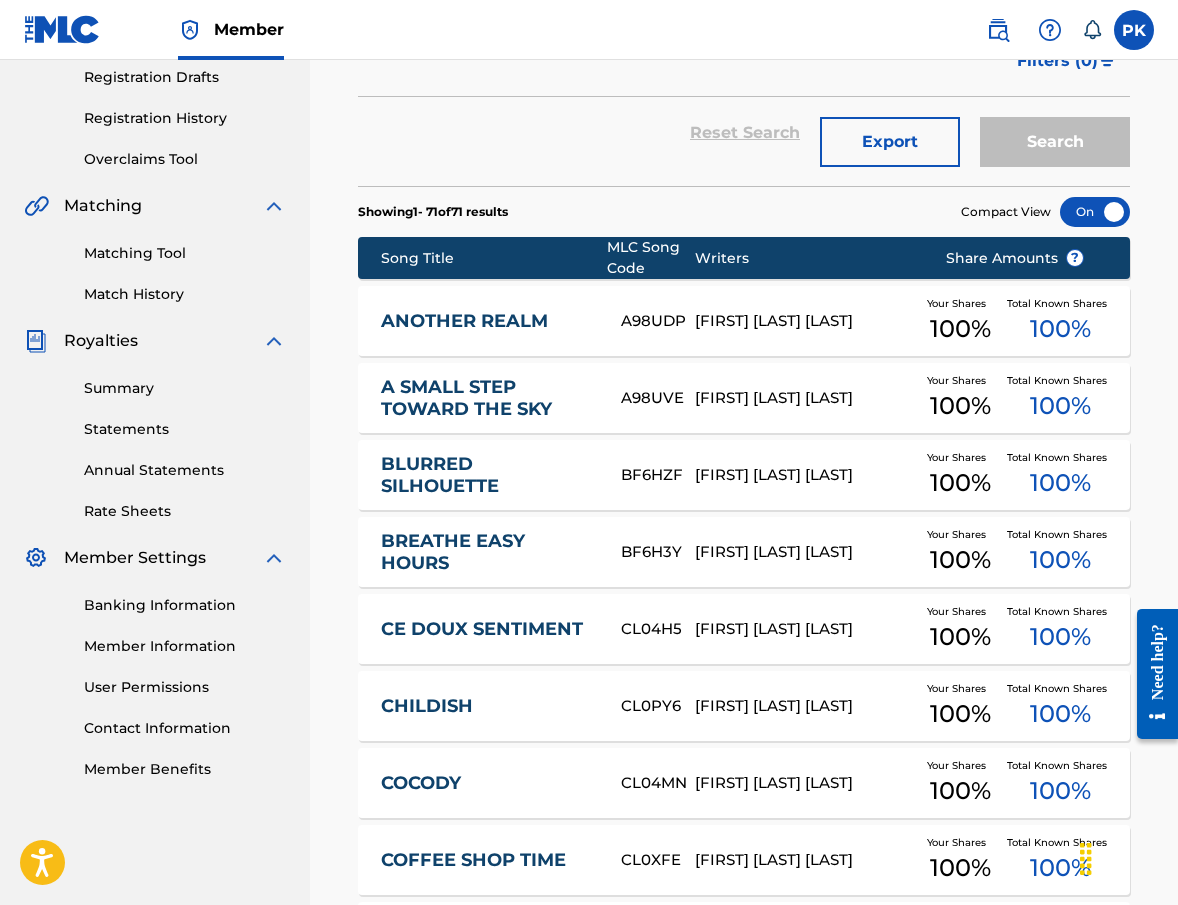 scroll, scrollTop: 345, scrollLeft: 0, axis: vertical 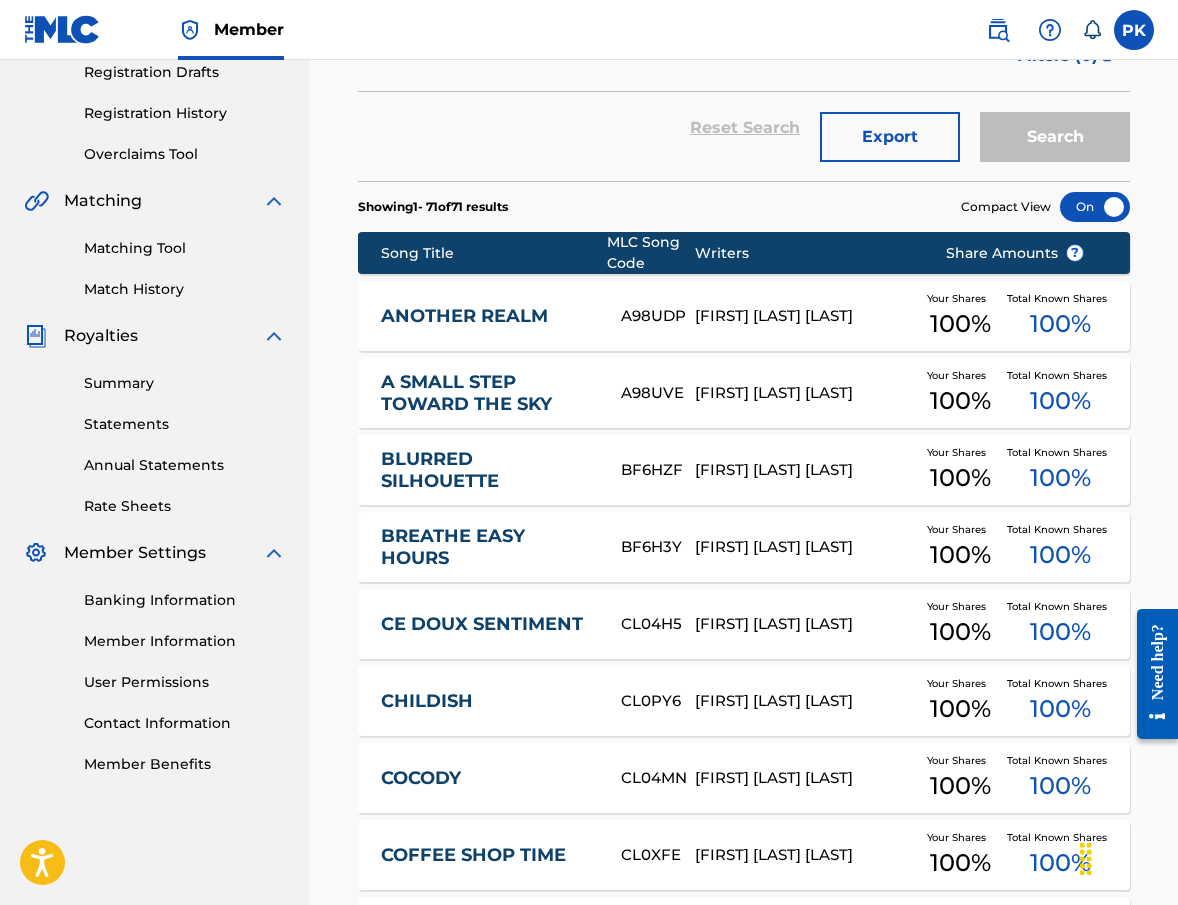 click on "100 %" at bounding box center (960, 324) 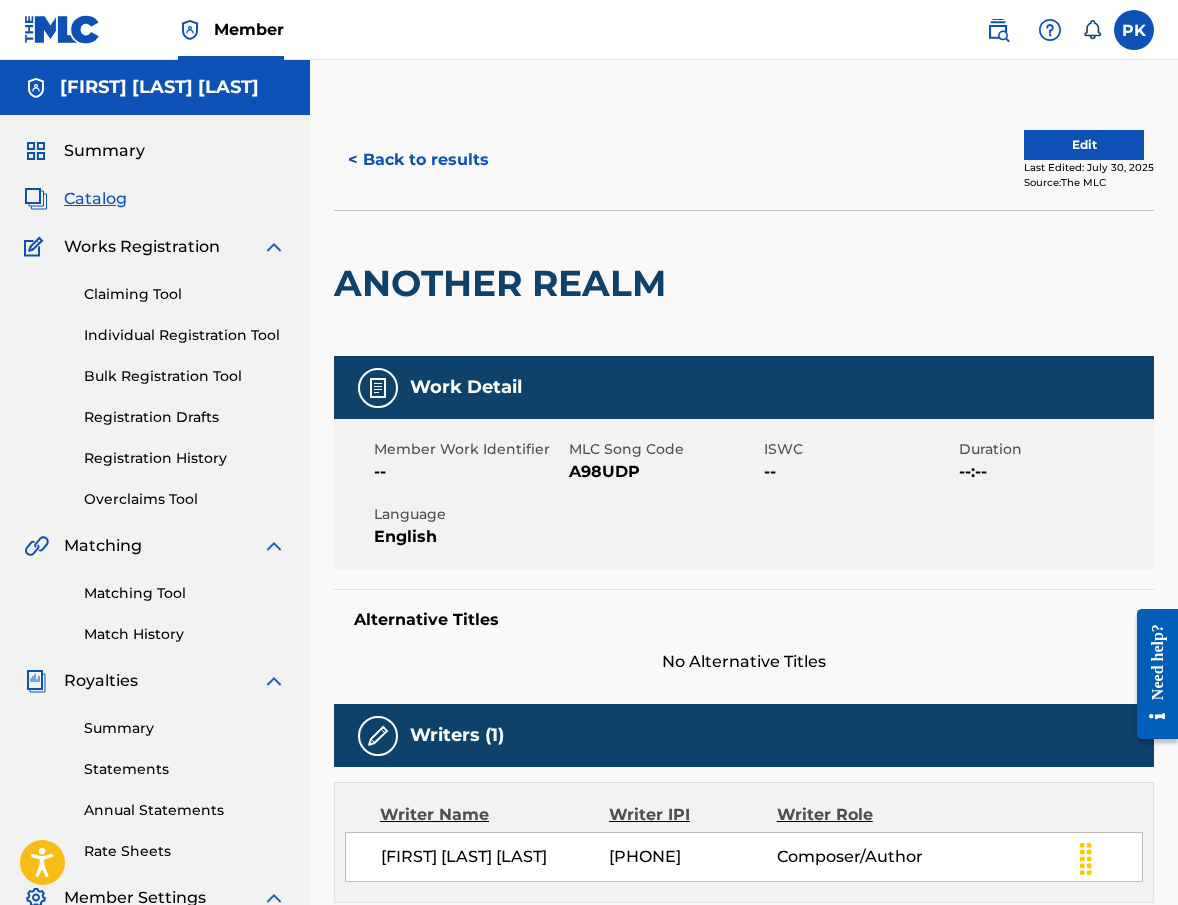 scroll, scrollTop: 0, scrollLeft: 0, axis: both 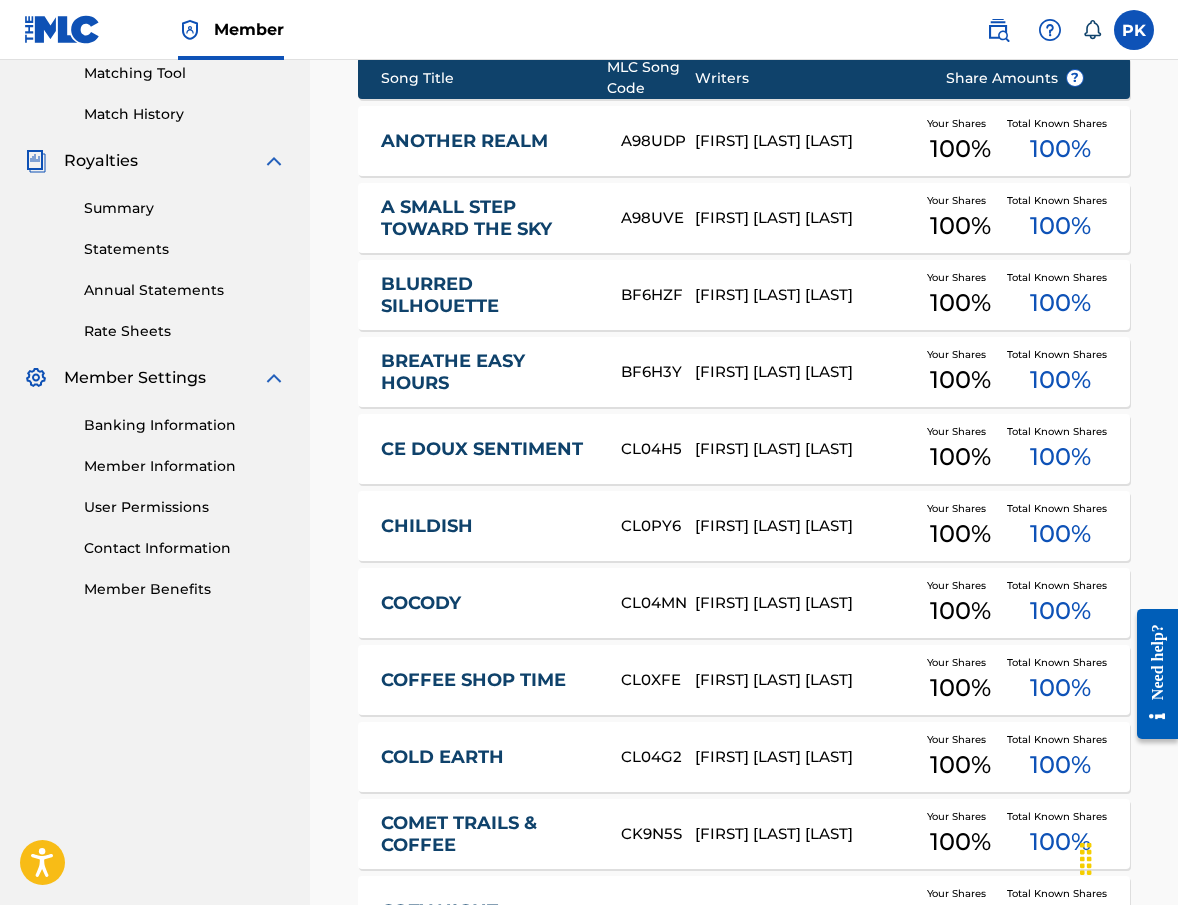 click on "A SMALL STEP TOWARD THE SKY A98UVE [FIRST] [LAST] [LAST] Your Shares 100 % Total Known Shares 100 %" at bounding box center [744, 218] 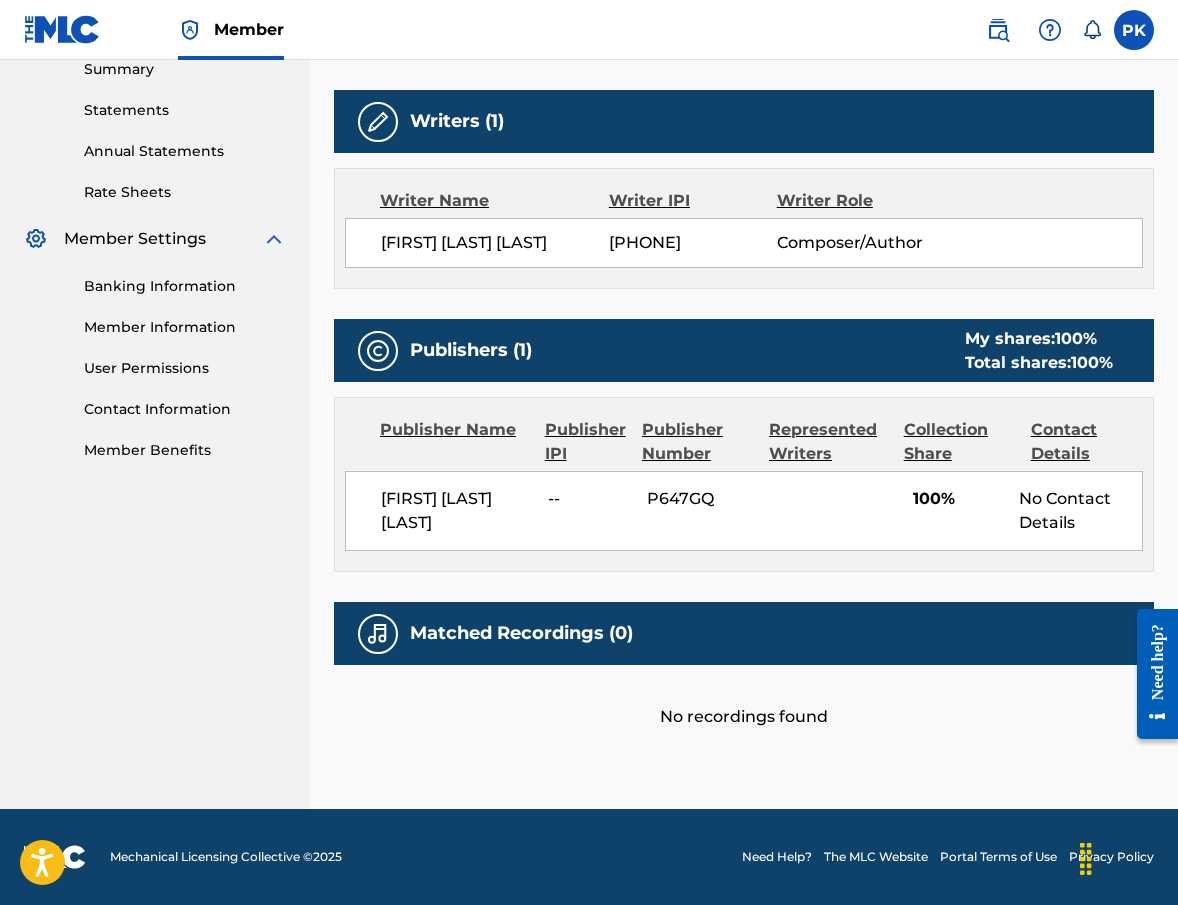 scroll, scrollTop: 659, scrollLeft: 0, axis: vertical 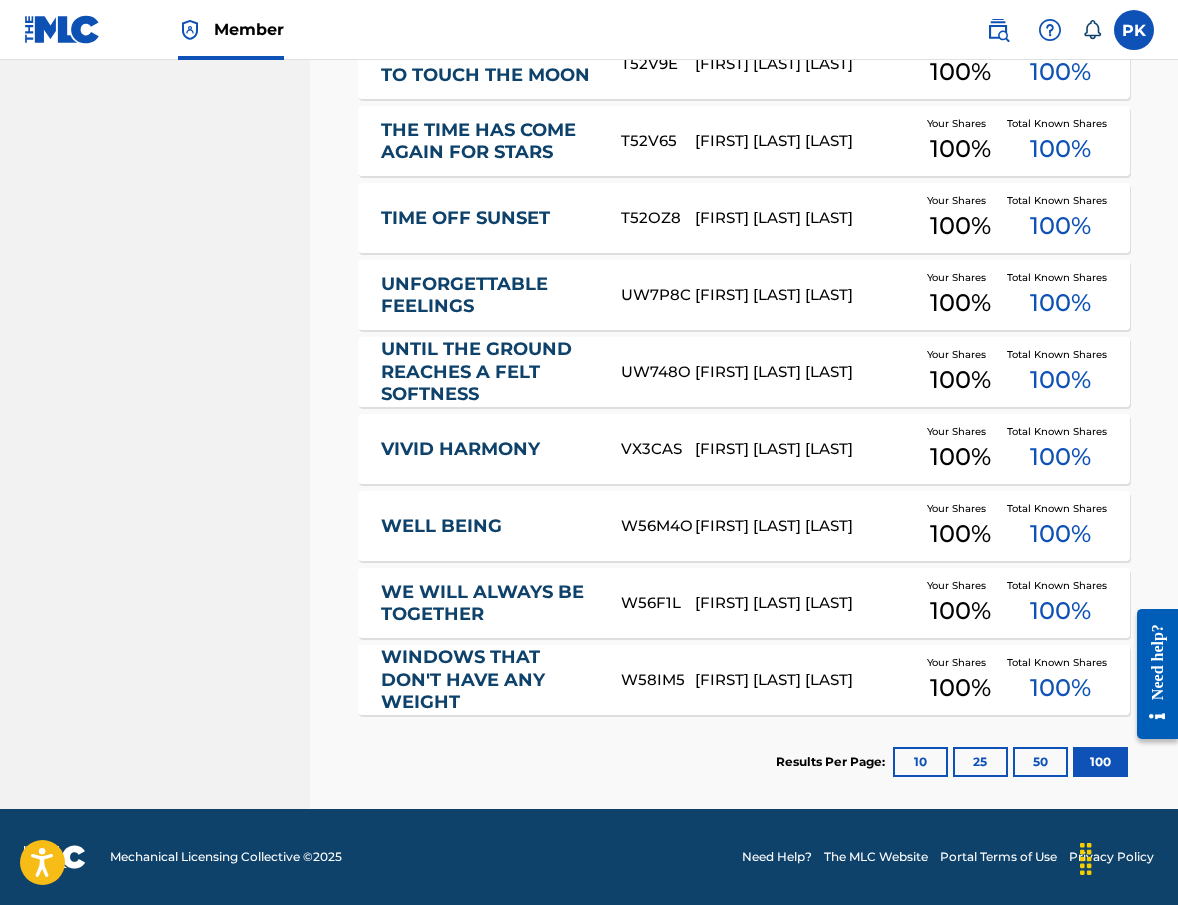 click on "WE WILL ALWAYS BE TOGETHER" at bounding box center (487, 603) 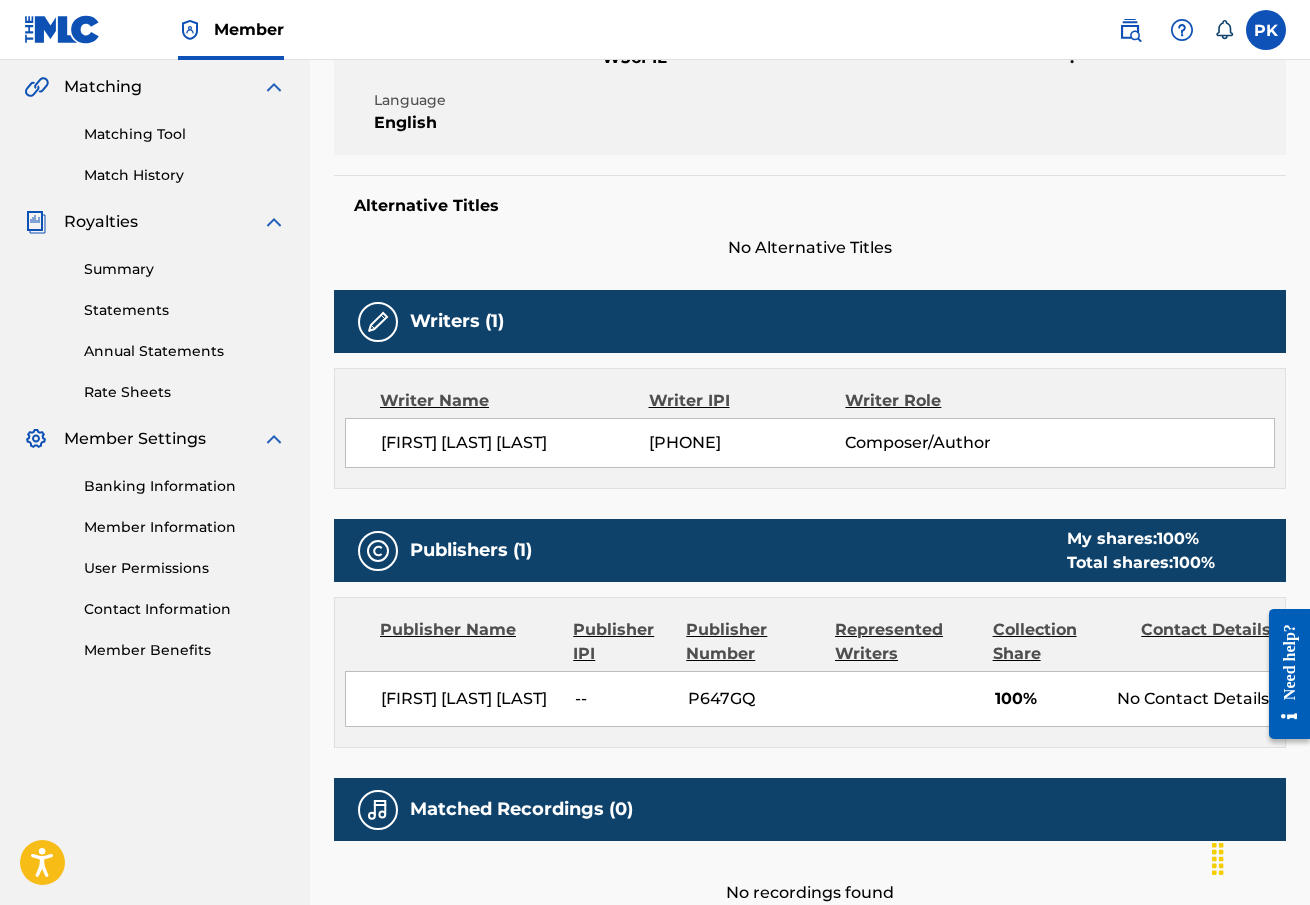 scroll, scrollTop: 464, scrollLeft: 0, axis: vertical 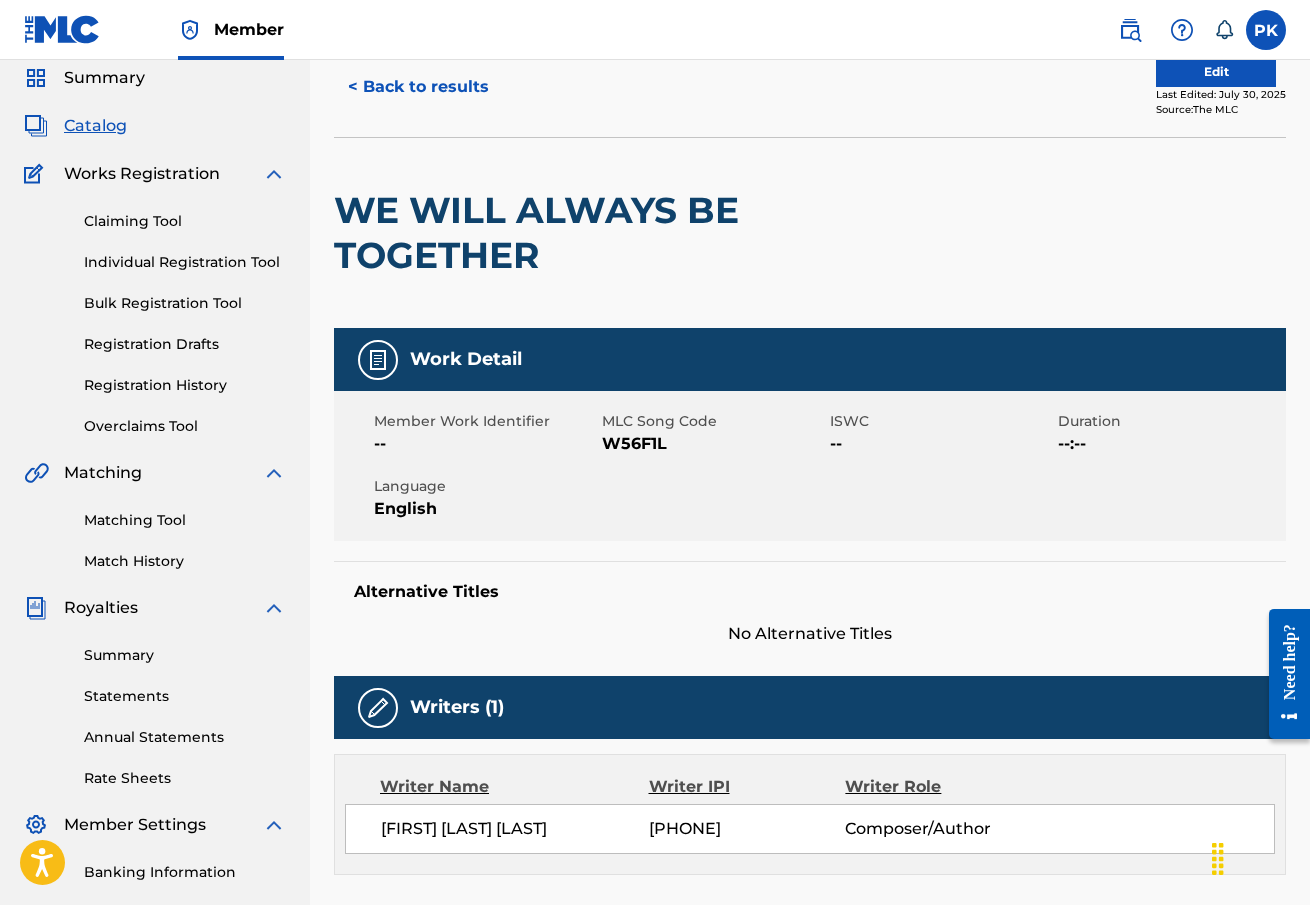 click on "< Back to results" at bounding box center [418, 87] 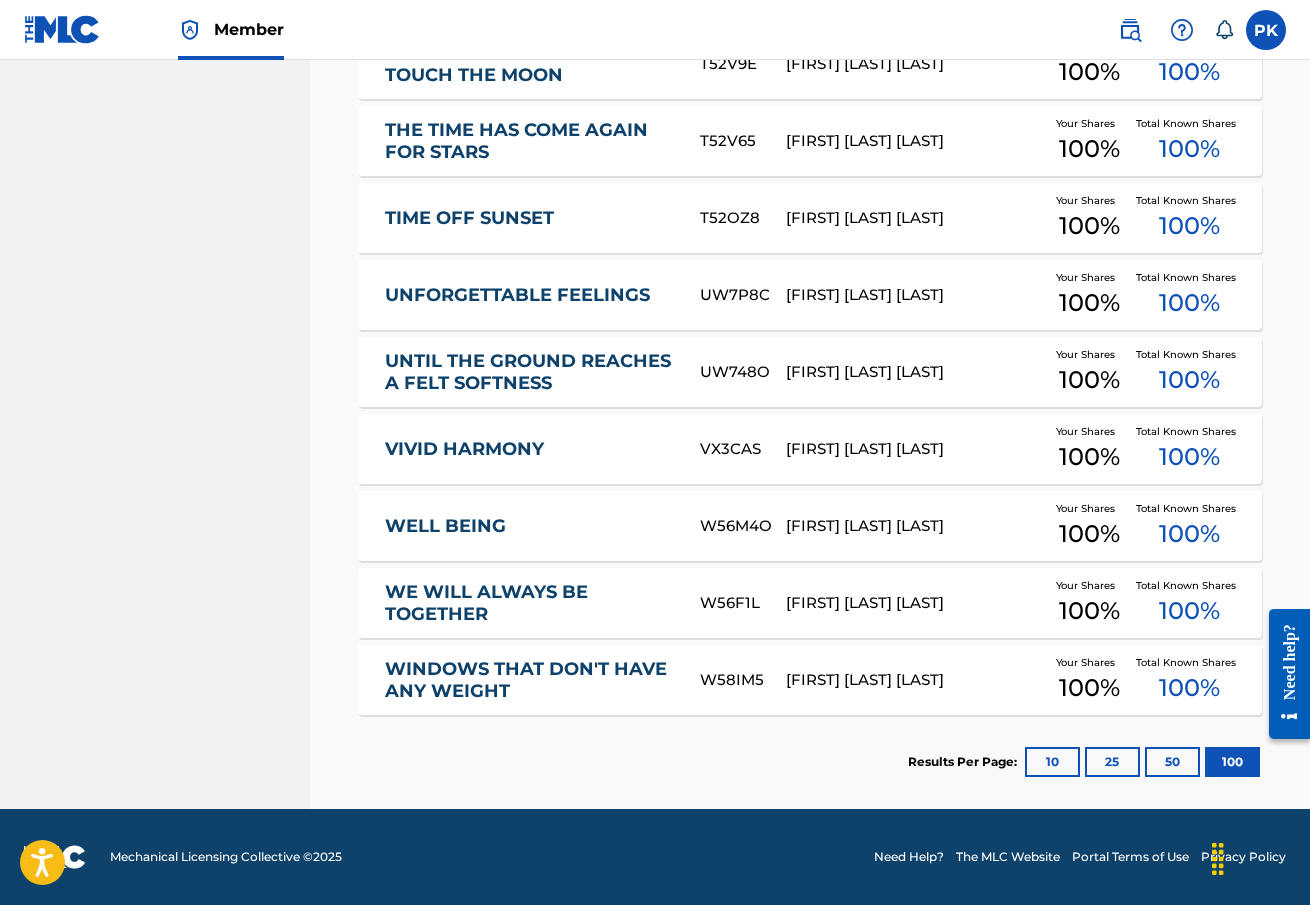 scroll, scrollTop: 5366, scrollLeft: 0, axis: vertical 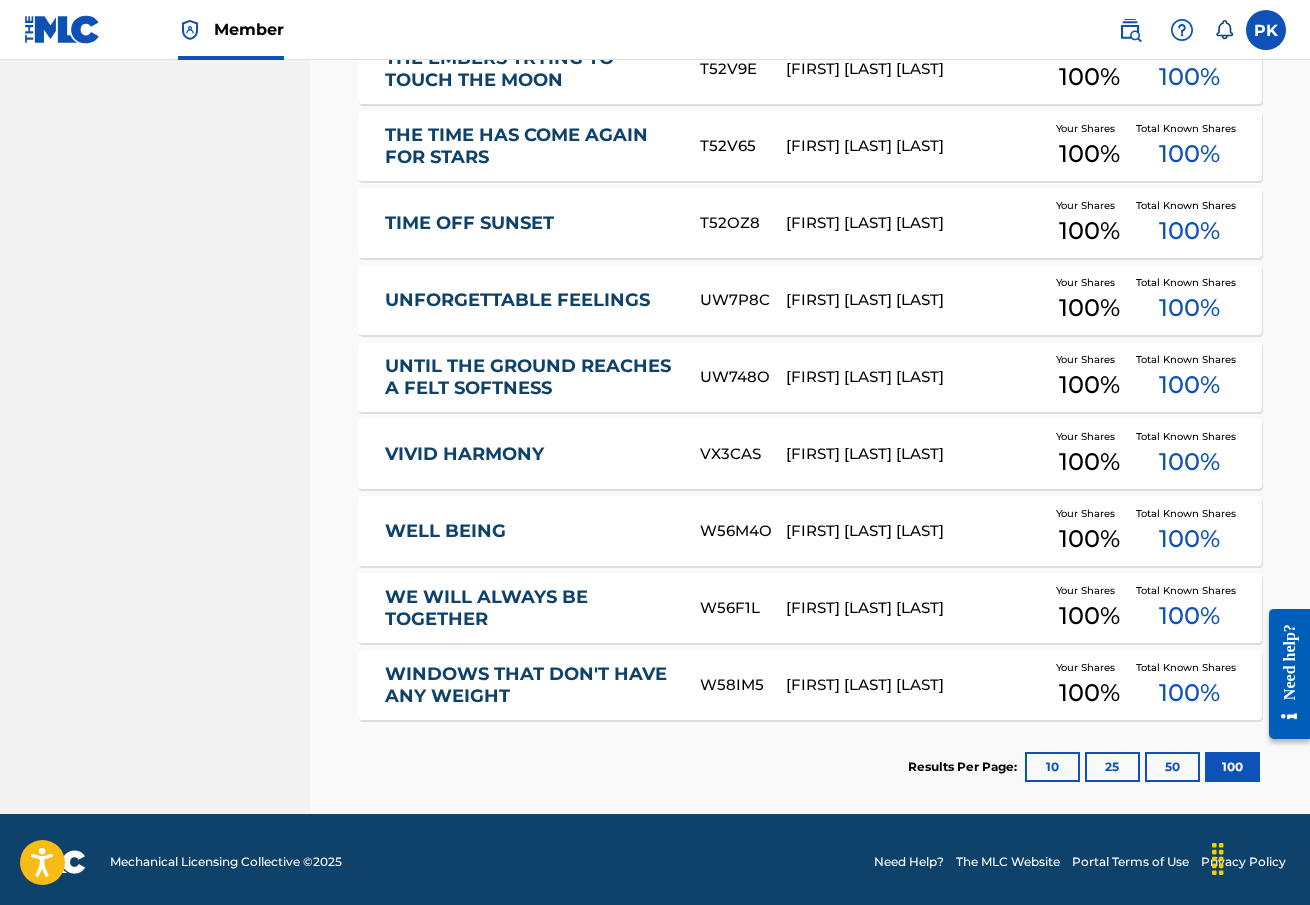 click on "VIVID HARMONY" at bounding box center [529, 454] 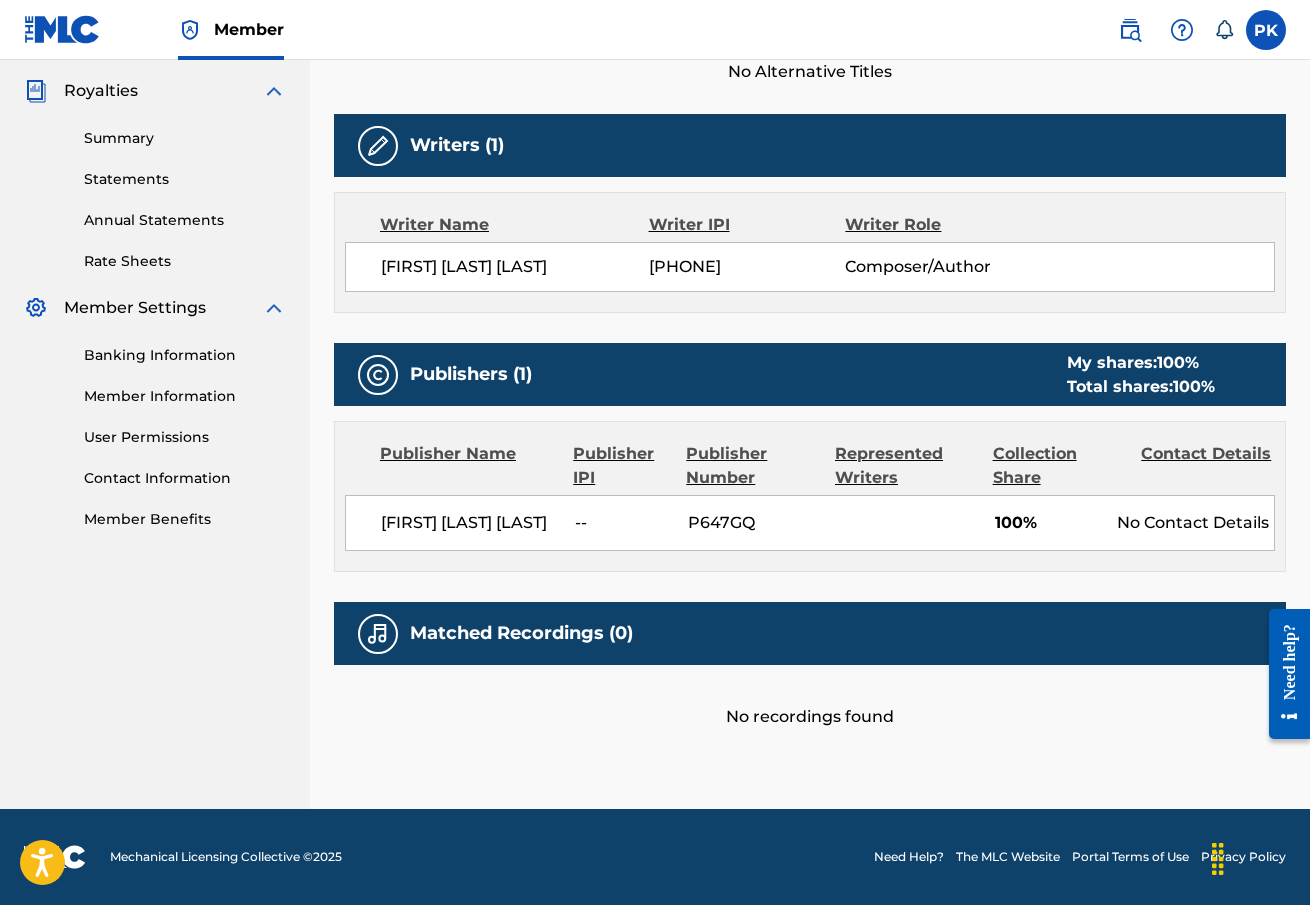 scroll, scrollTop: 590, scrollLeft: 0, axis: vertical 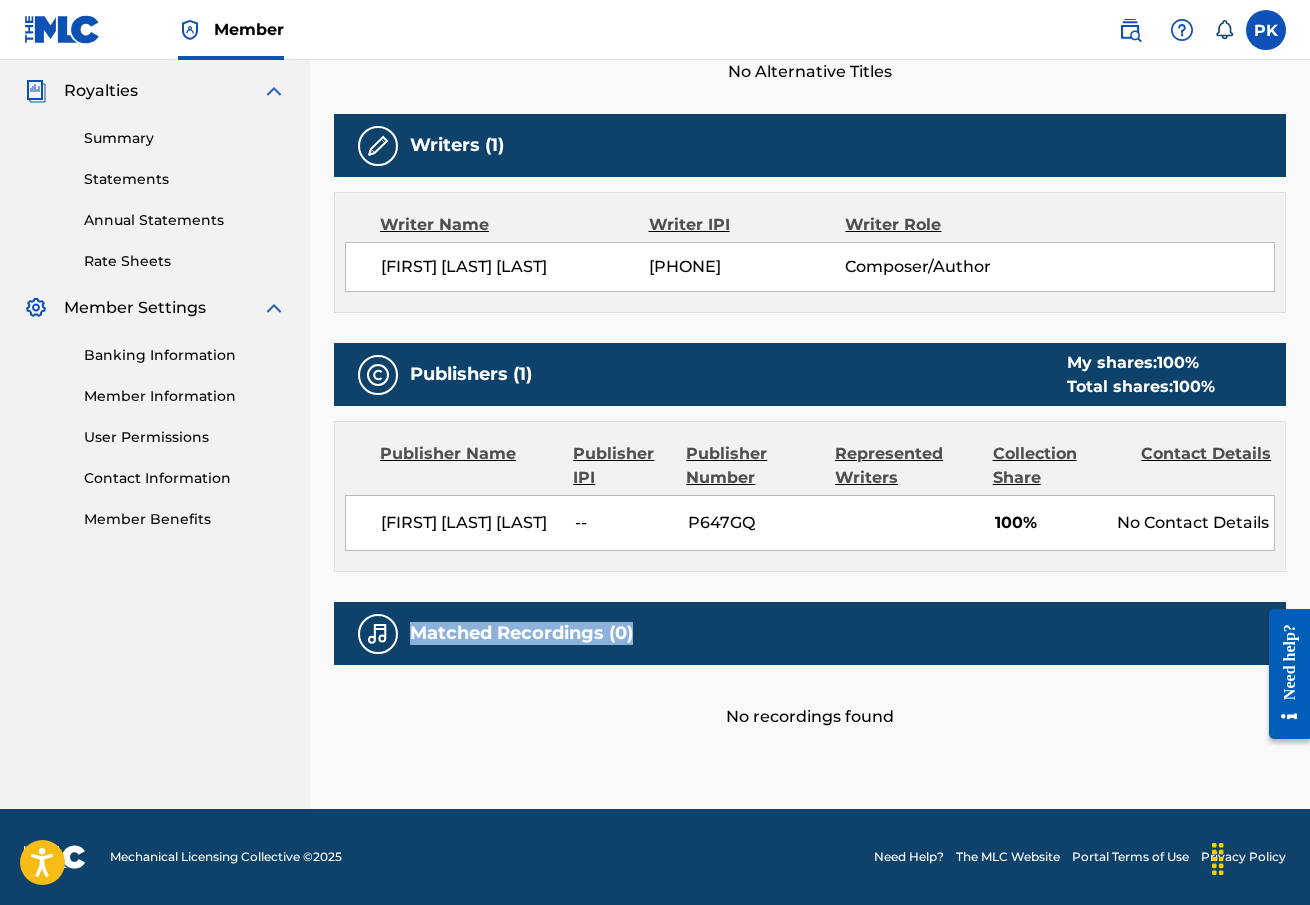 drag, startPoint x: 637, startPoint y: 635, endPoint x: 411, endPoint y: 637, distance: 226.00885 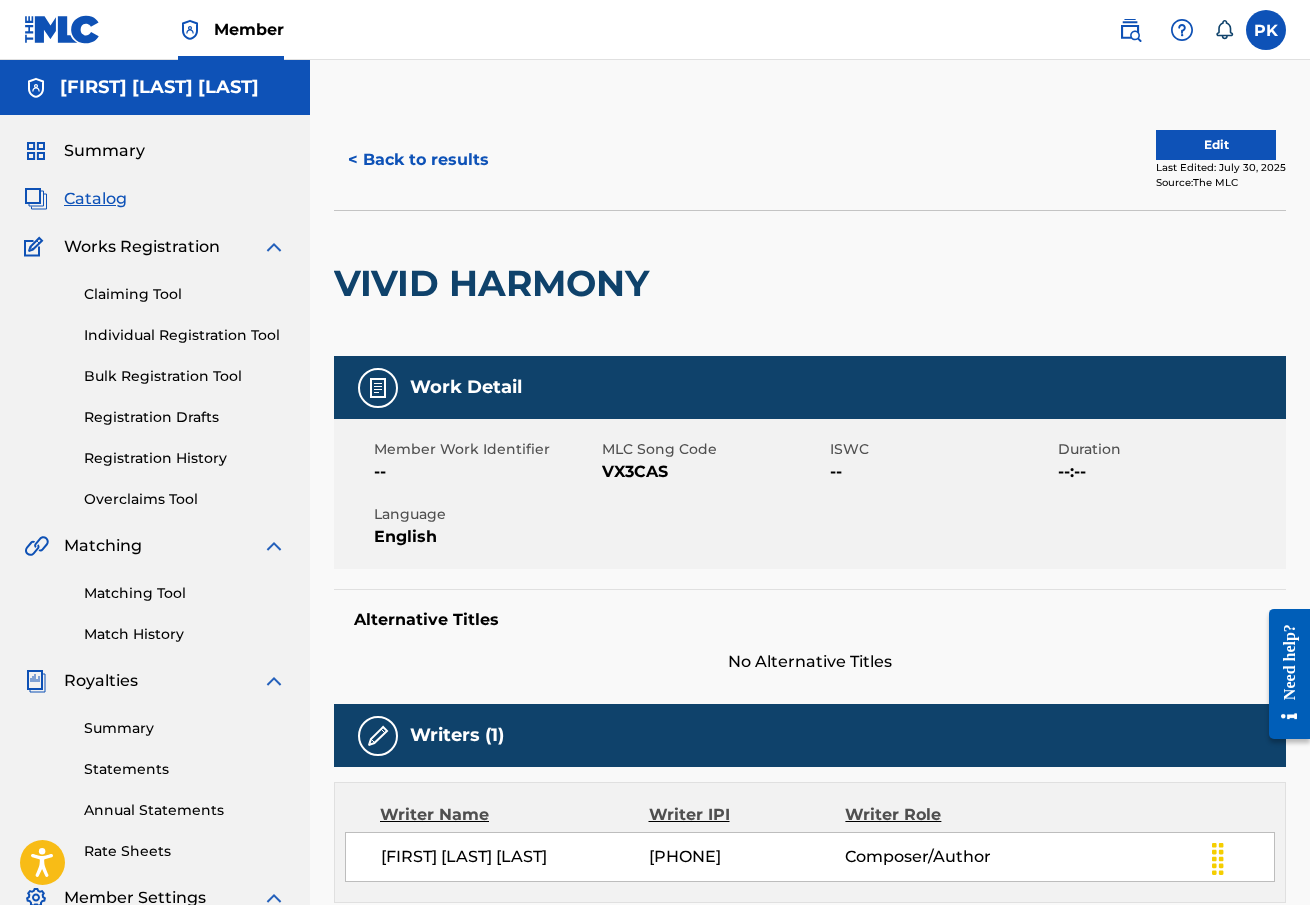scroll, scrollTop: 0, scrollLeft: 0, axis: both 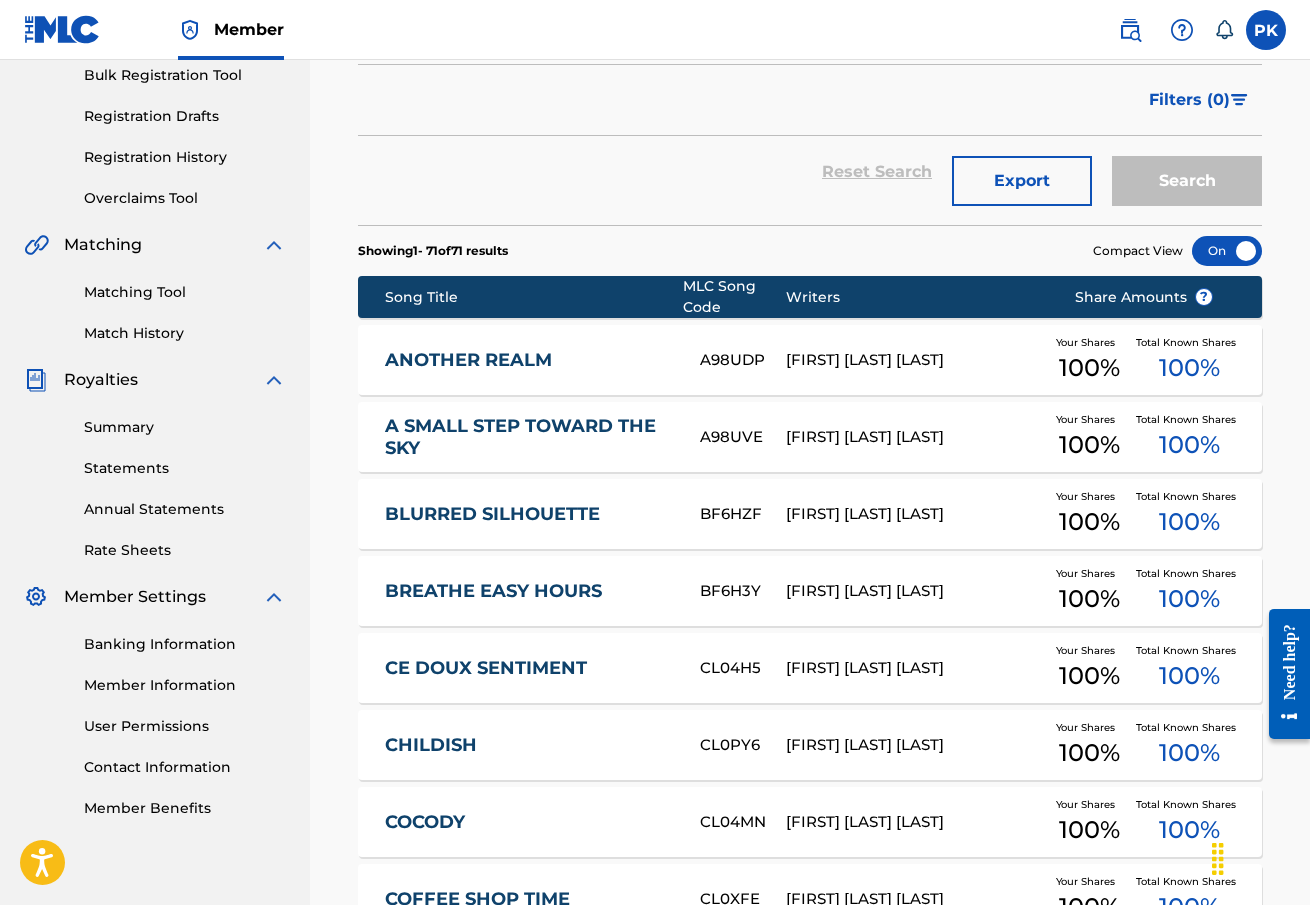click on "BLURRED SILHOUETTE" at bounding box center [529, 514] 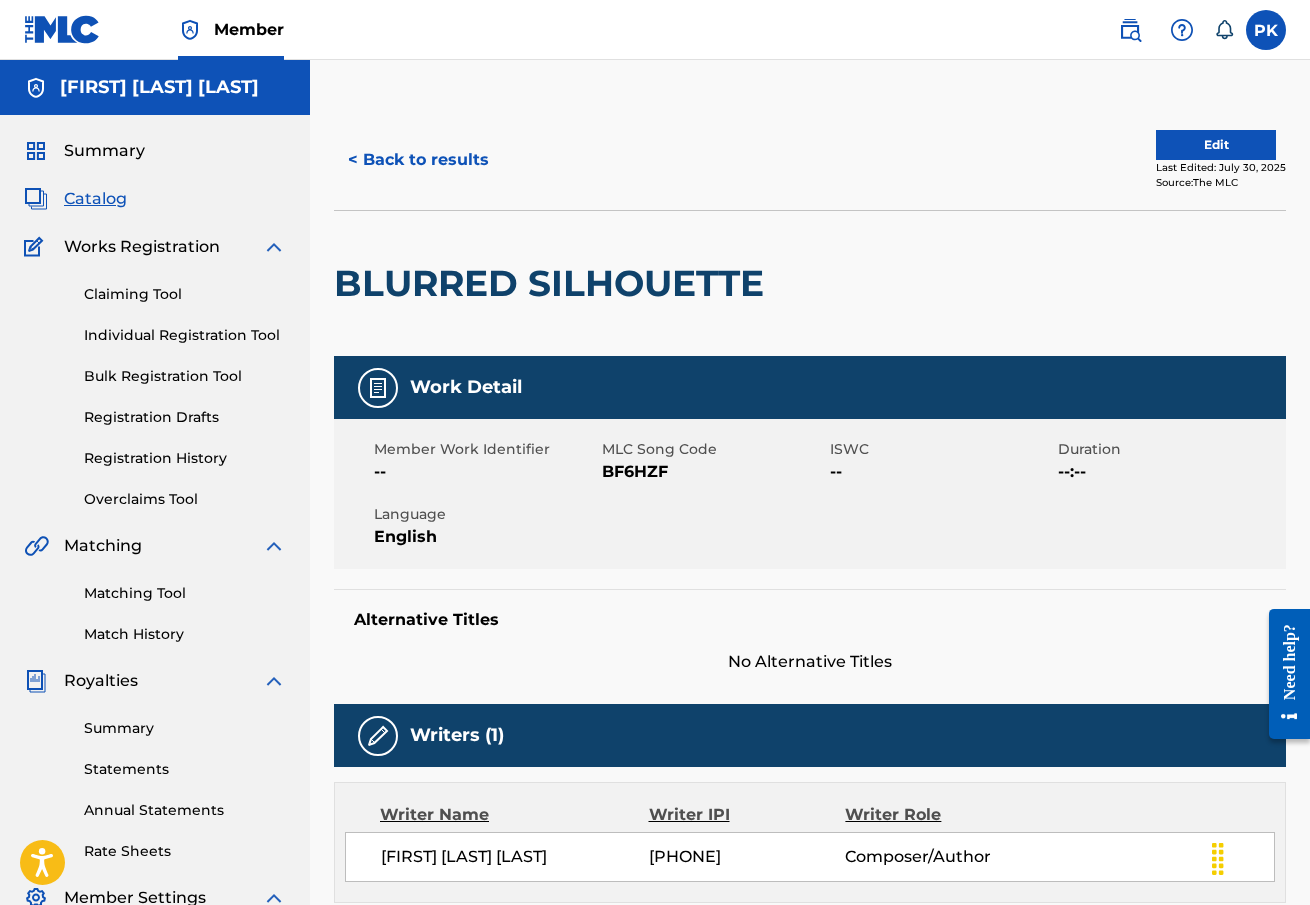 scroll, scrollTop: -1, scrollLeft: 0, axis: vertical 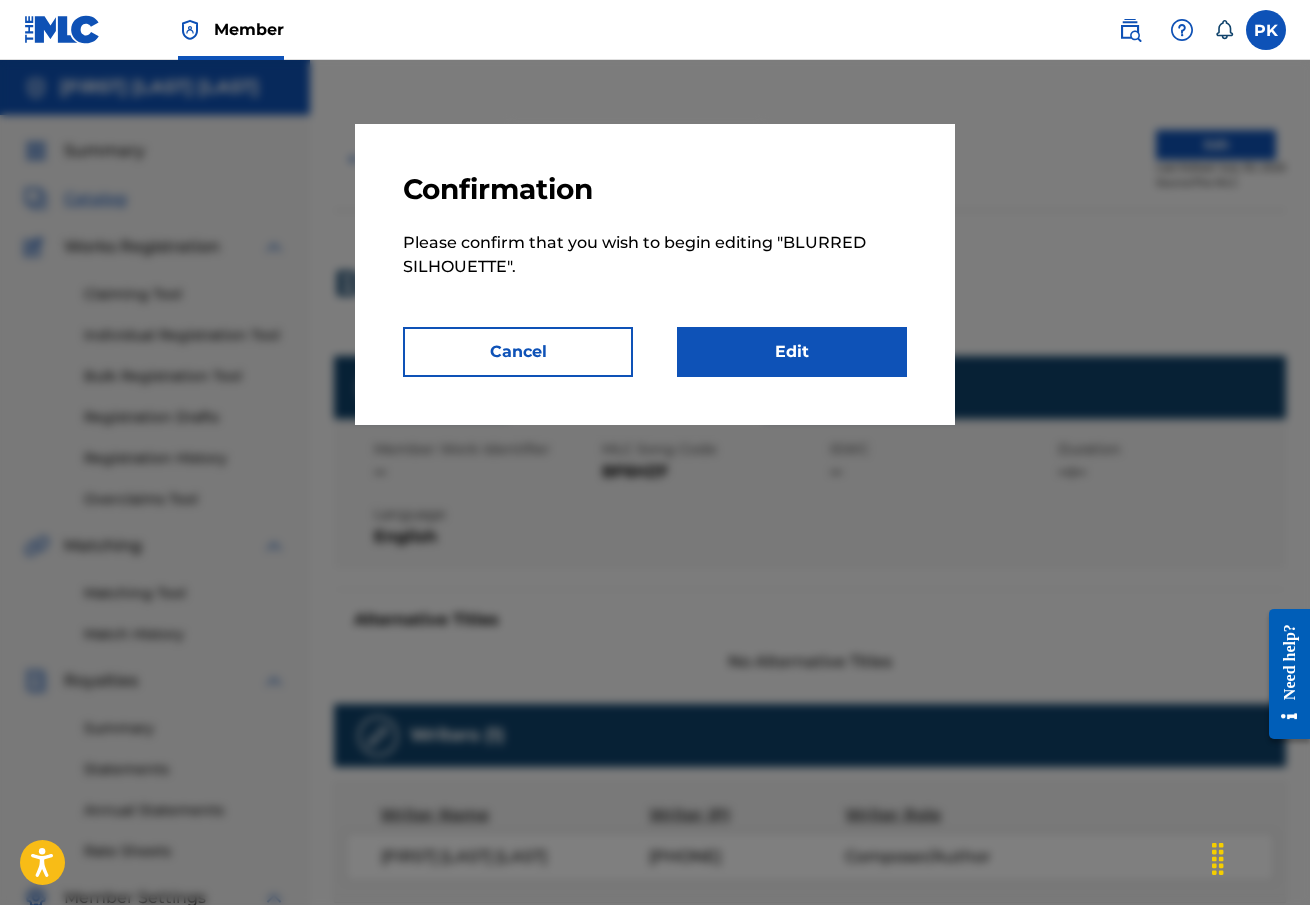 click on "Edit" at bounding box center [792, 352] 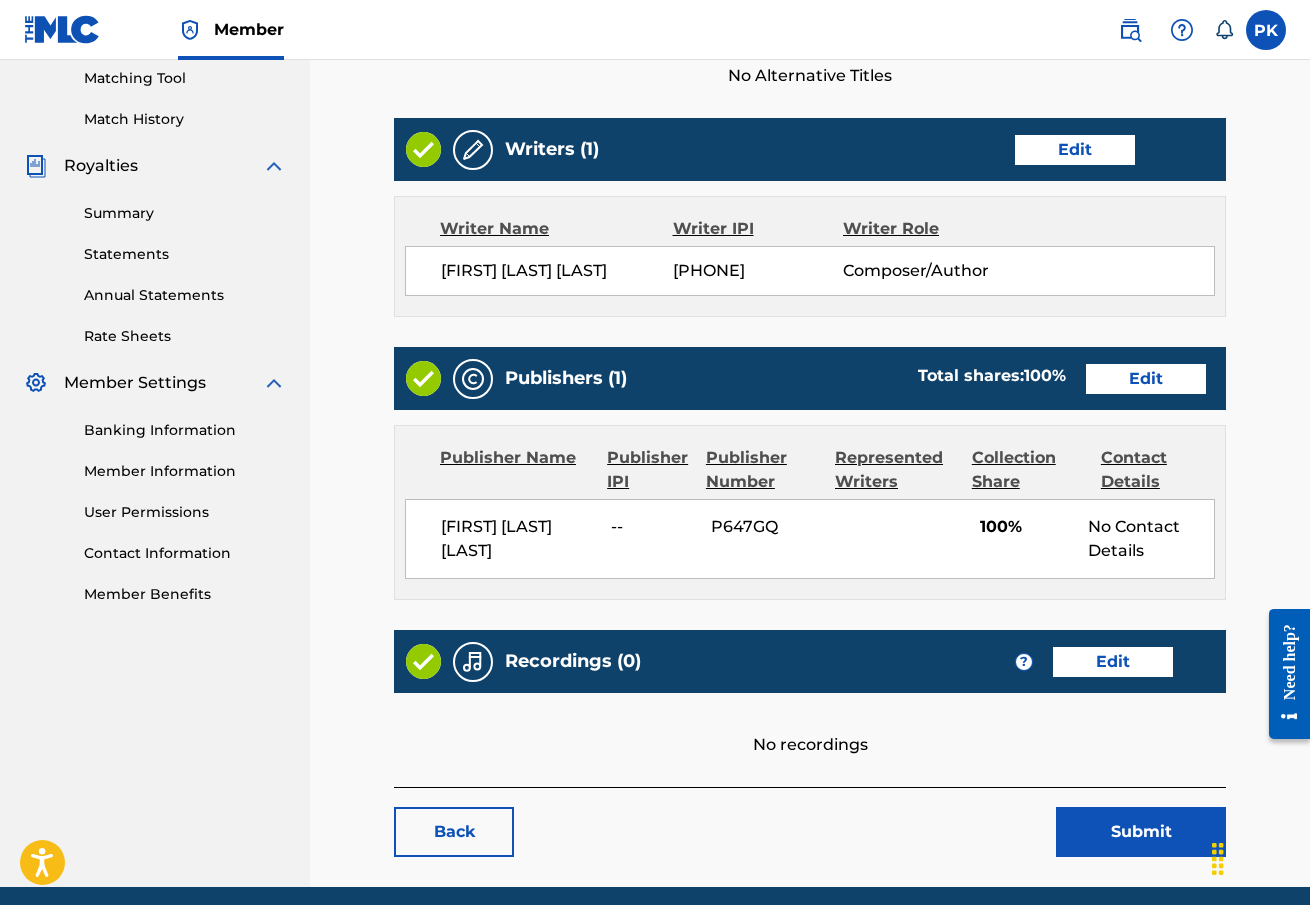 scroll, scrollTop: 514, scrollLeft: 0, axis: vertical 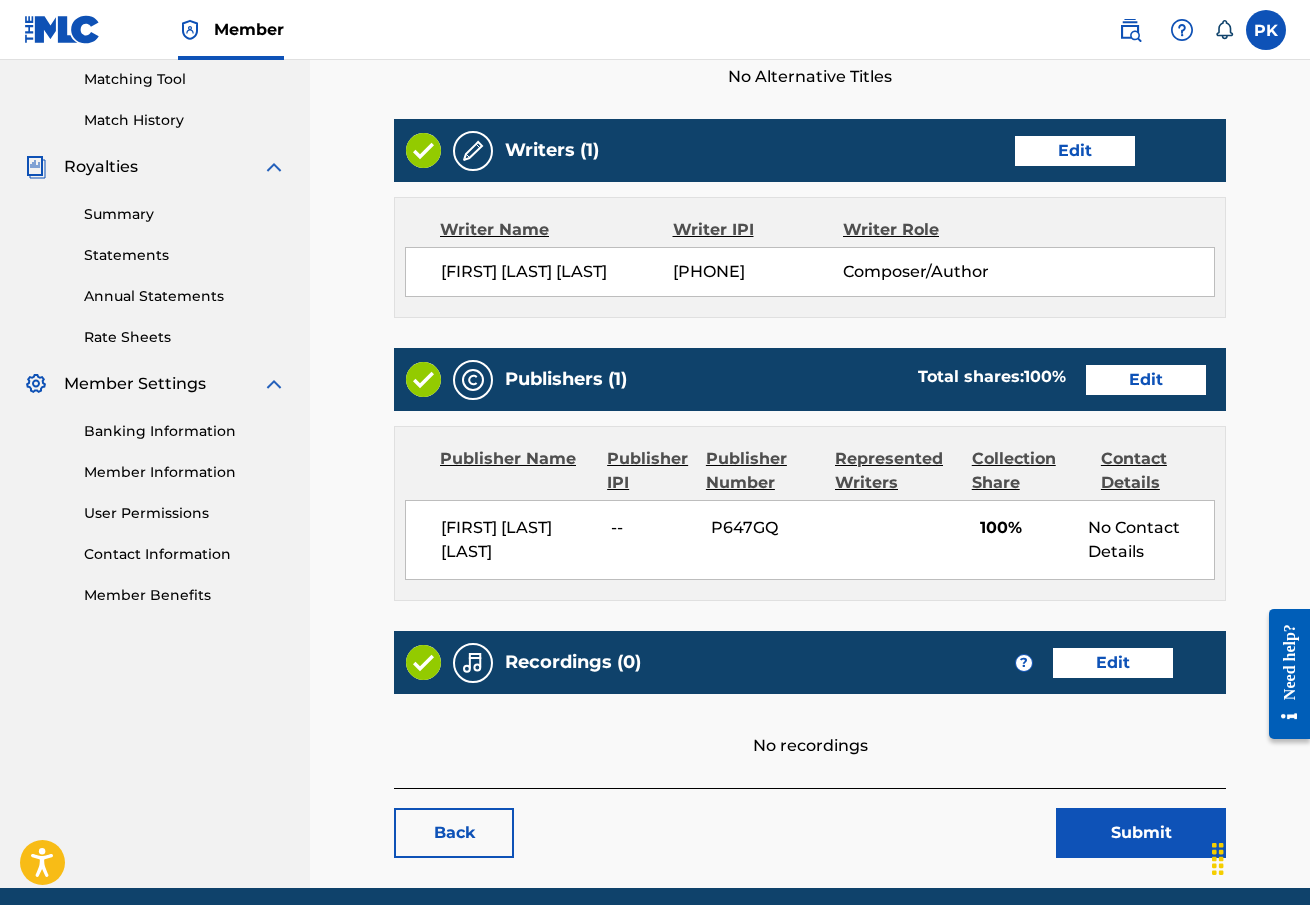 click on "Edit" at bounding box center [1113, 663] 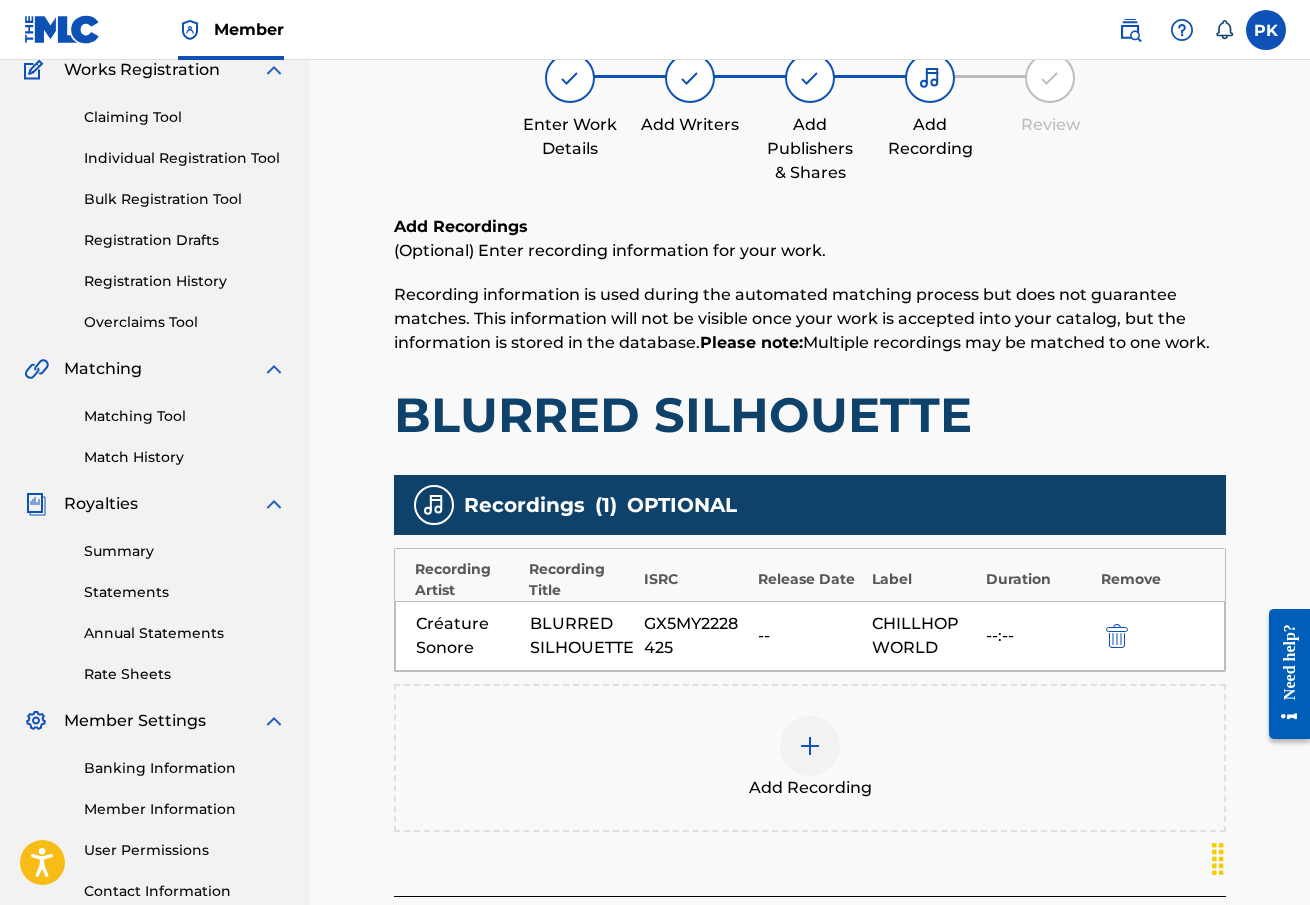 scroll, scrollTop: 246, scrollLeft: 0, axis: vertical 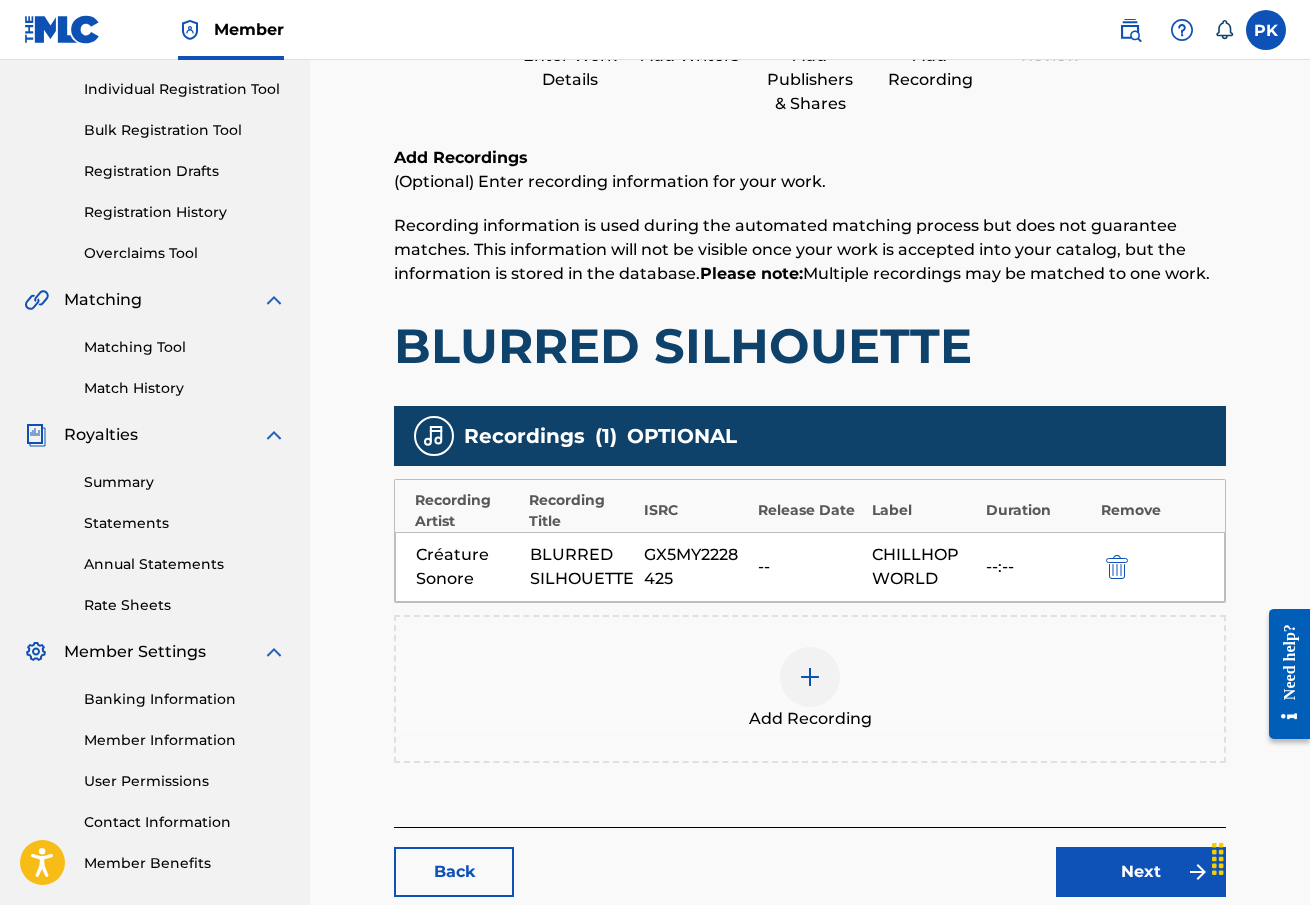 click on "Back" at bounding box center [454, 872] 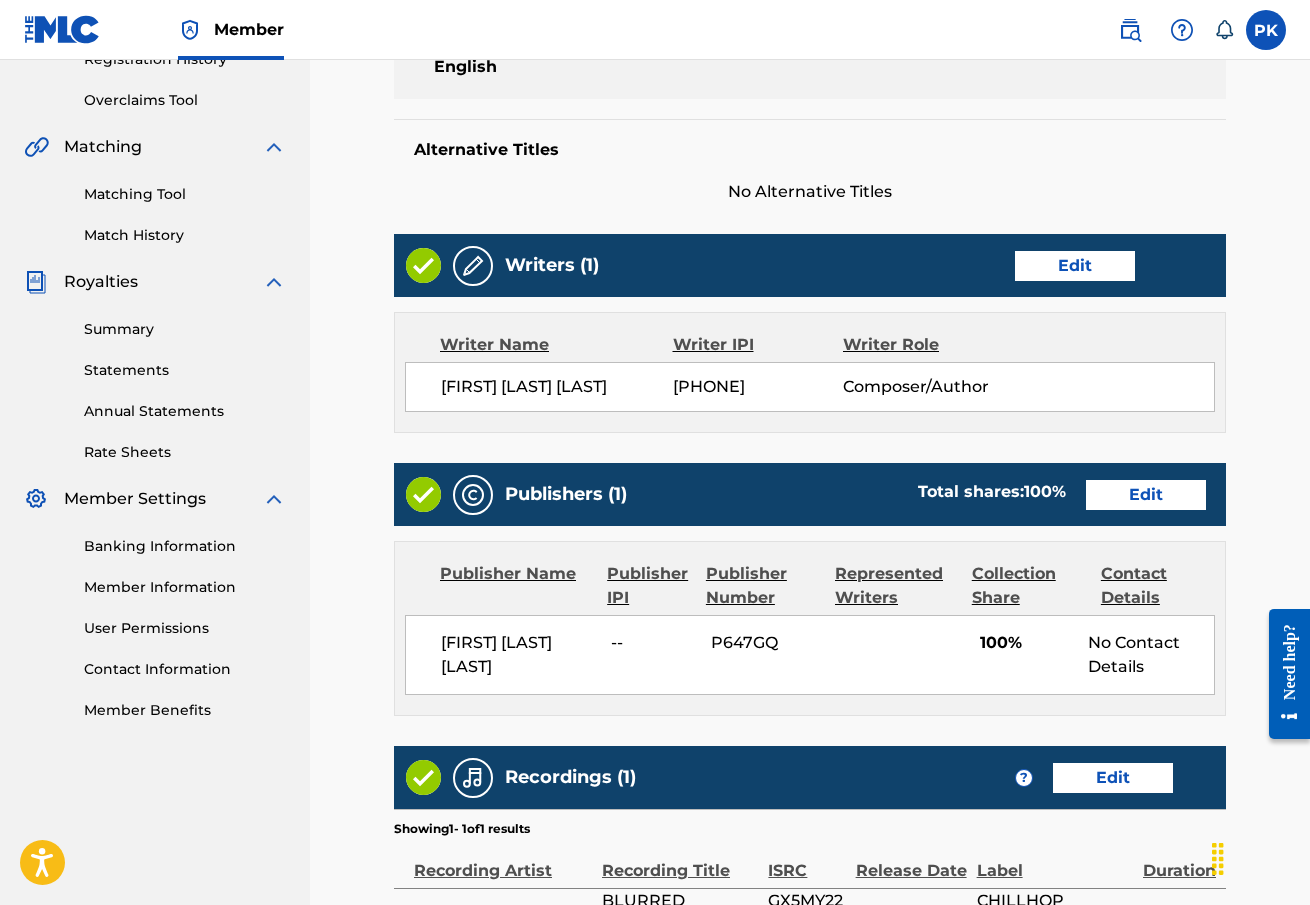 scroll, scrollTop: 385, scrollLeft: 0, axis: vertical 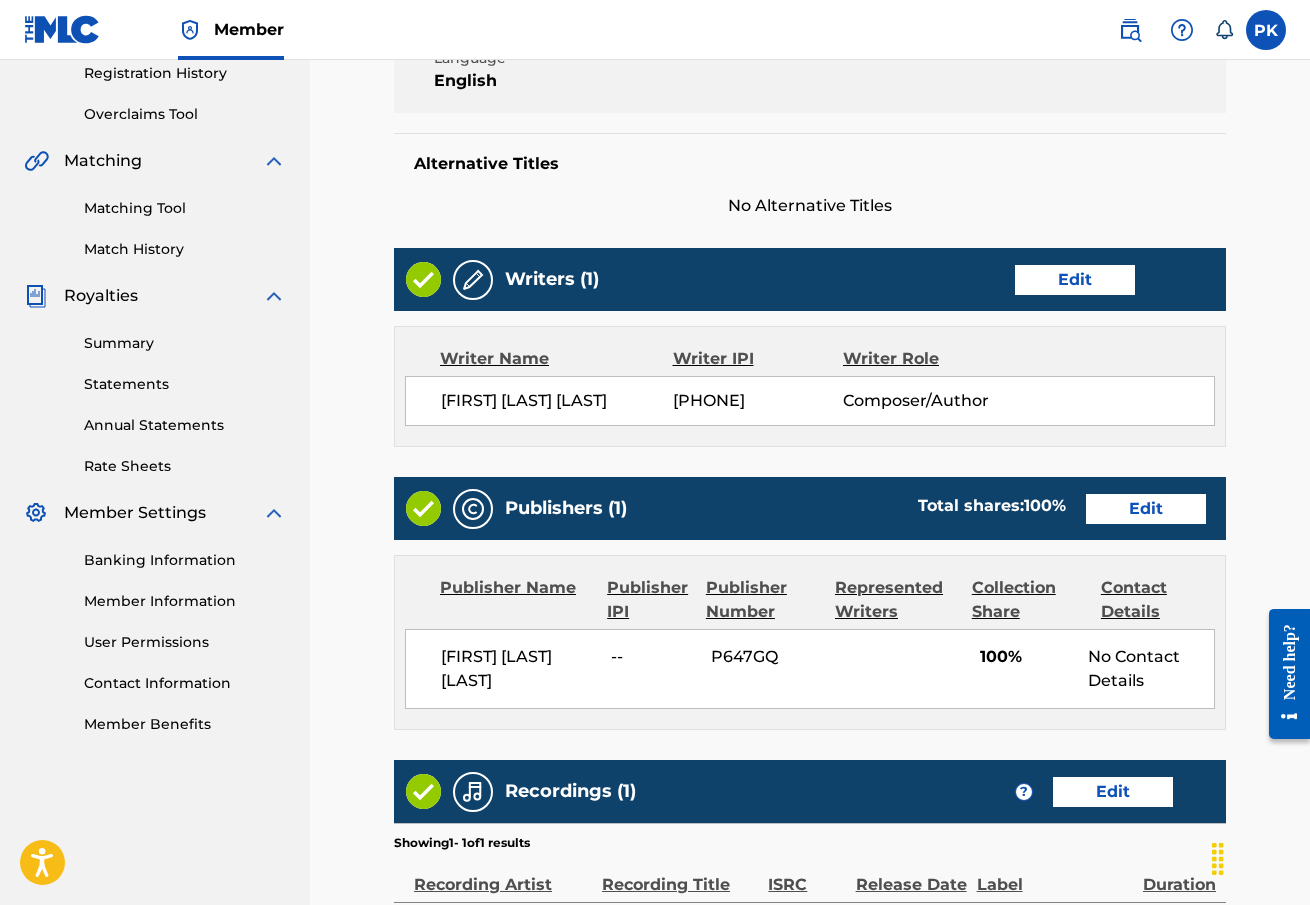 click on "Matching Tool" at bounding box center (185, 208) 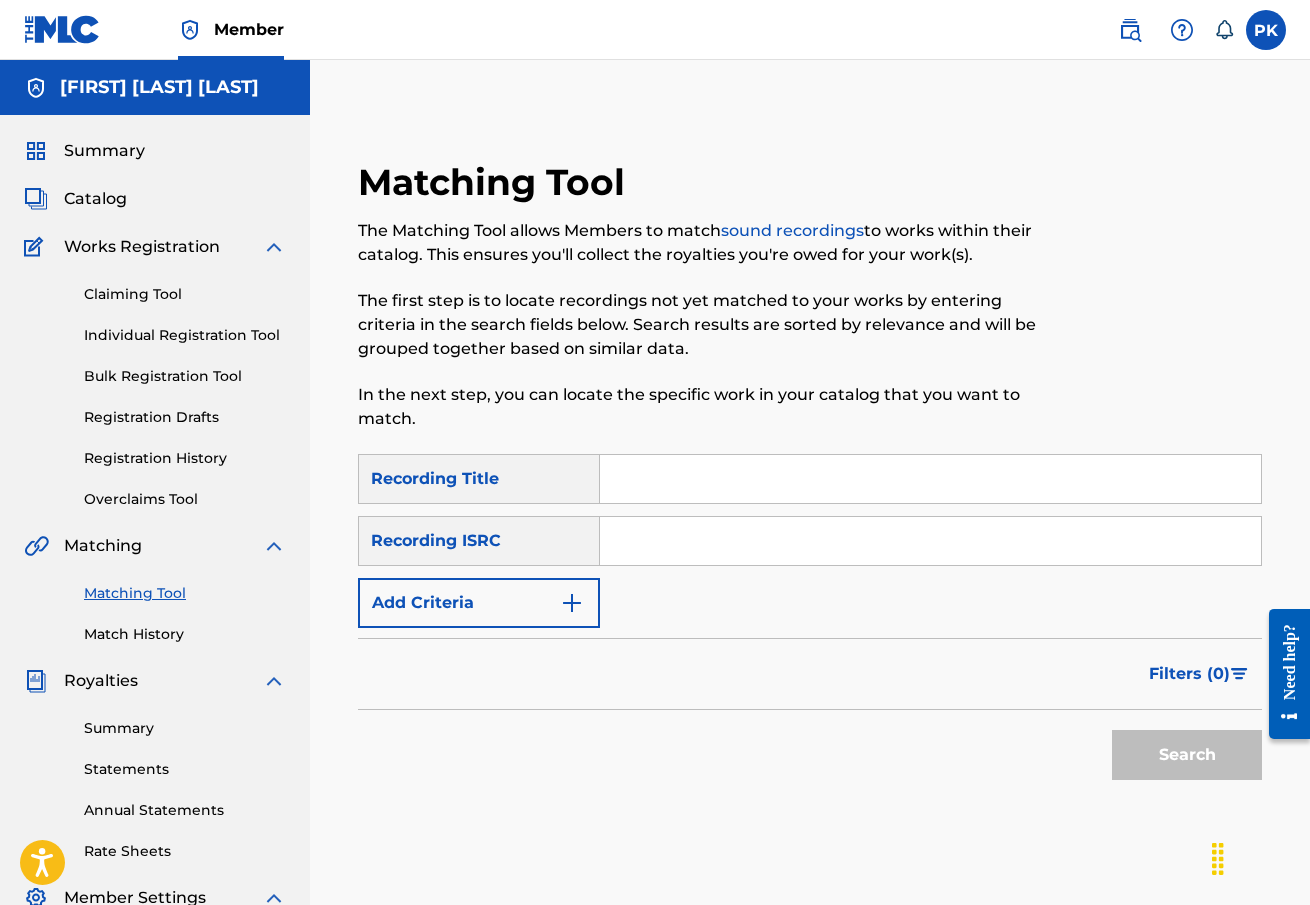 click on "Add Criteria" at bounding box center [479, 603] 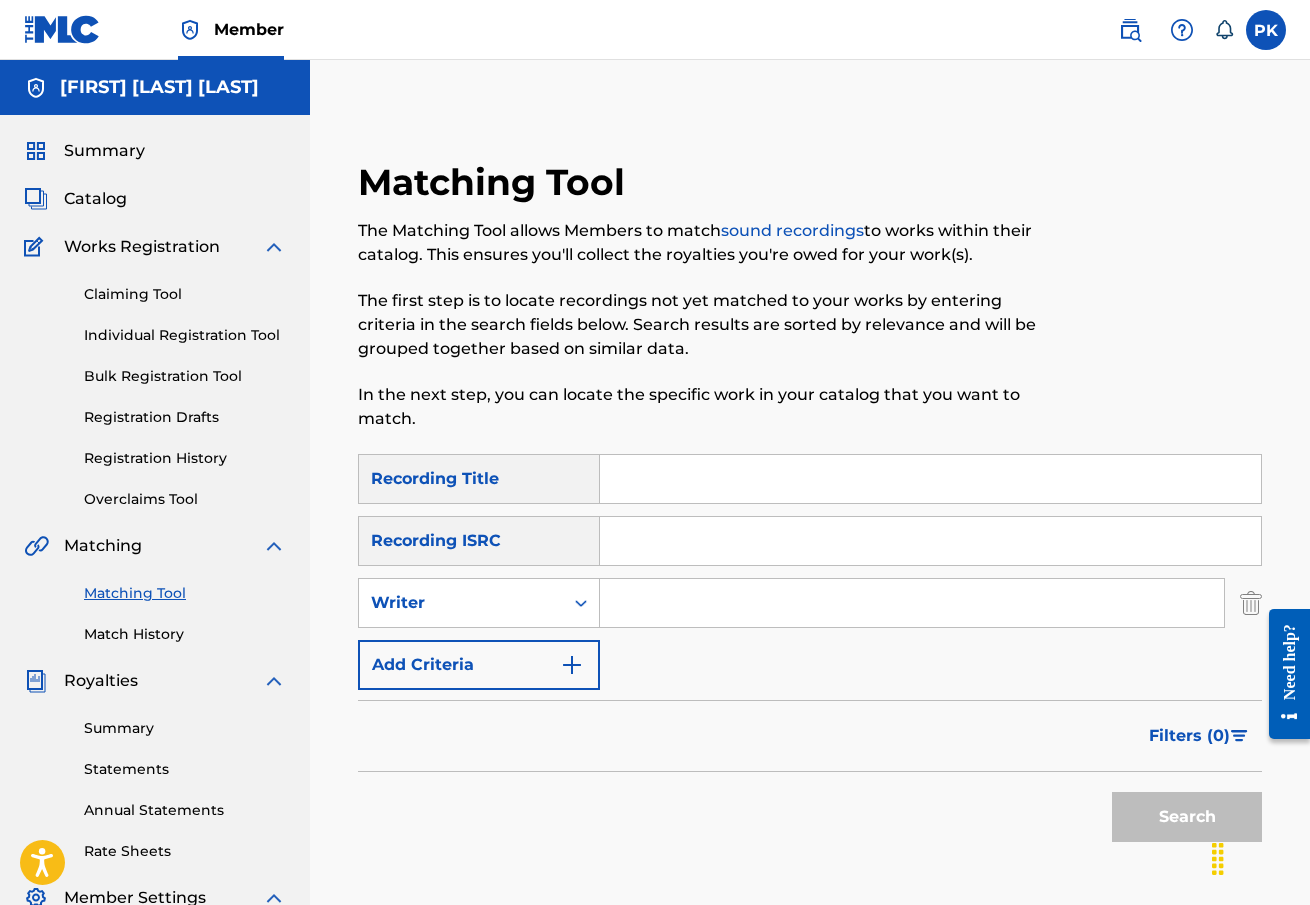 click at bounding box center (912, 603) 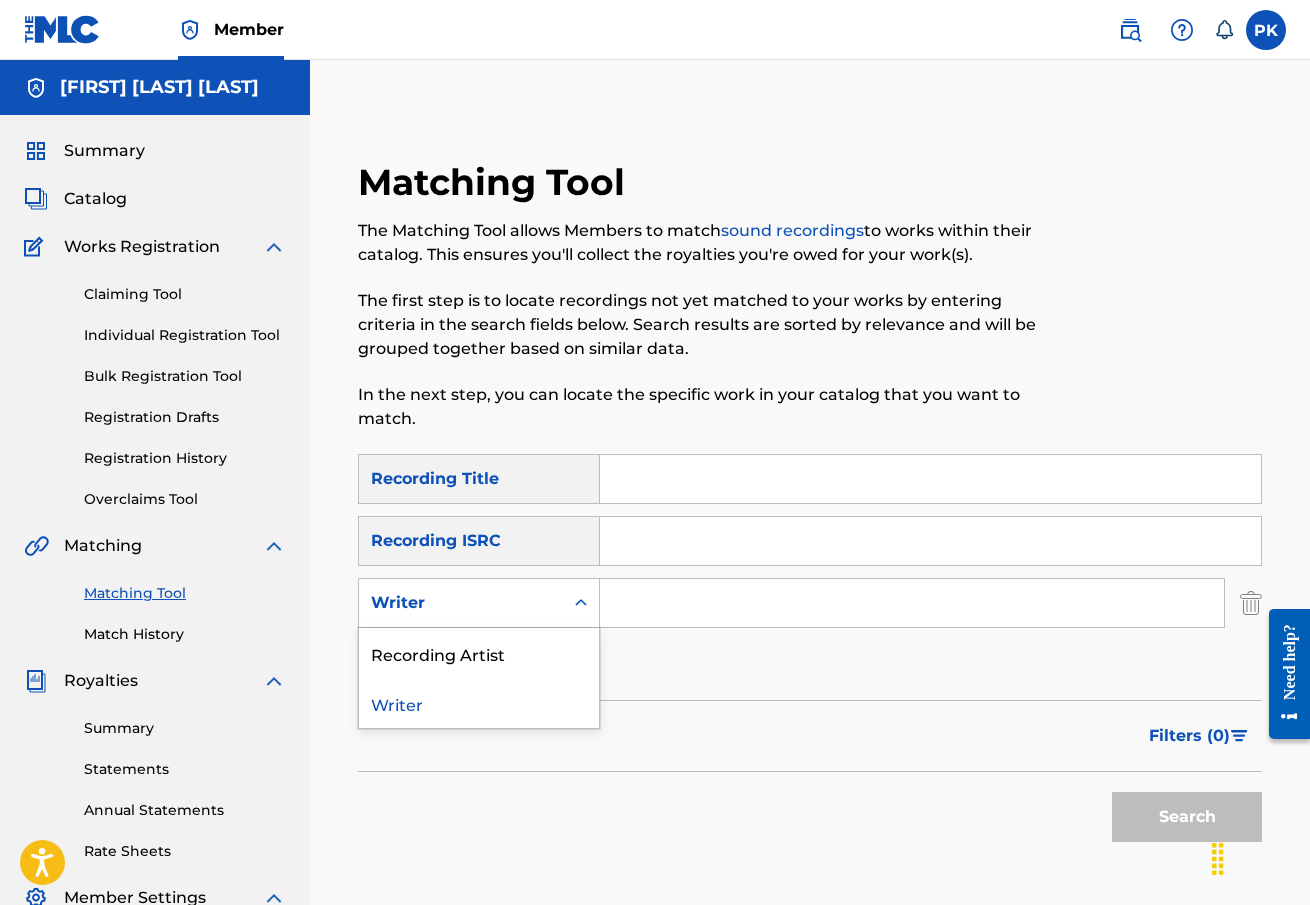 click on "Writer" at bounding box center [461, 603] 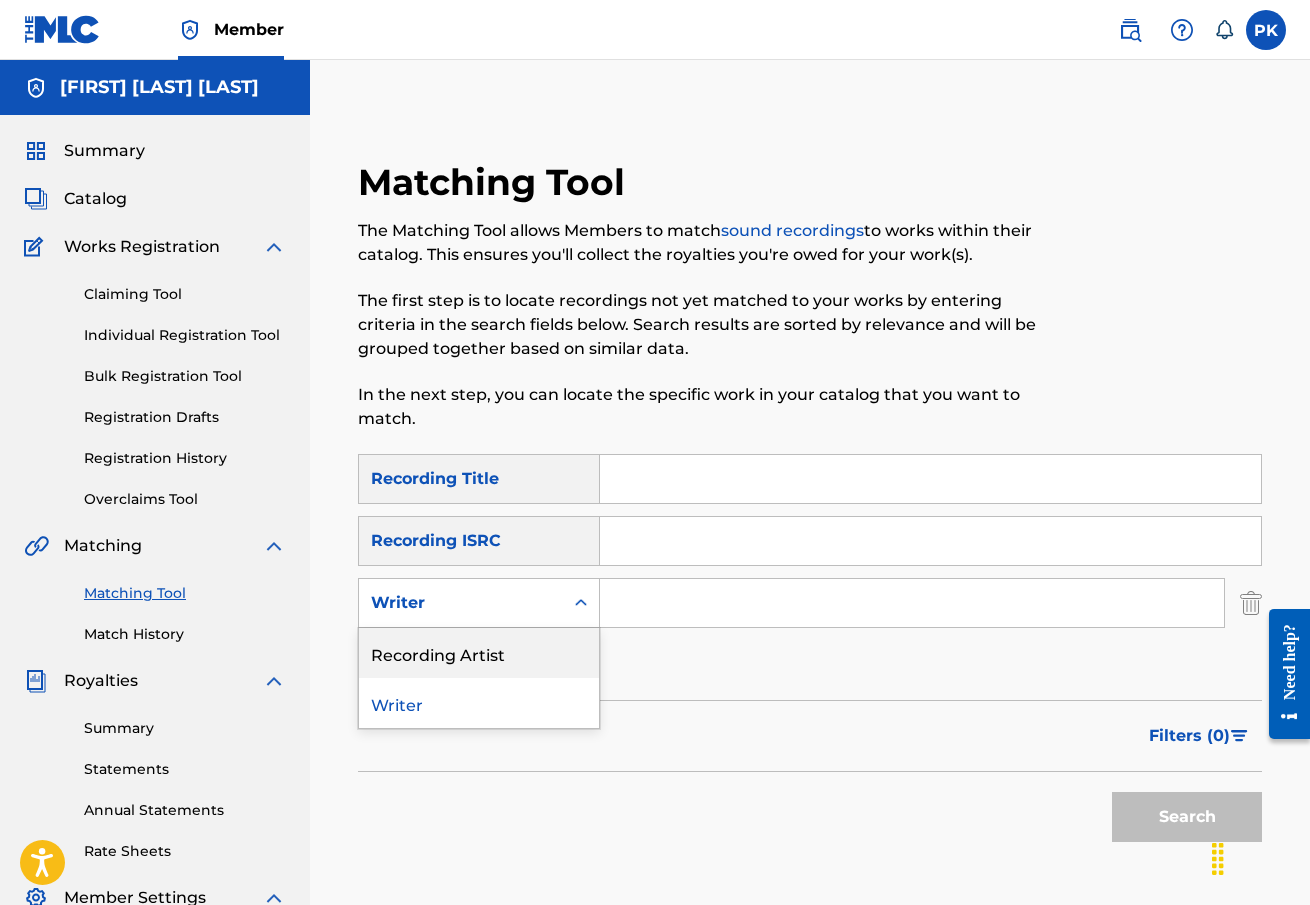 click on "Recording Artist" at bounding box center [479, 653] 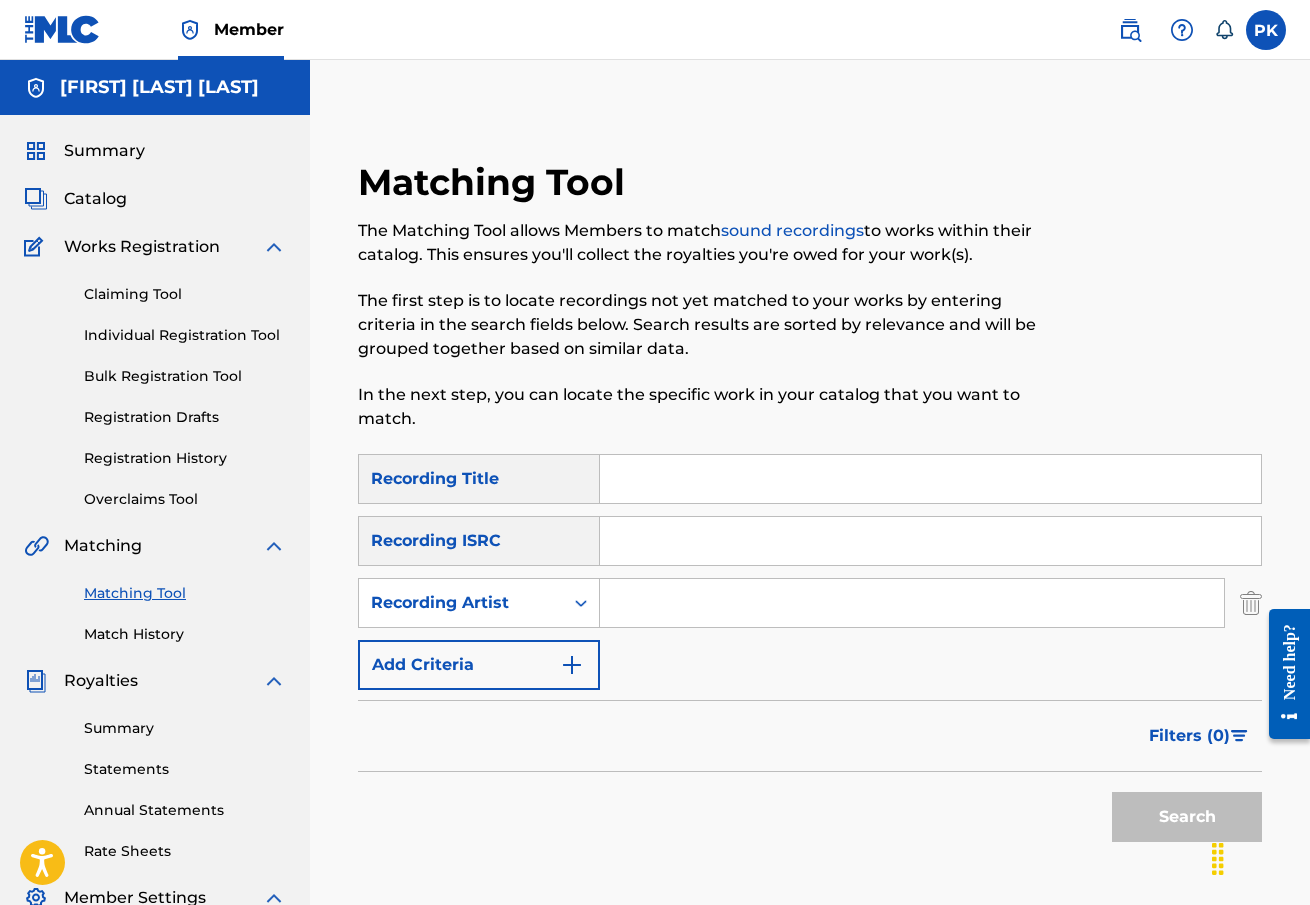 click at bounding box center [912, 603] 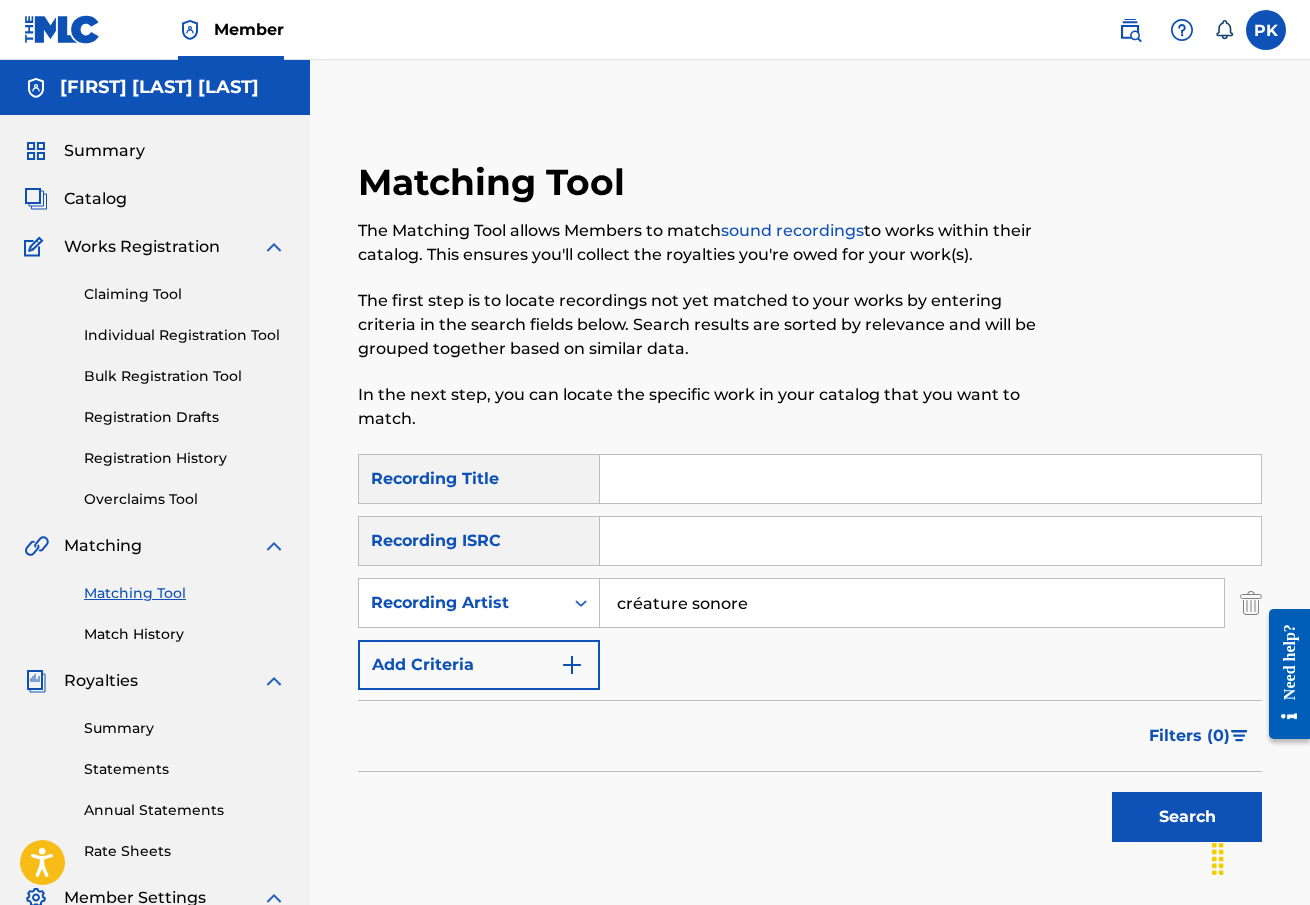 type on "créature sonore" 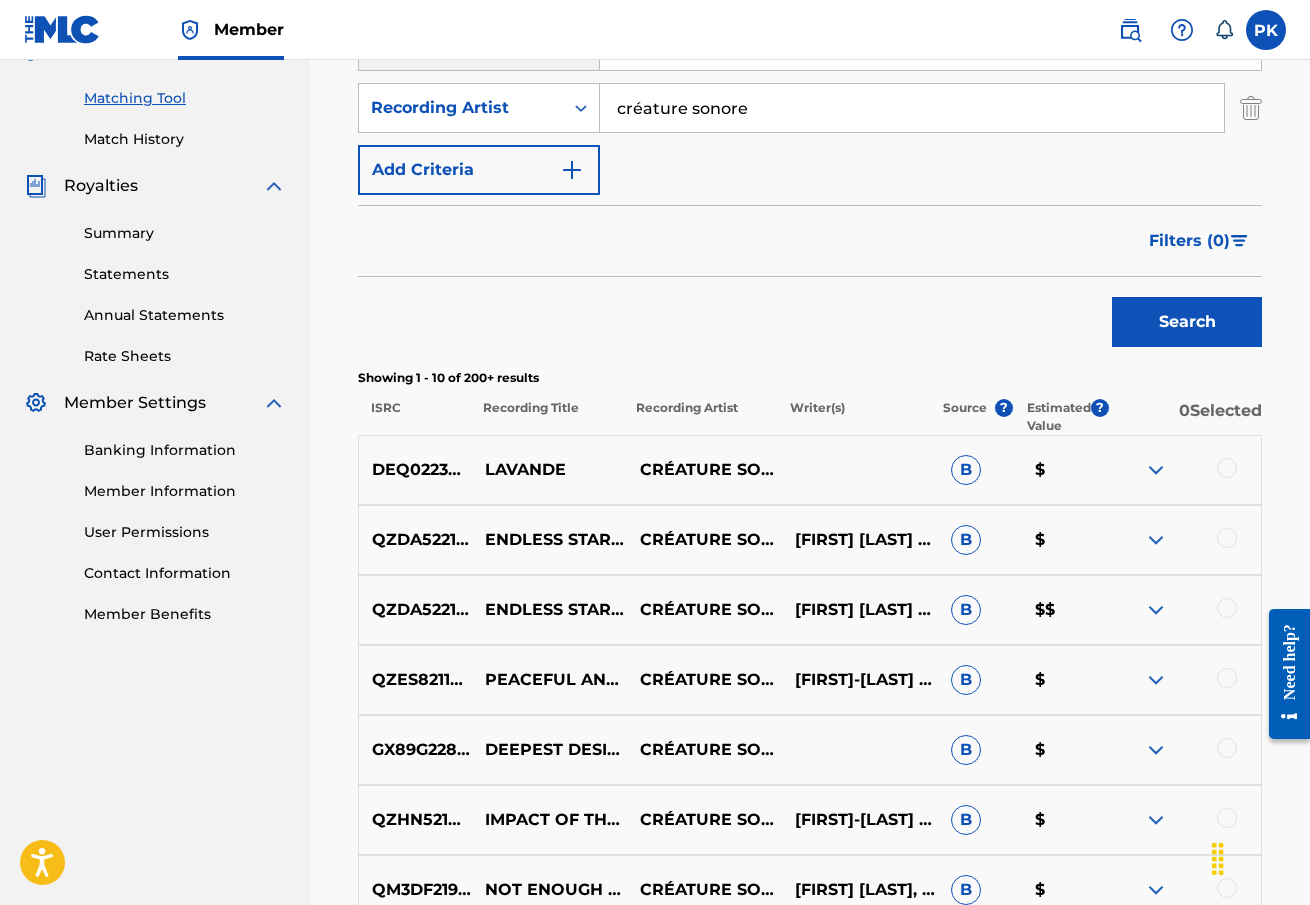 scroll, scrollTop: 514, scrollLeft: 0, axis: vertical 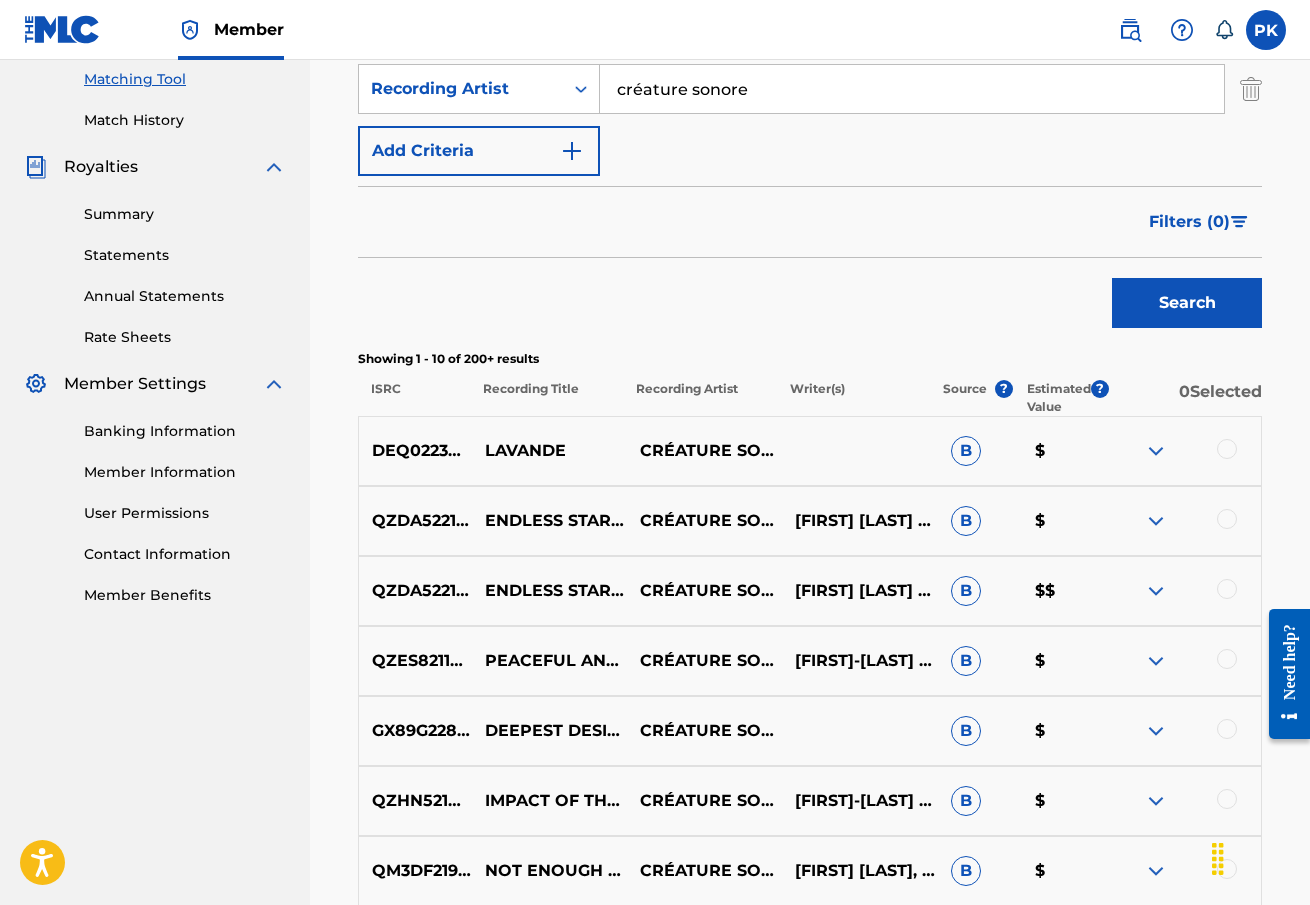 click at bounding box center [1156, 521] 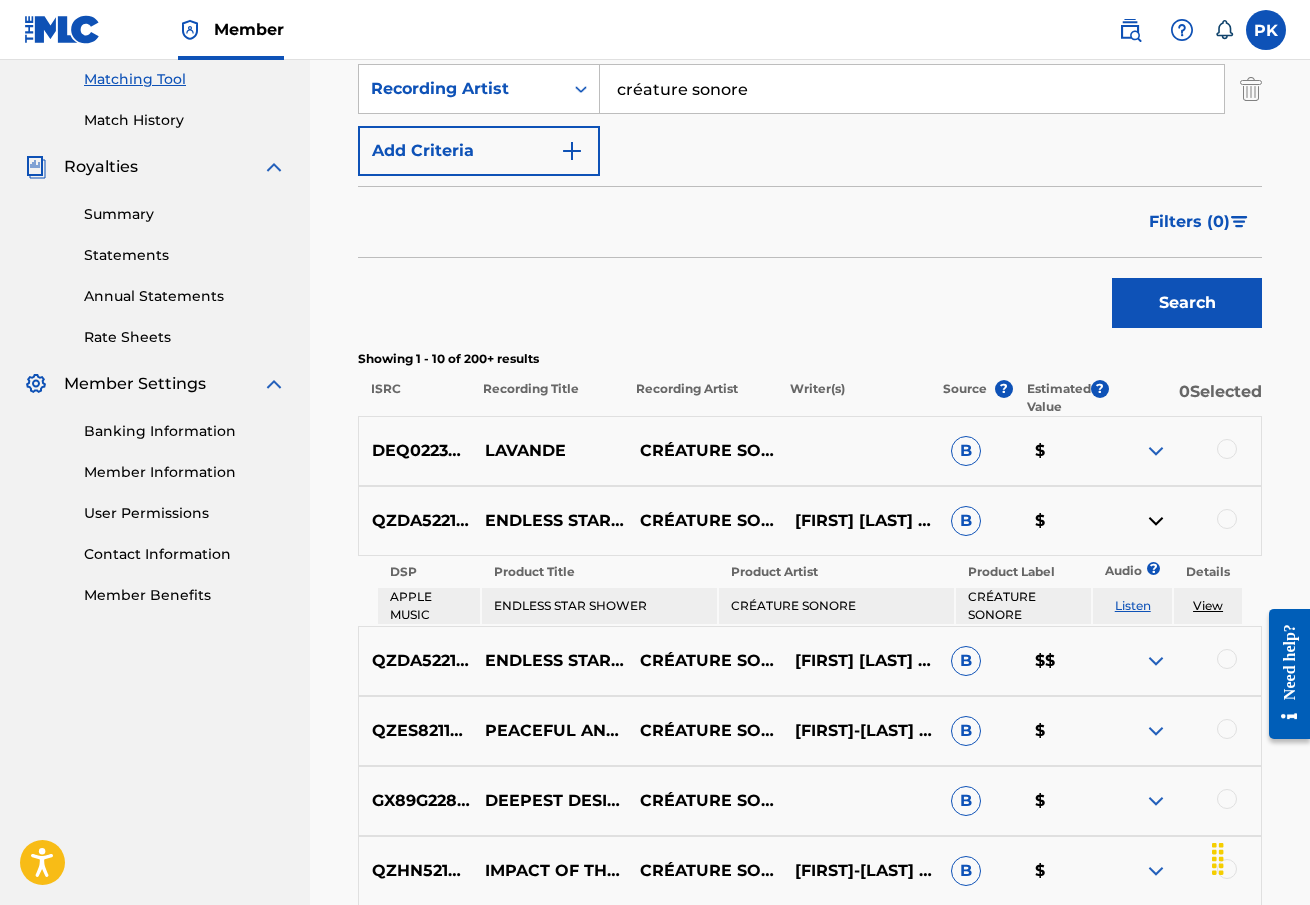 click at bounding box center [1156, 521] 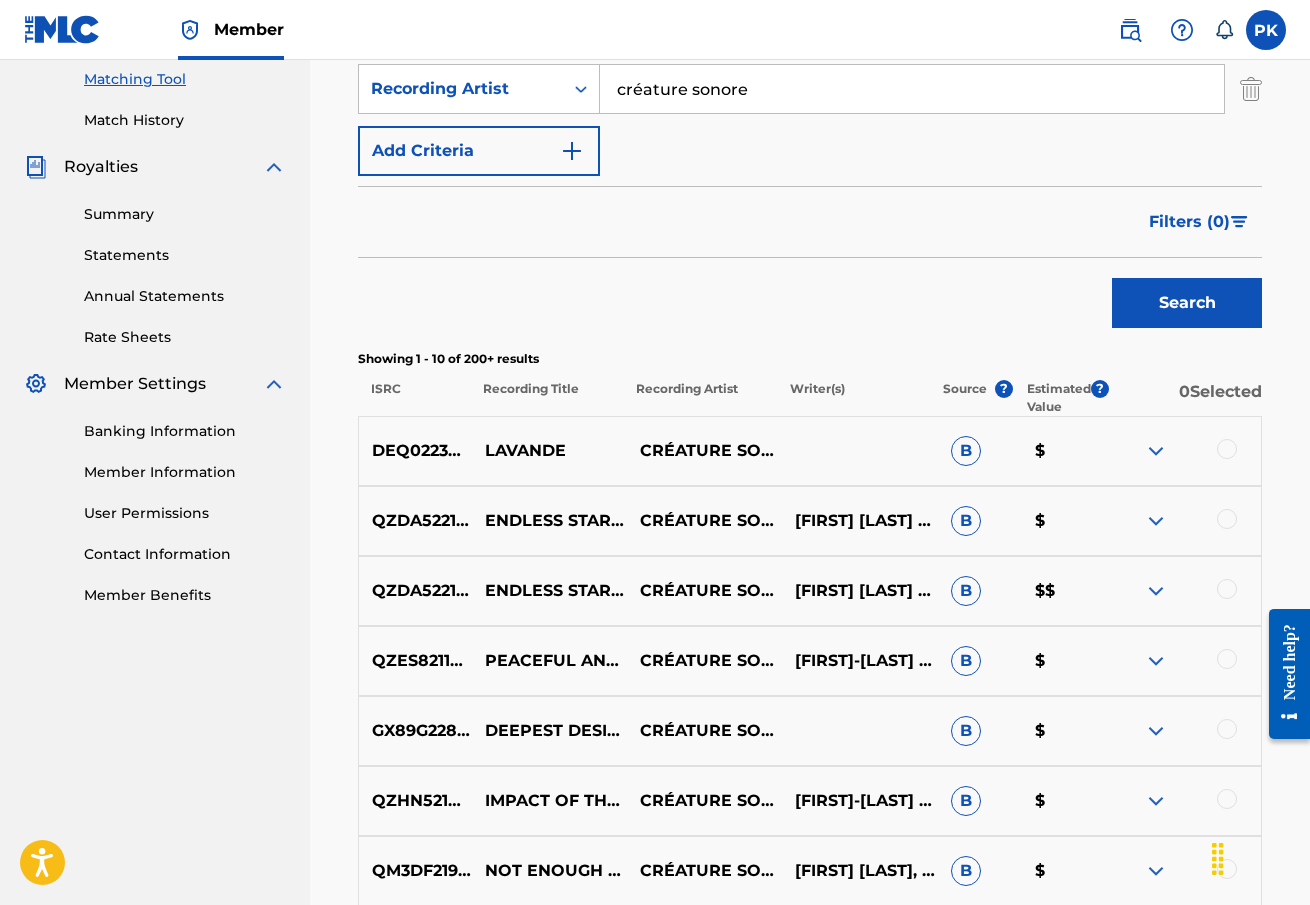 click at bounding box center [1227, 519] 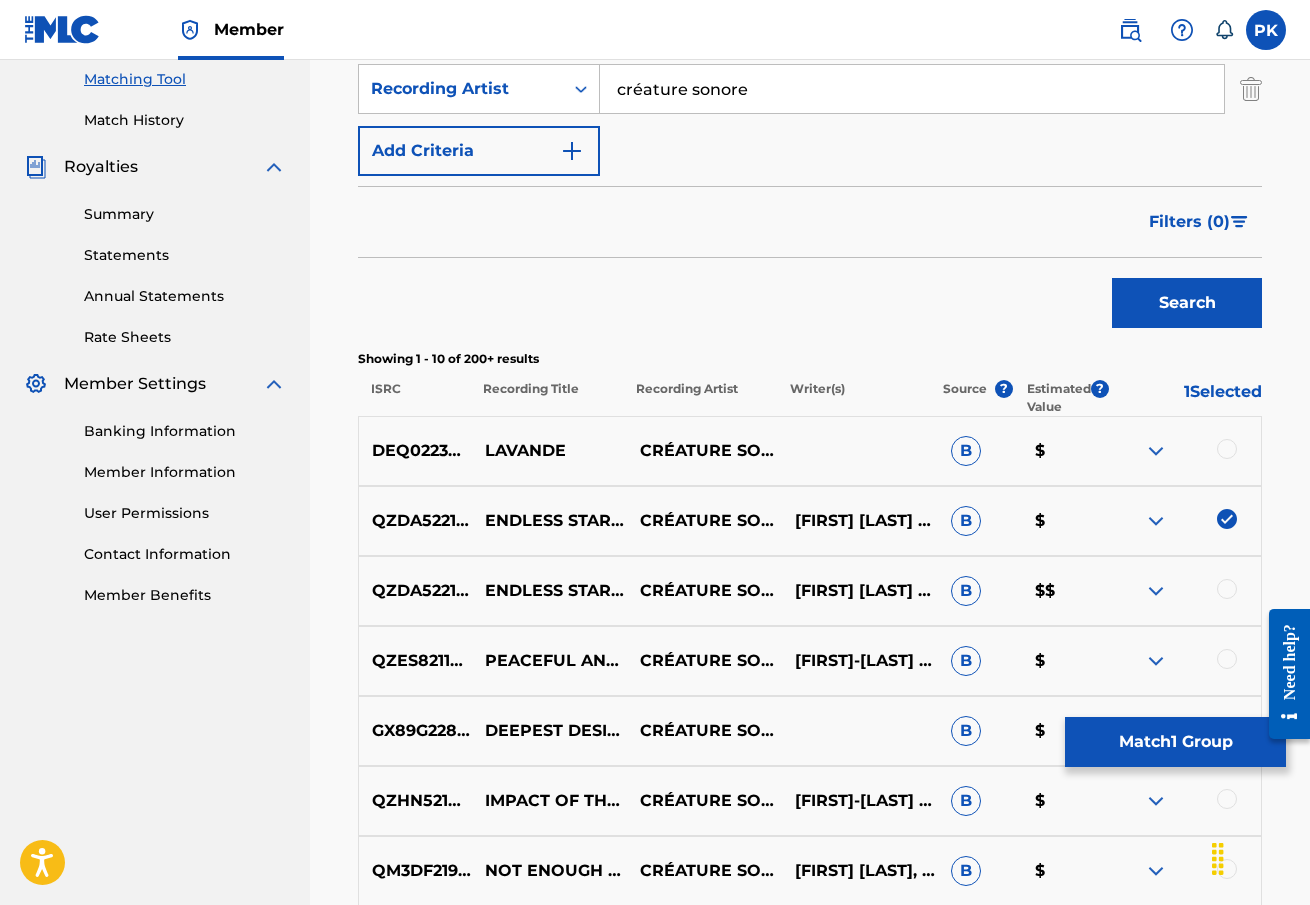 click at bounding box center (1227, 519) 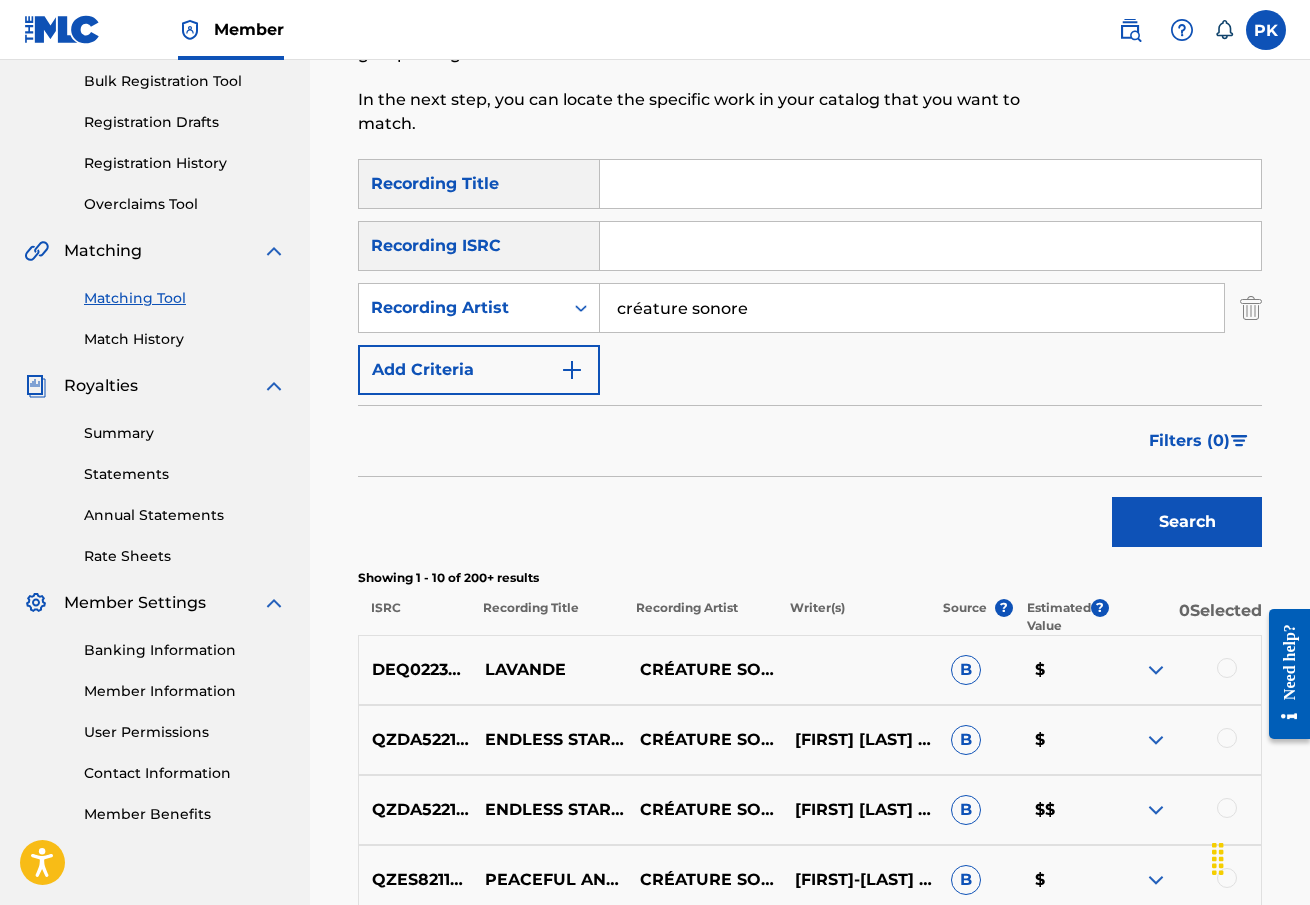 scroll, scrollTop: 351, scrollLeft: 0, axis: vertical 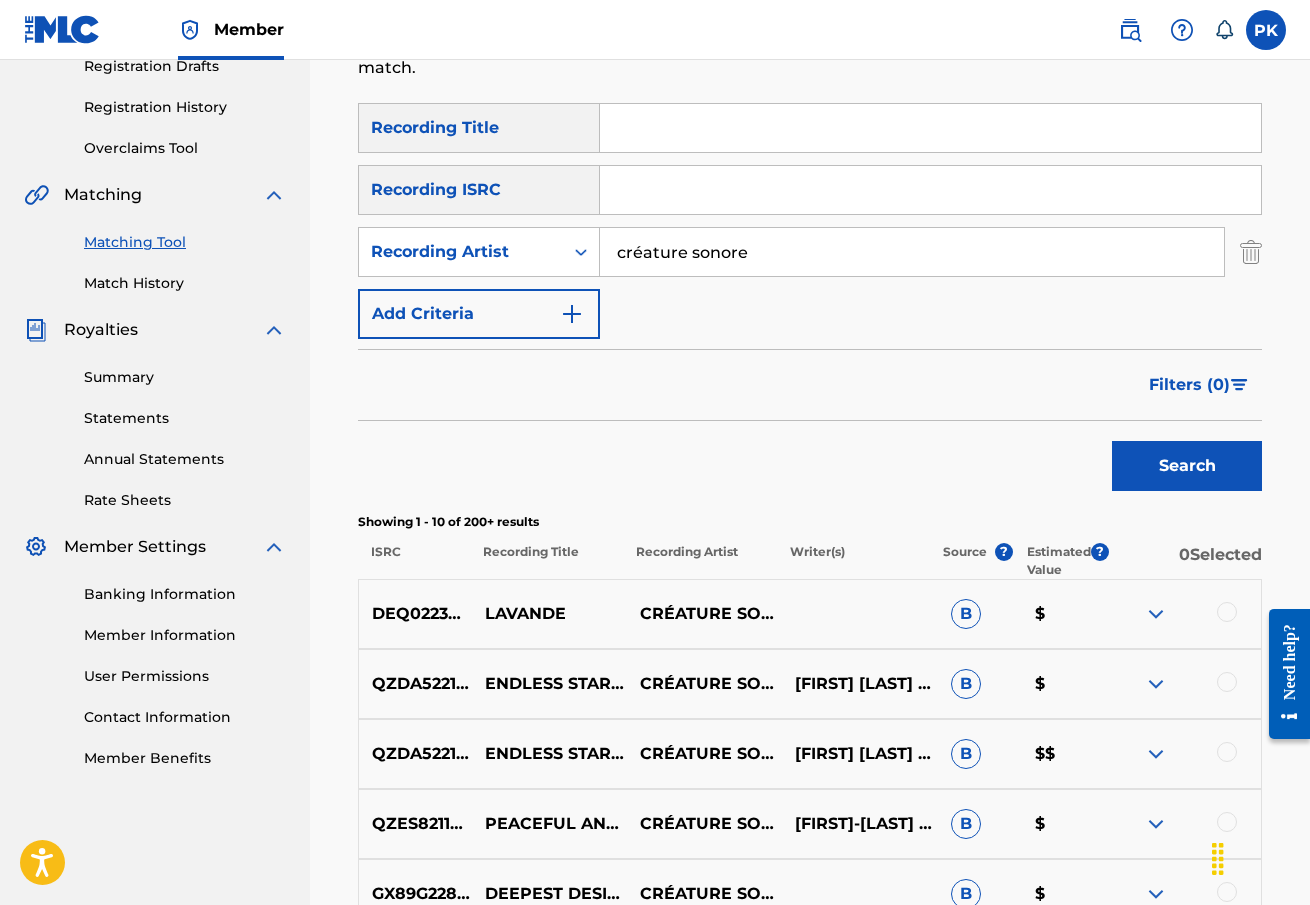 click on "Filters ( 0 )" at bounding box center (1199, 385) 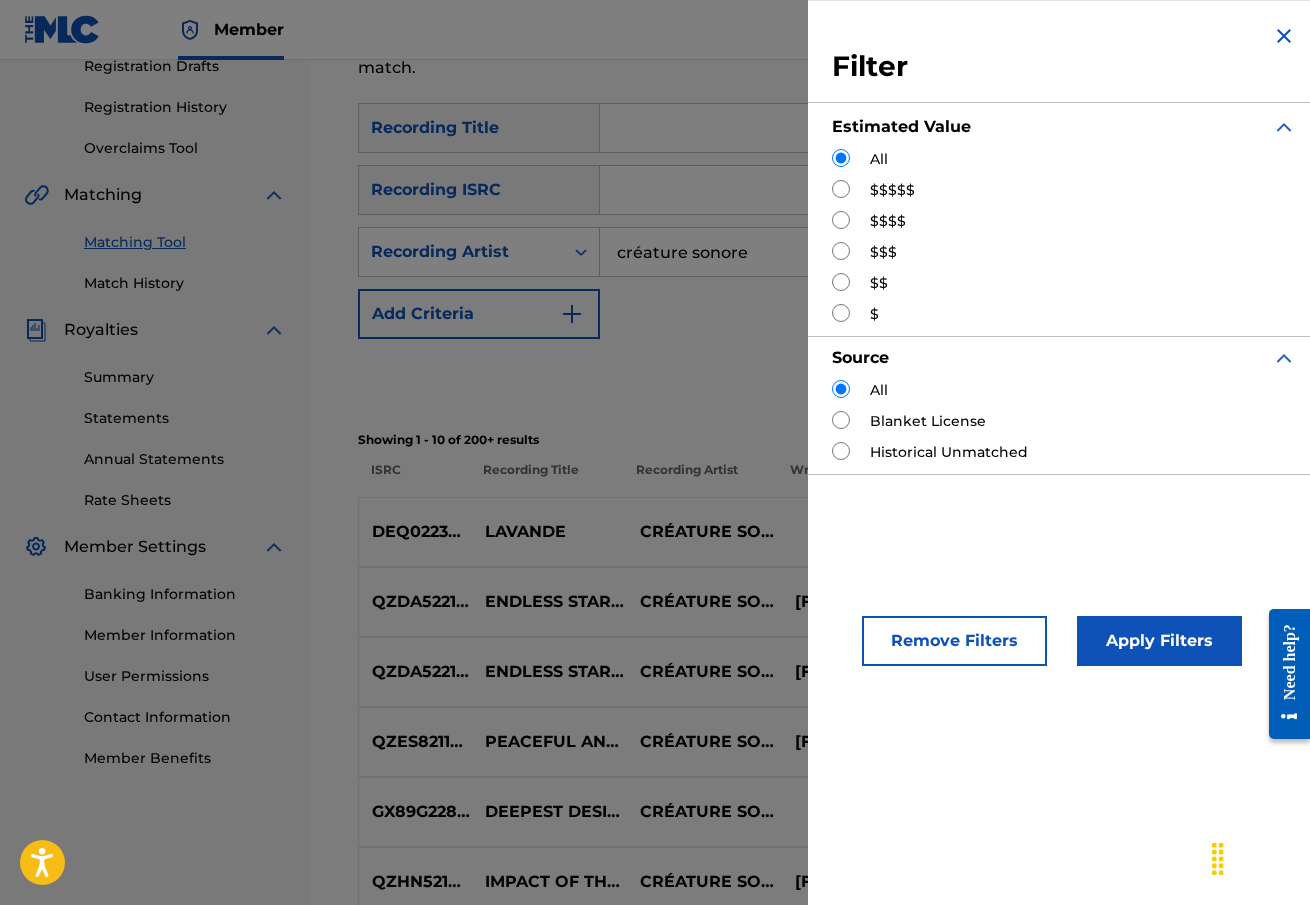 click on "$$$$$" at bounding box center [892, 190] 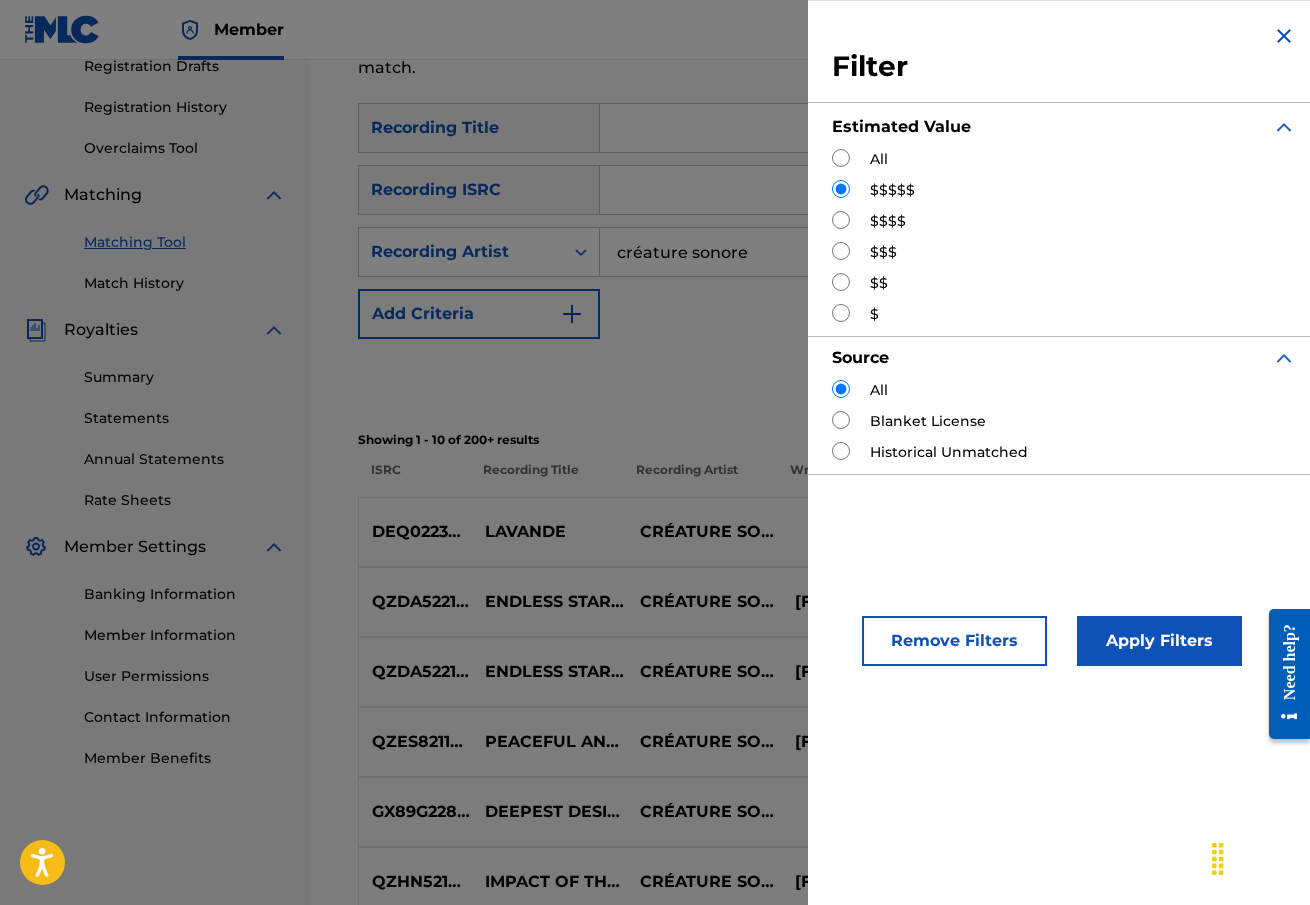 click on "Apply Filters" at bounding box center [1159, 641] 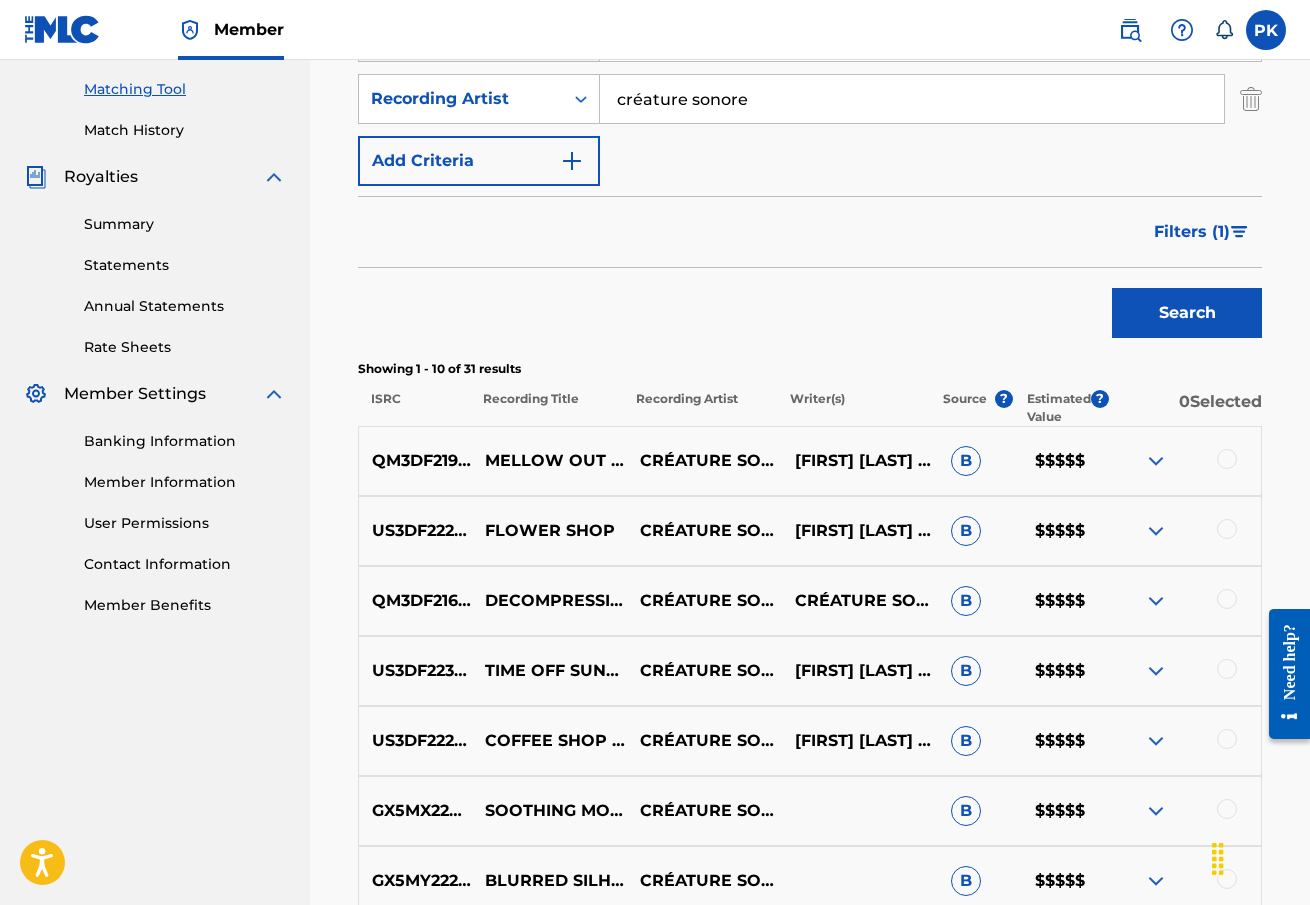 scroll, scrollTop: 513, scrollLeft: 0, axis: vertical 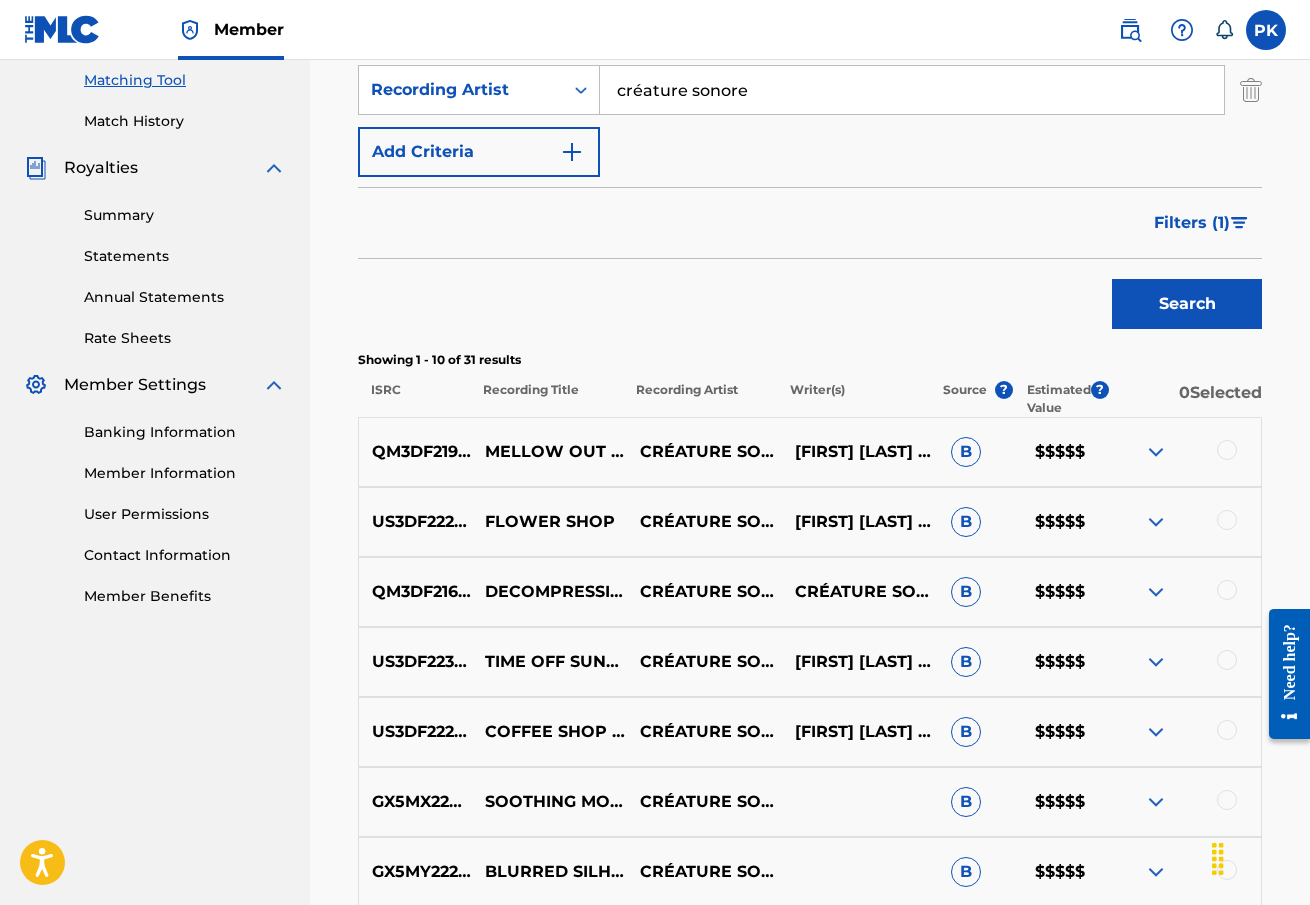 click at bounding box center (1227, 450) 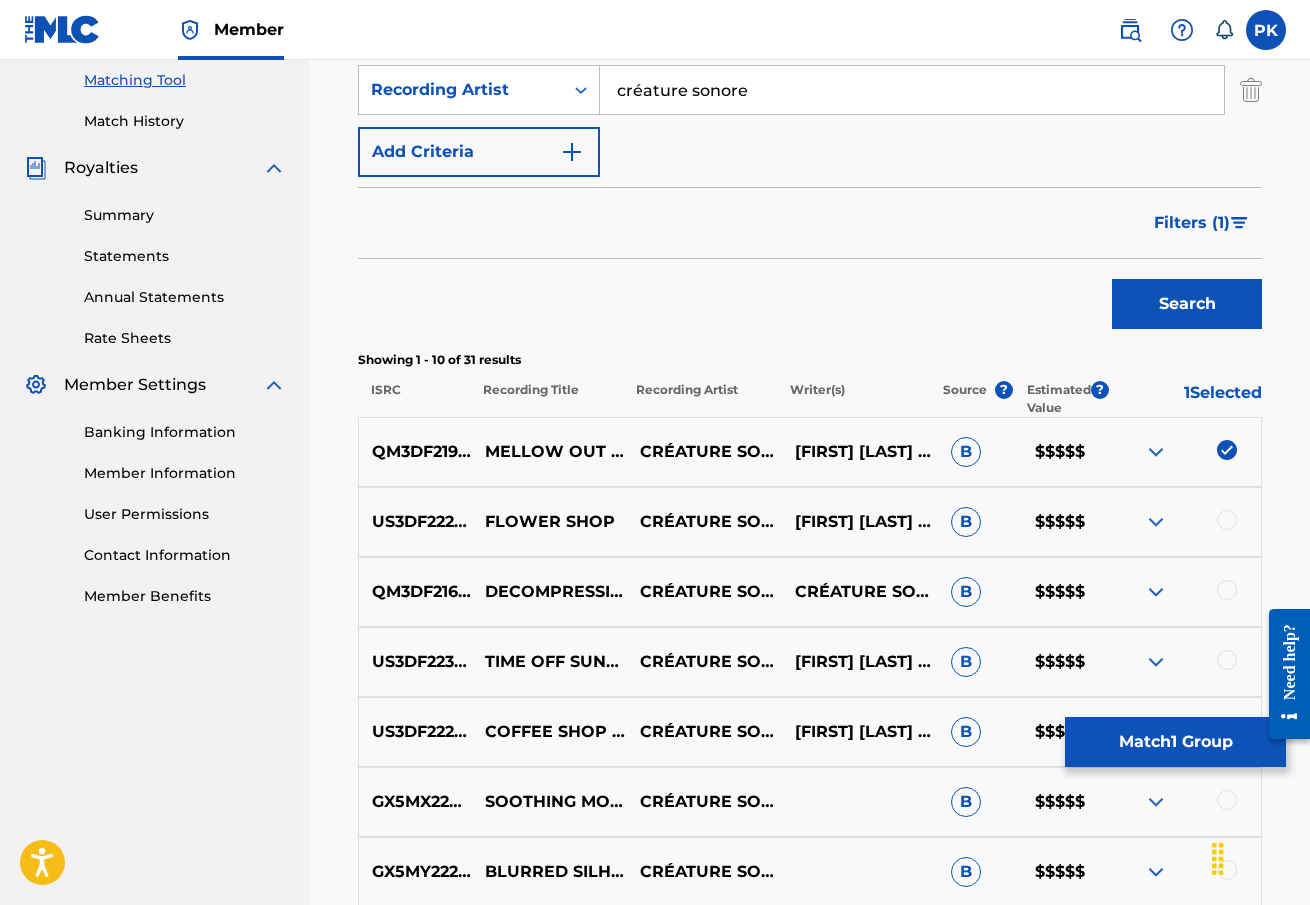 click at bounding box center [1227, 520] 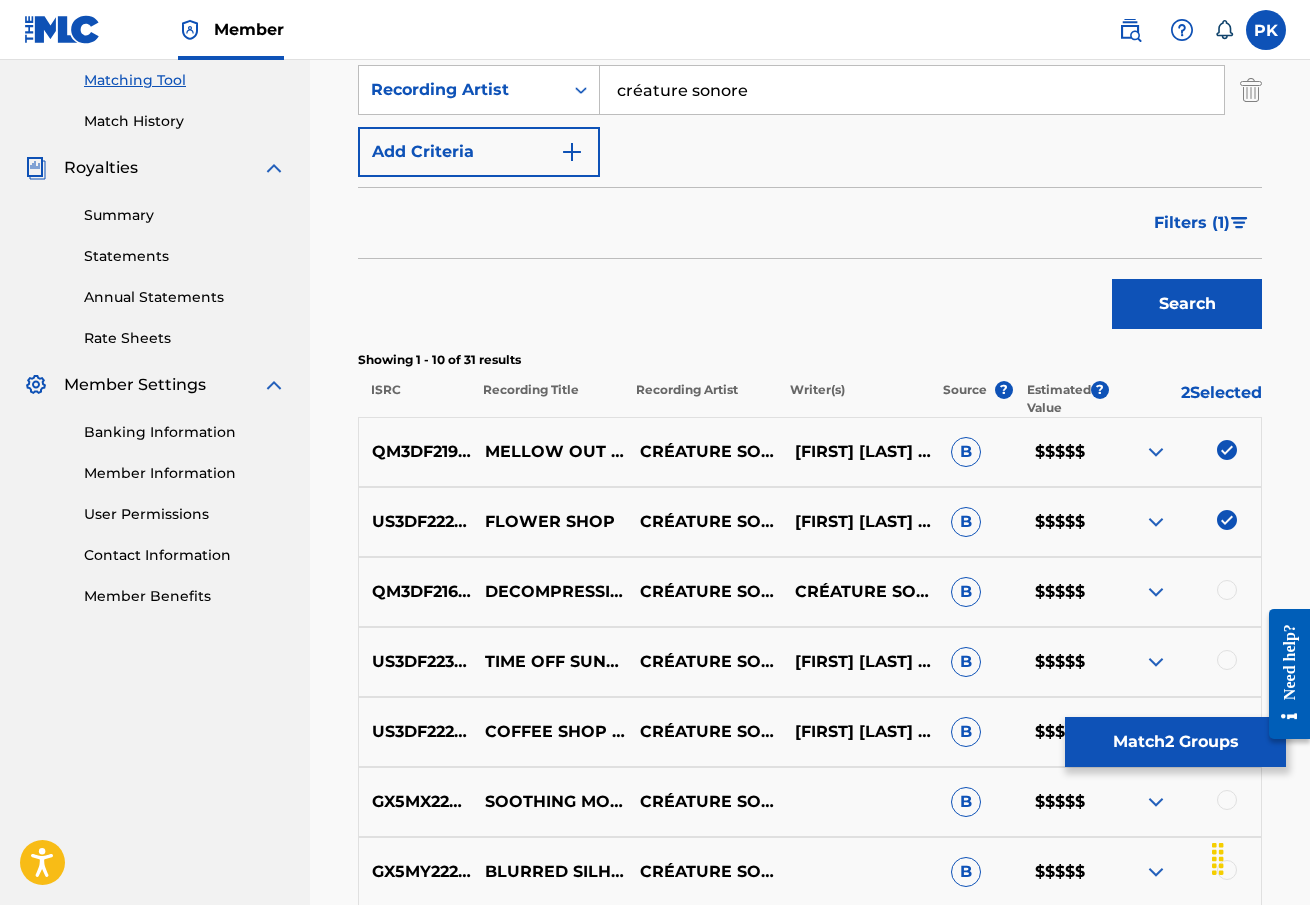 click at bounding box center [1227, 590] 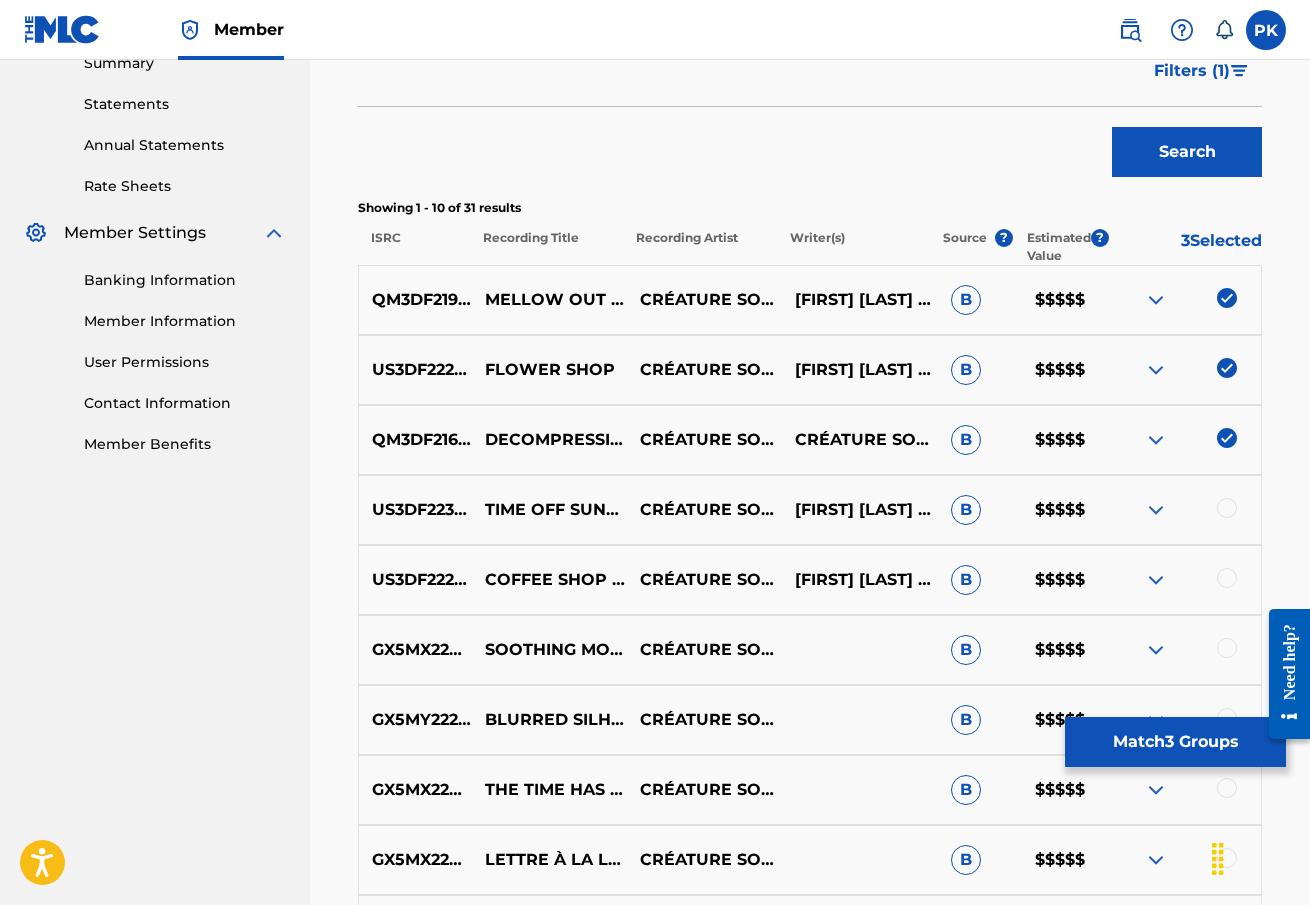 scroll, scrollTop: 712, scrollLeft: 0, axis: vertical 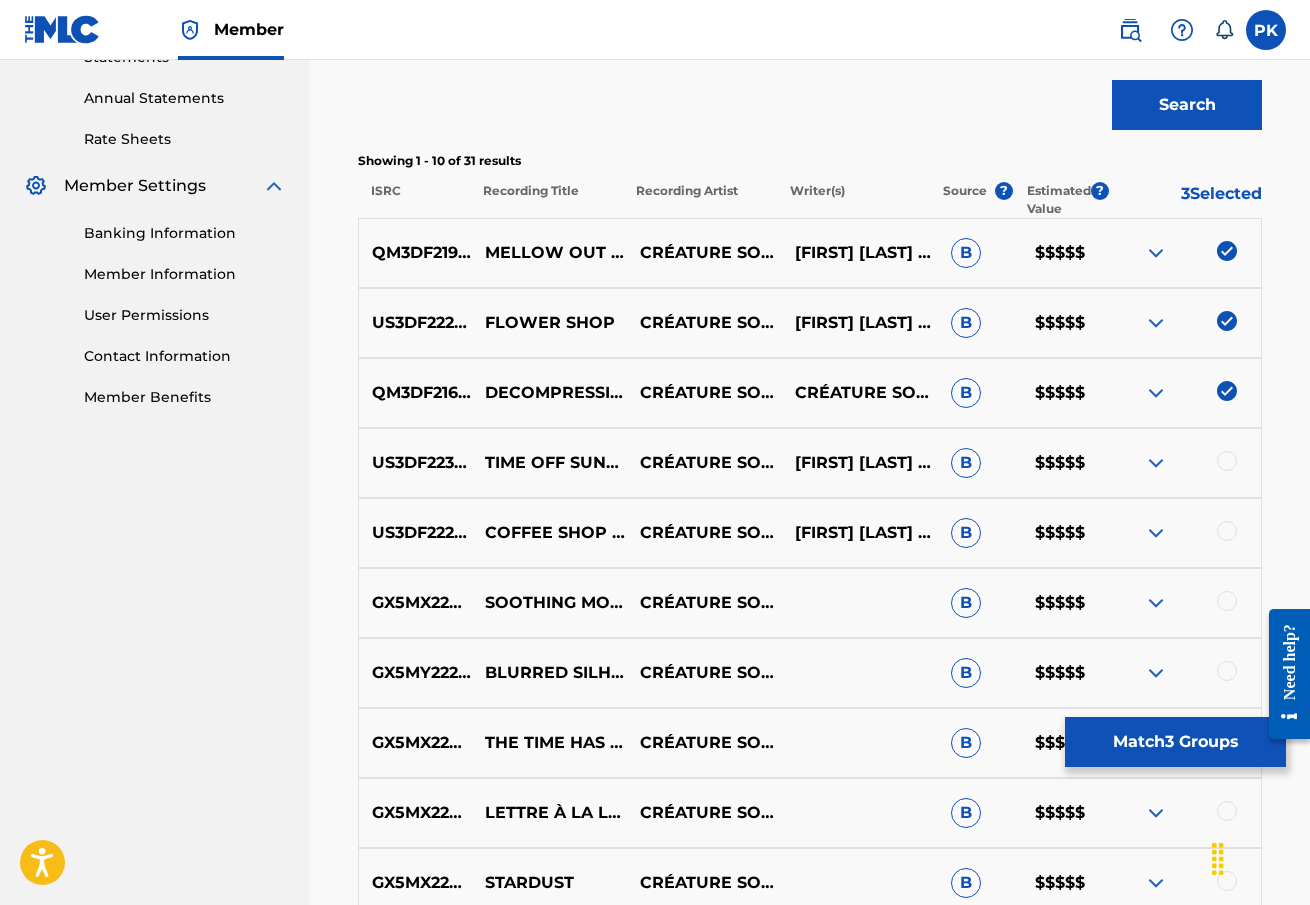 click on "US3DF2236710 TIME OFF SUNSET CRÉATURE SONORE B $$$$$" at bounding box center (810, 463) 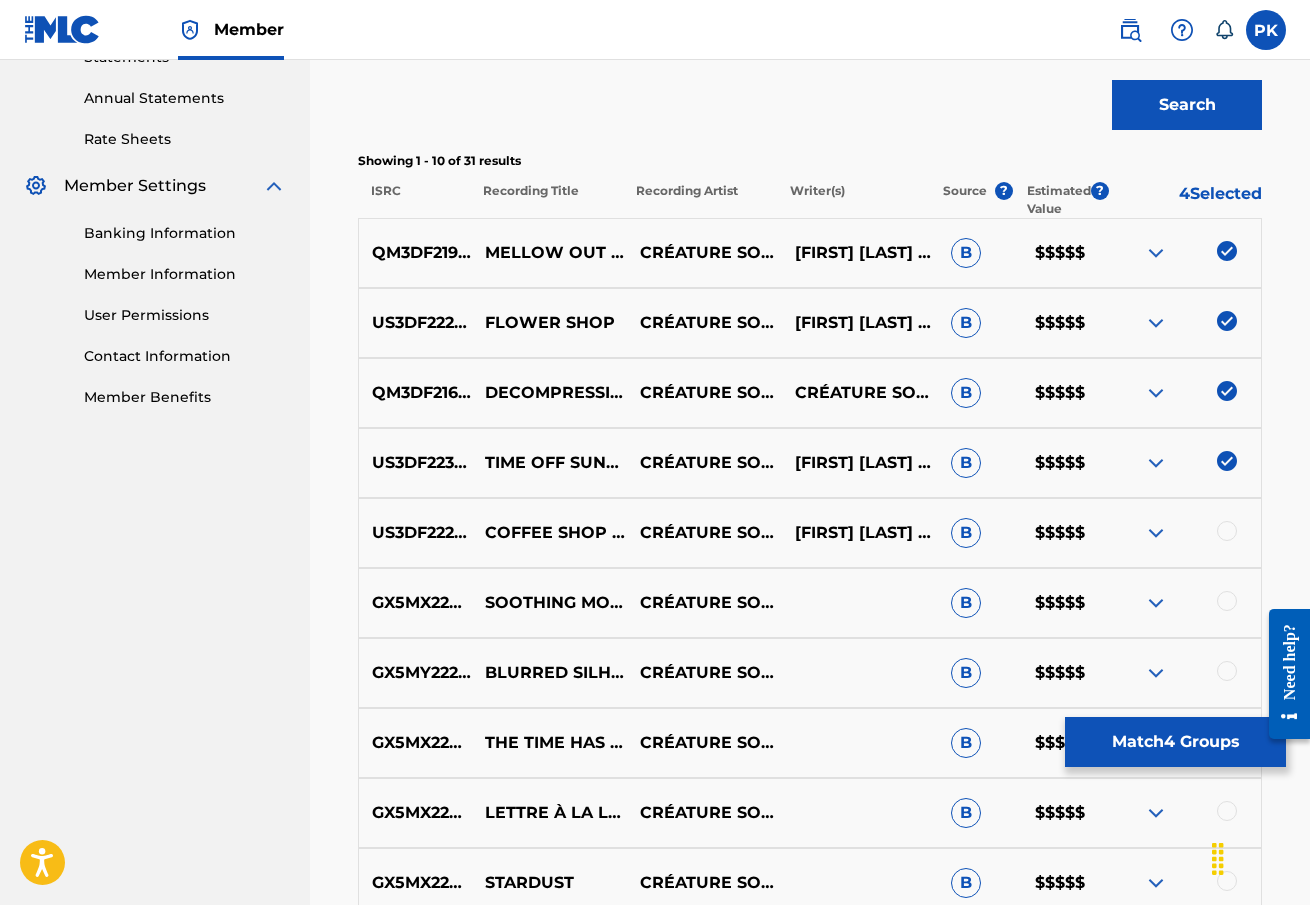 click on "US3DF2229009 COFFEE SHOP TIME CRÉATURE SONORE B $$$$$" at bounding box center [810, 533] 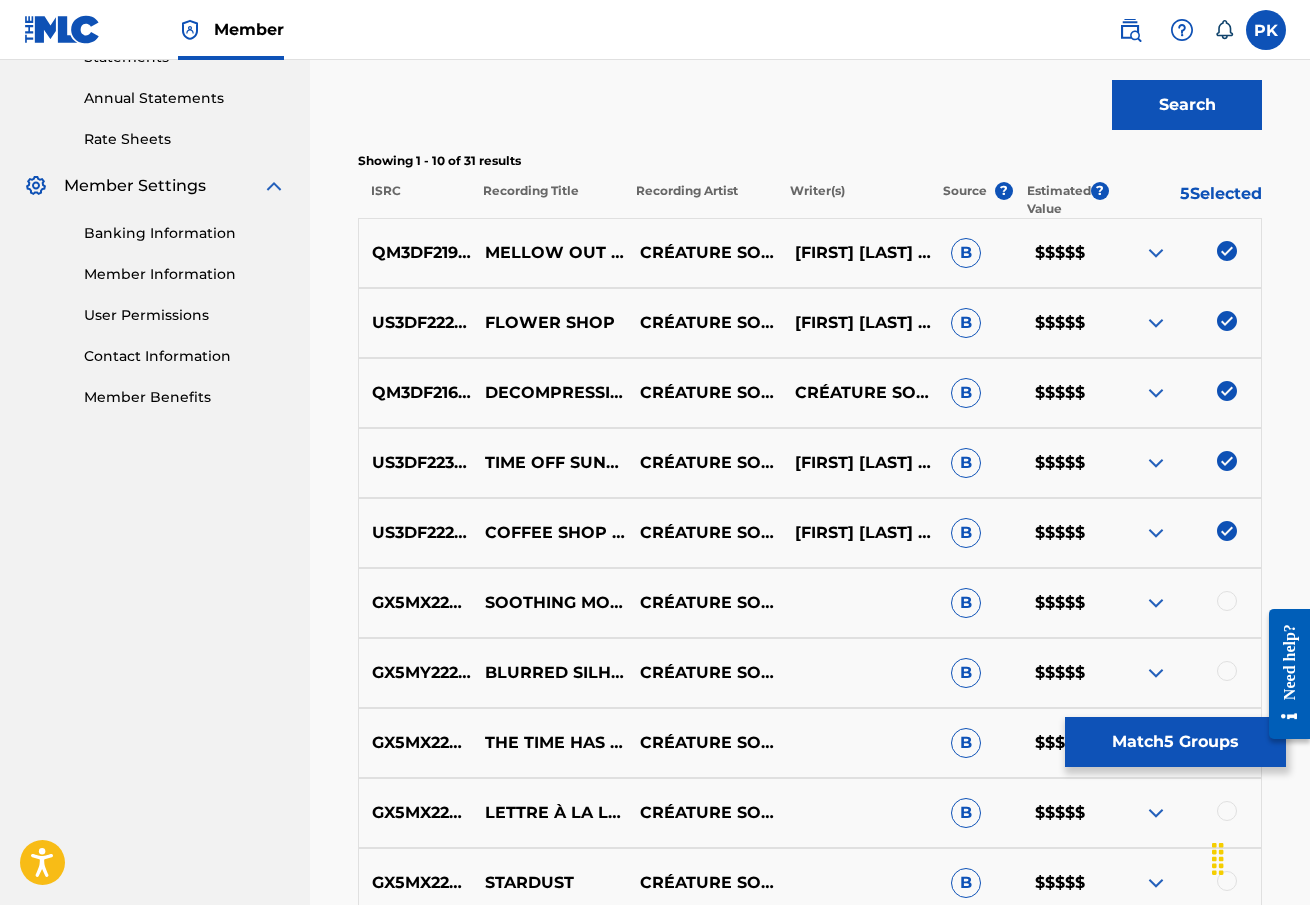 click at bounding box center [1227, 601] 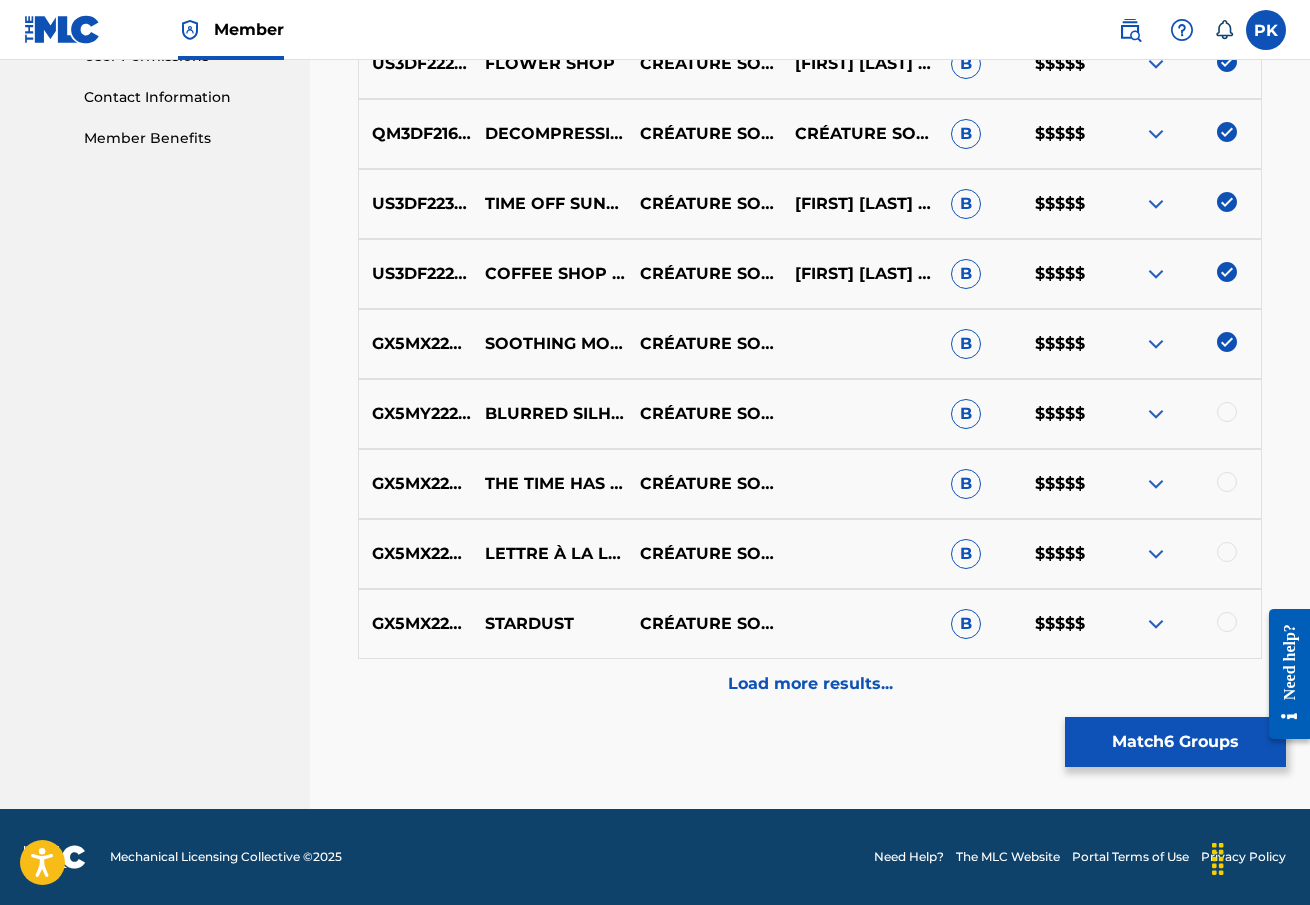 scroll, scrollTop: 971, scrollLeft: 0, axis: vertical 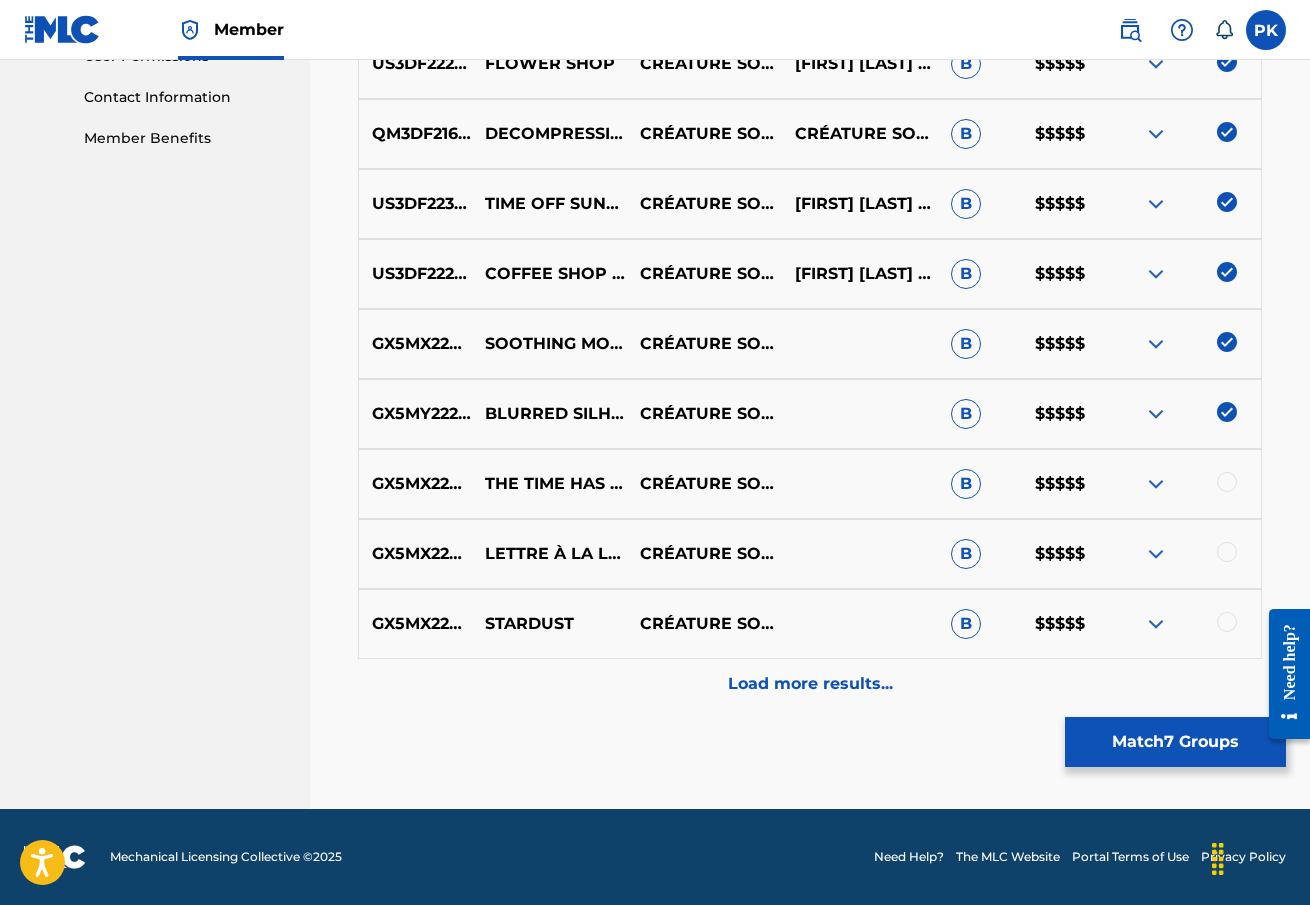 click at bounding box center (1227, 482) 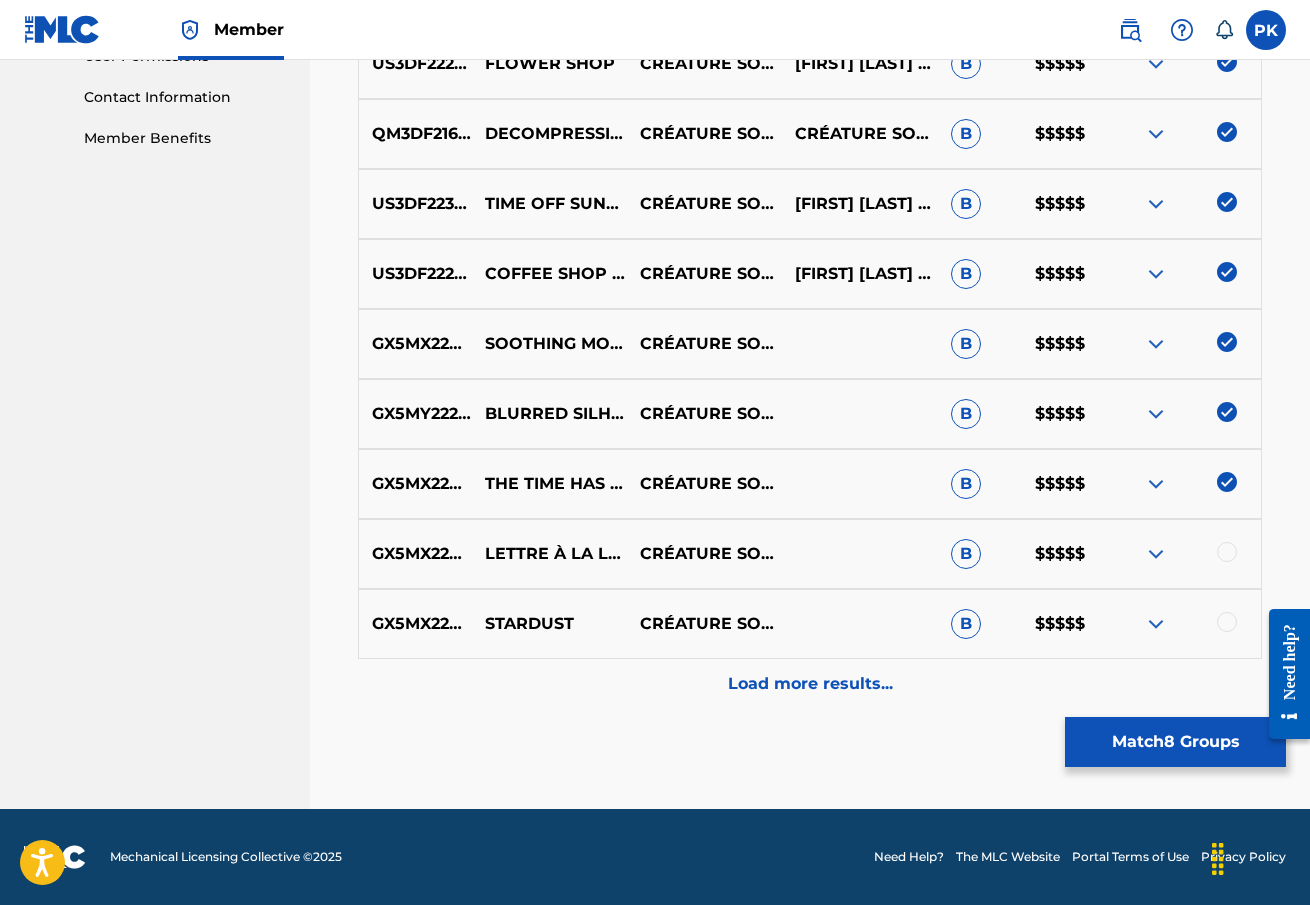 click at bounding box center [1227, 552] 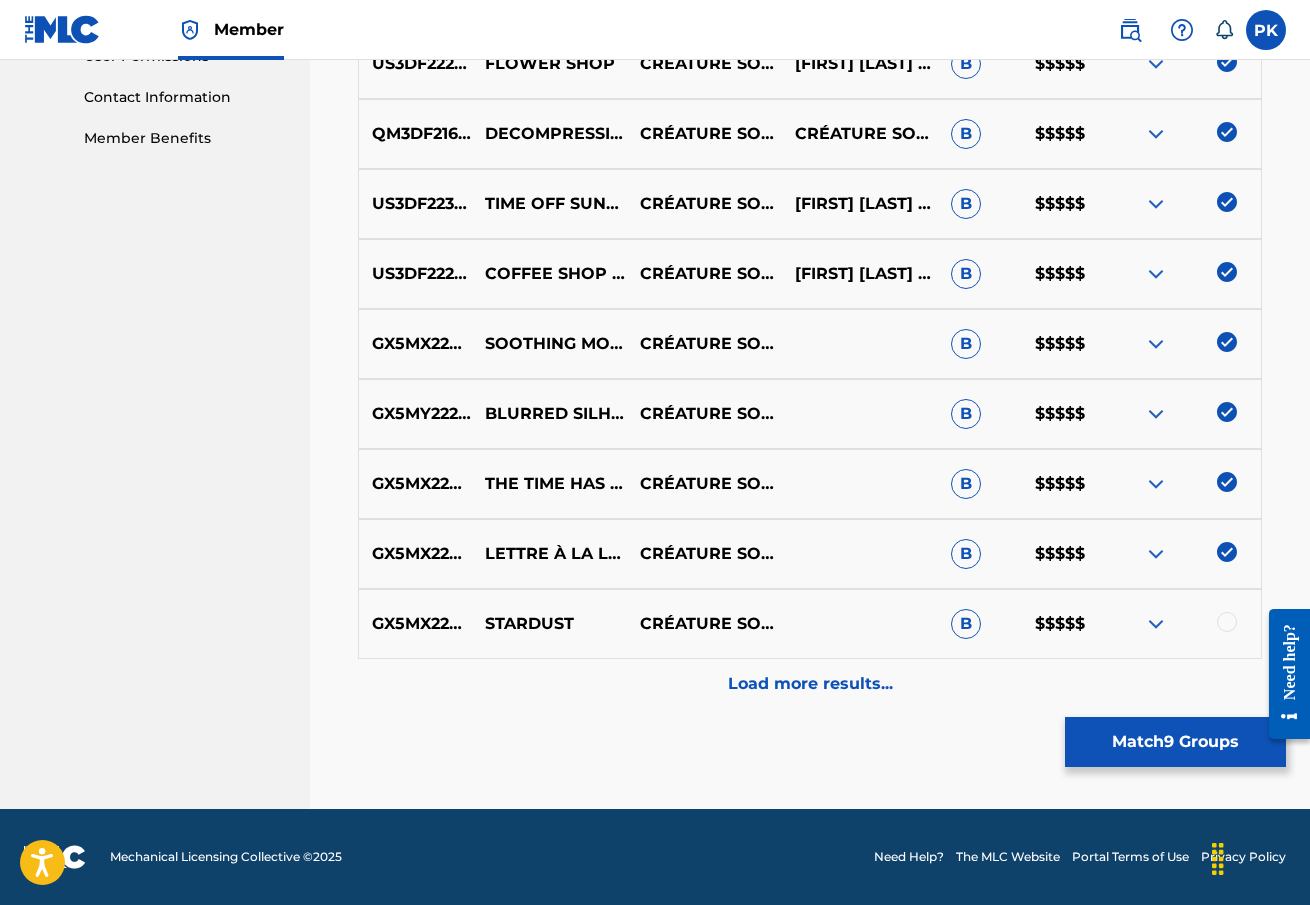 click at bounding box center [1227, 622] 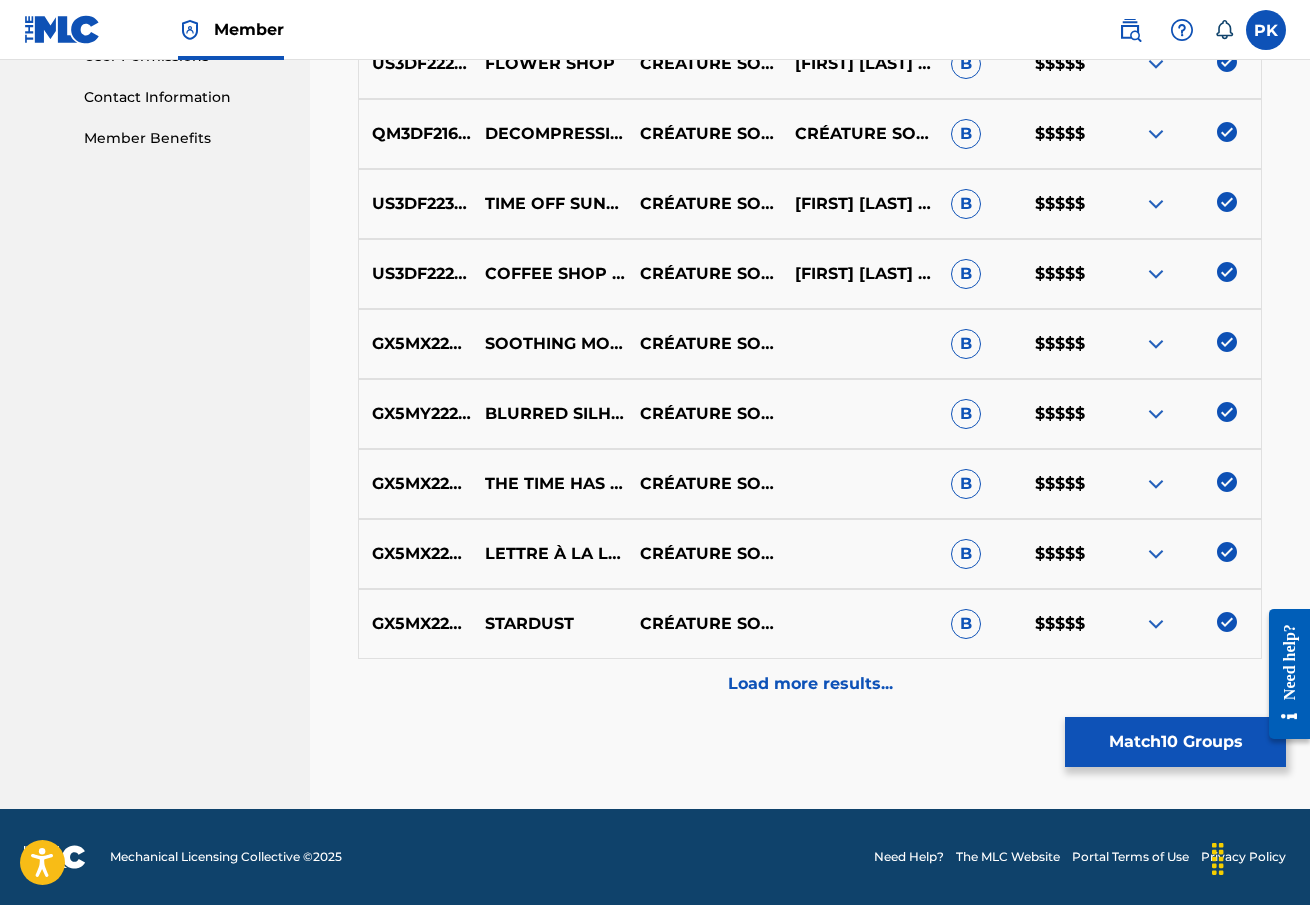 click on "Match  10 Groups" at bounding box center [1175, 742] 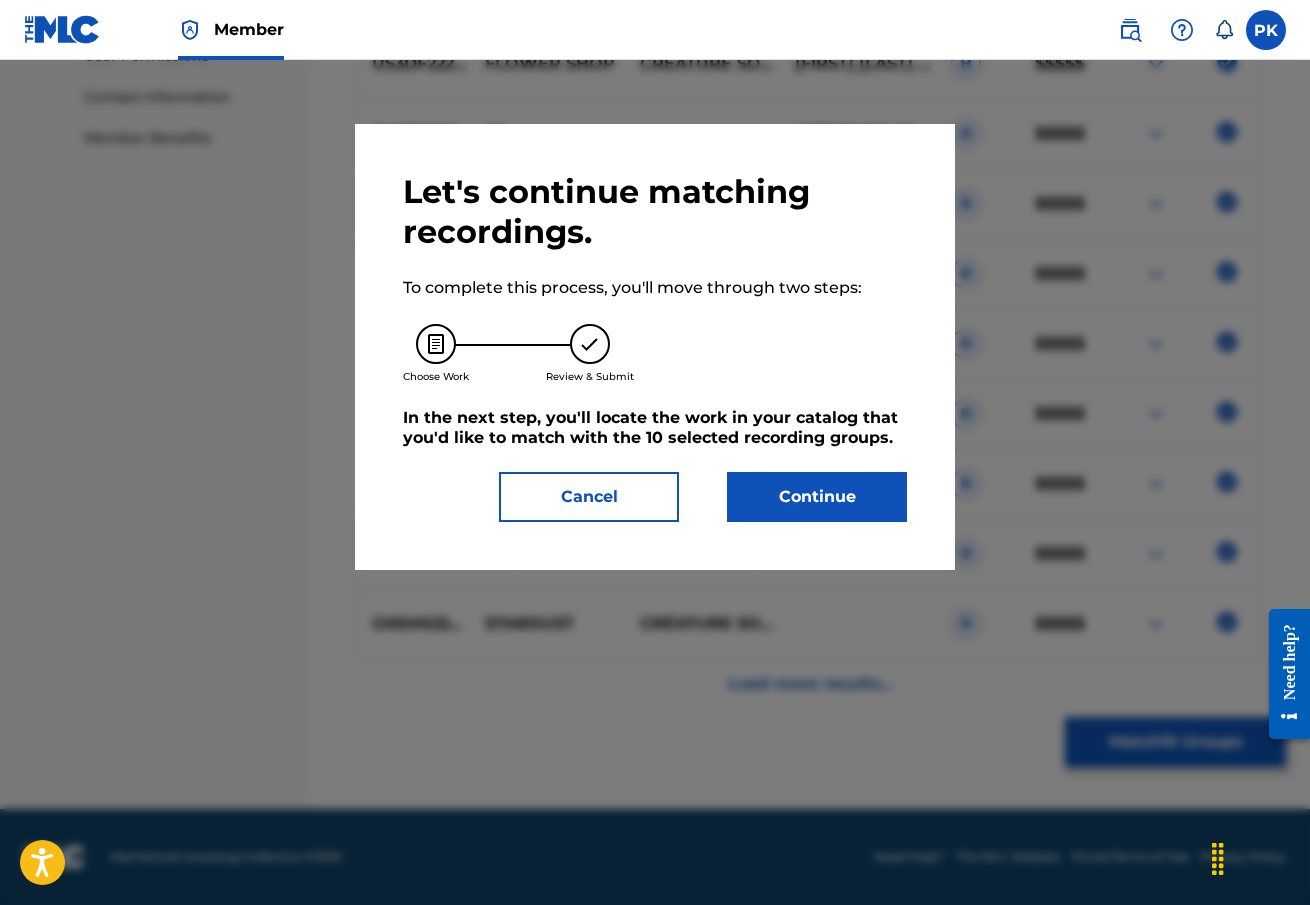 click on "Cancel" at bounding box center (589, 497) 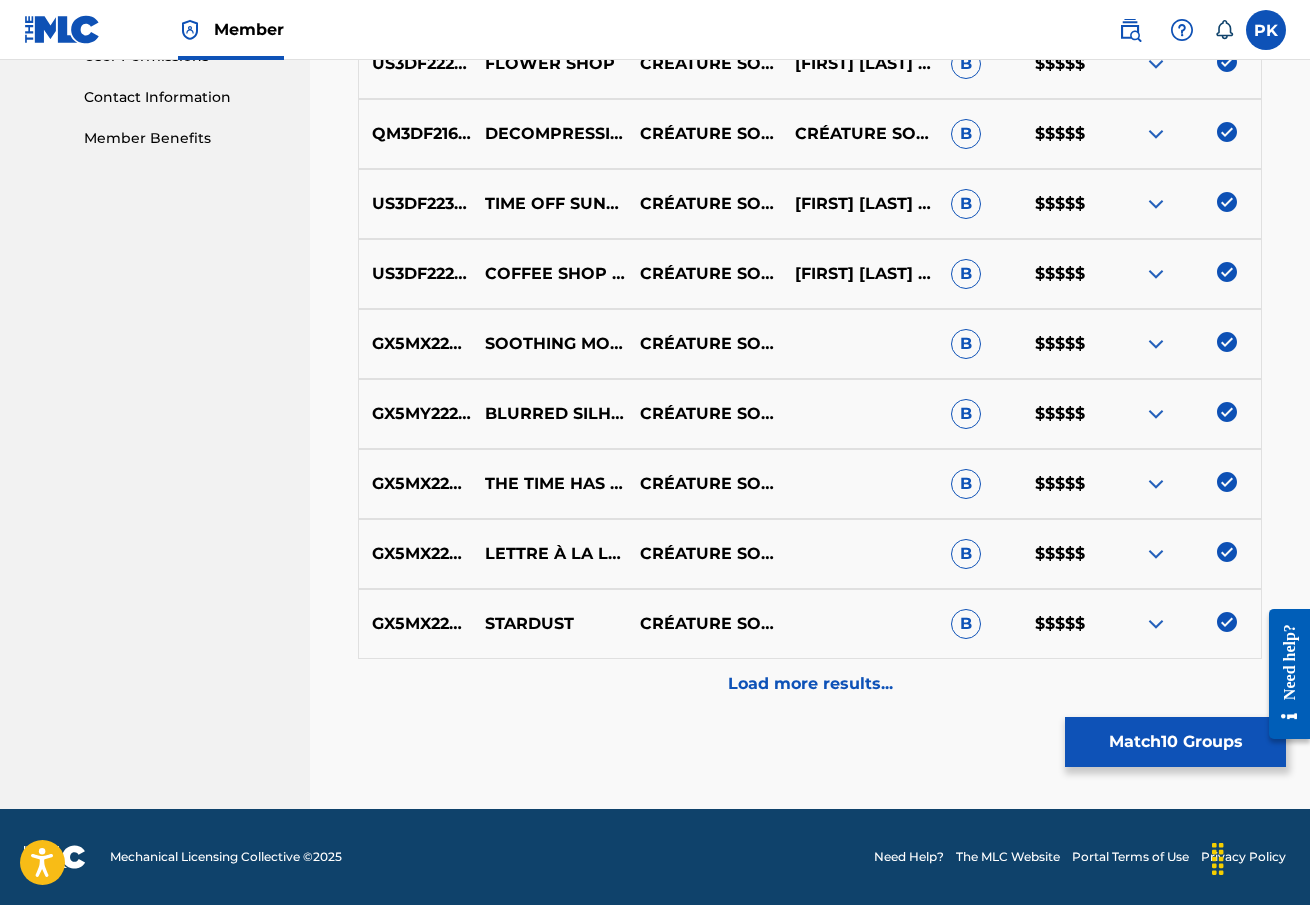 click on "Load more results..." at bounding box center (810, 684) 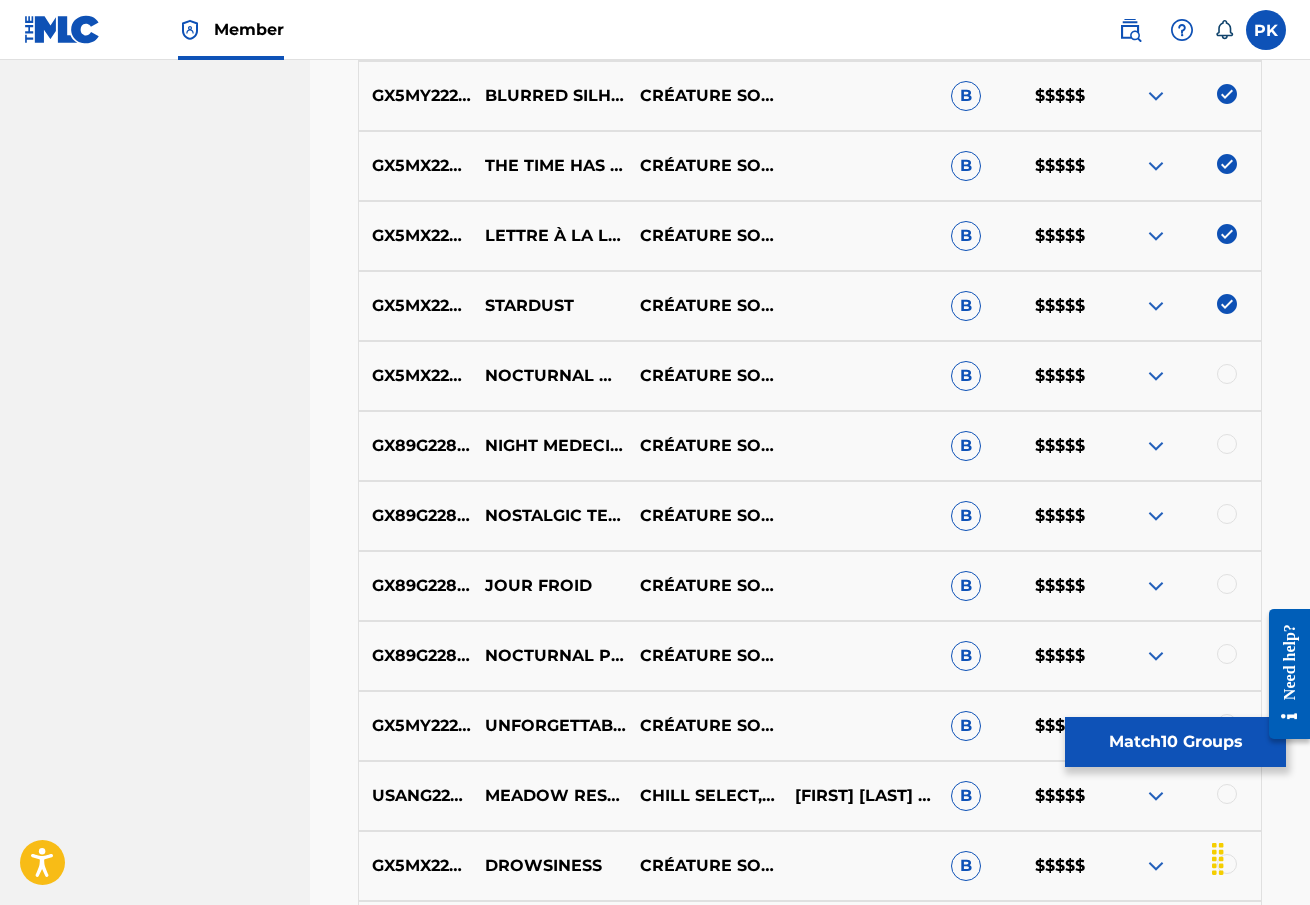scroll, scrollTop: 1243, scrollLeft: 0, axis: vertical 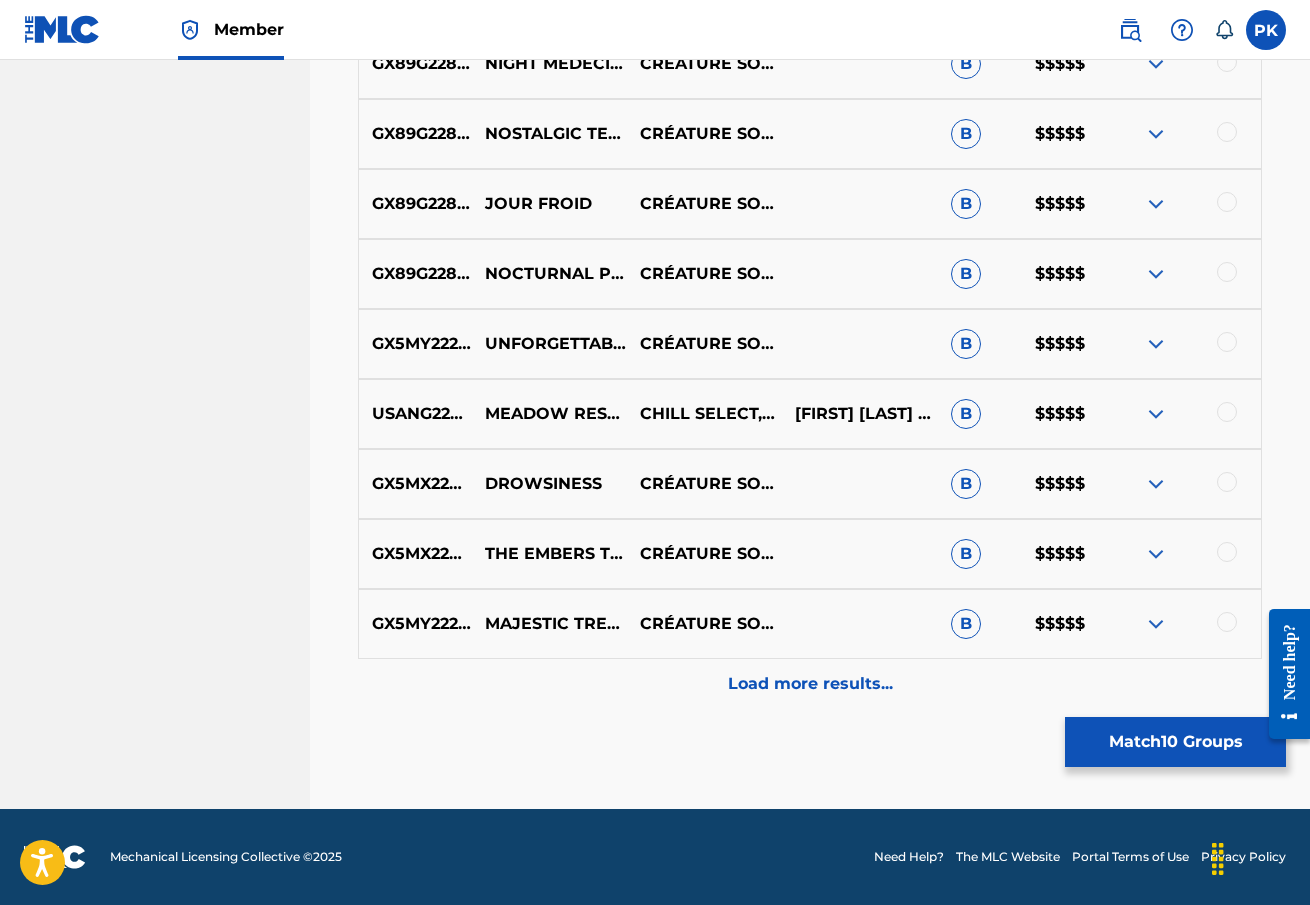 click on "Load more results..." at bounding box center [810, 684] 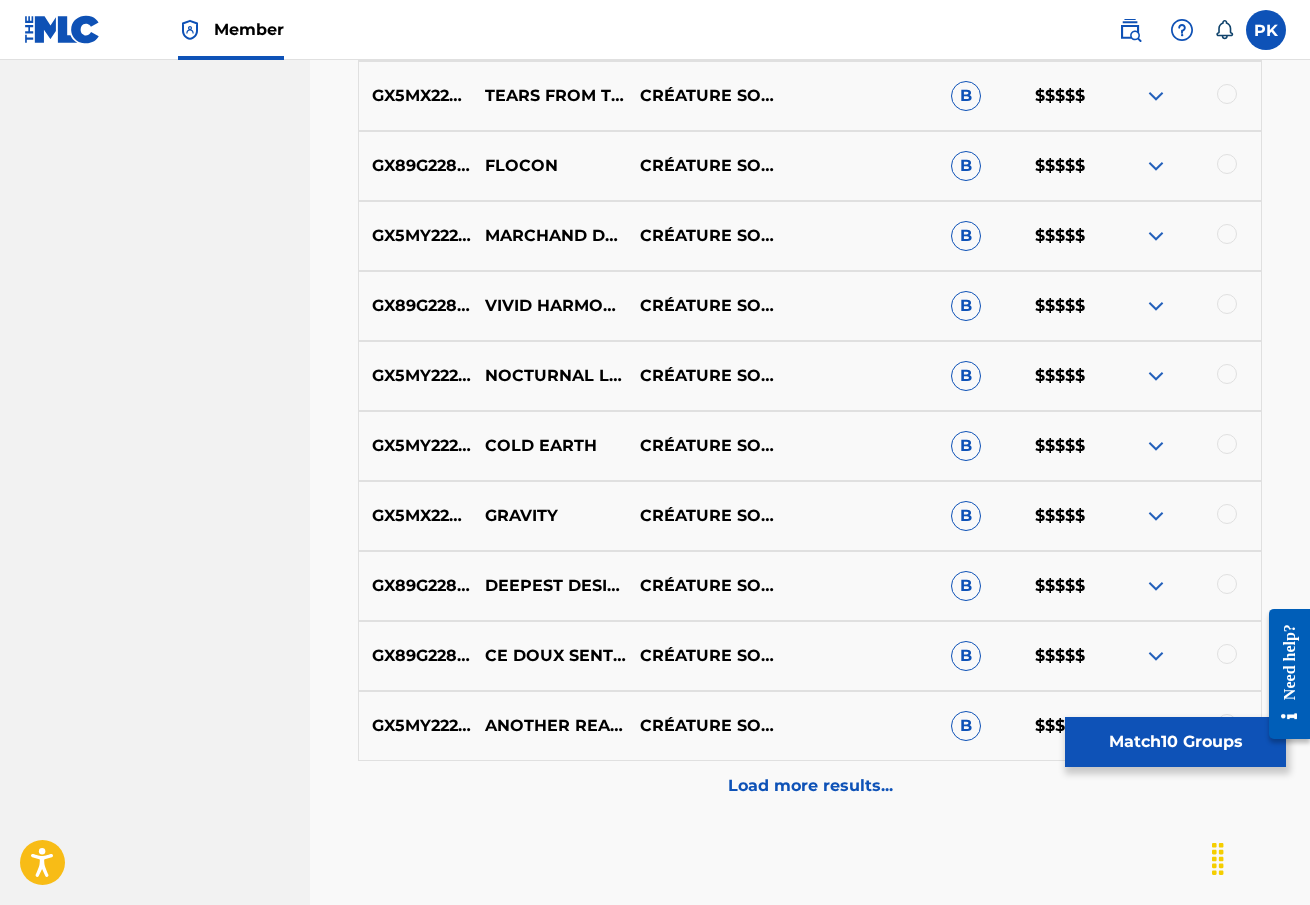 click on "Load more results..." at bounding box center (810, 786) 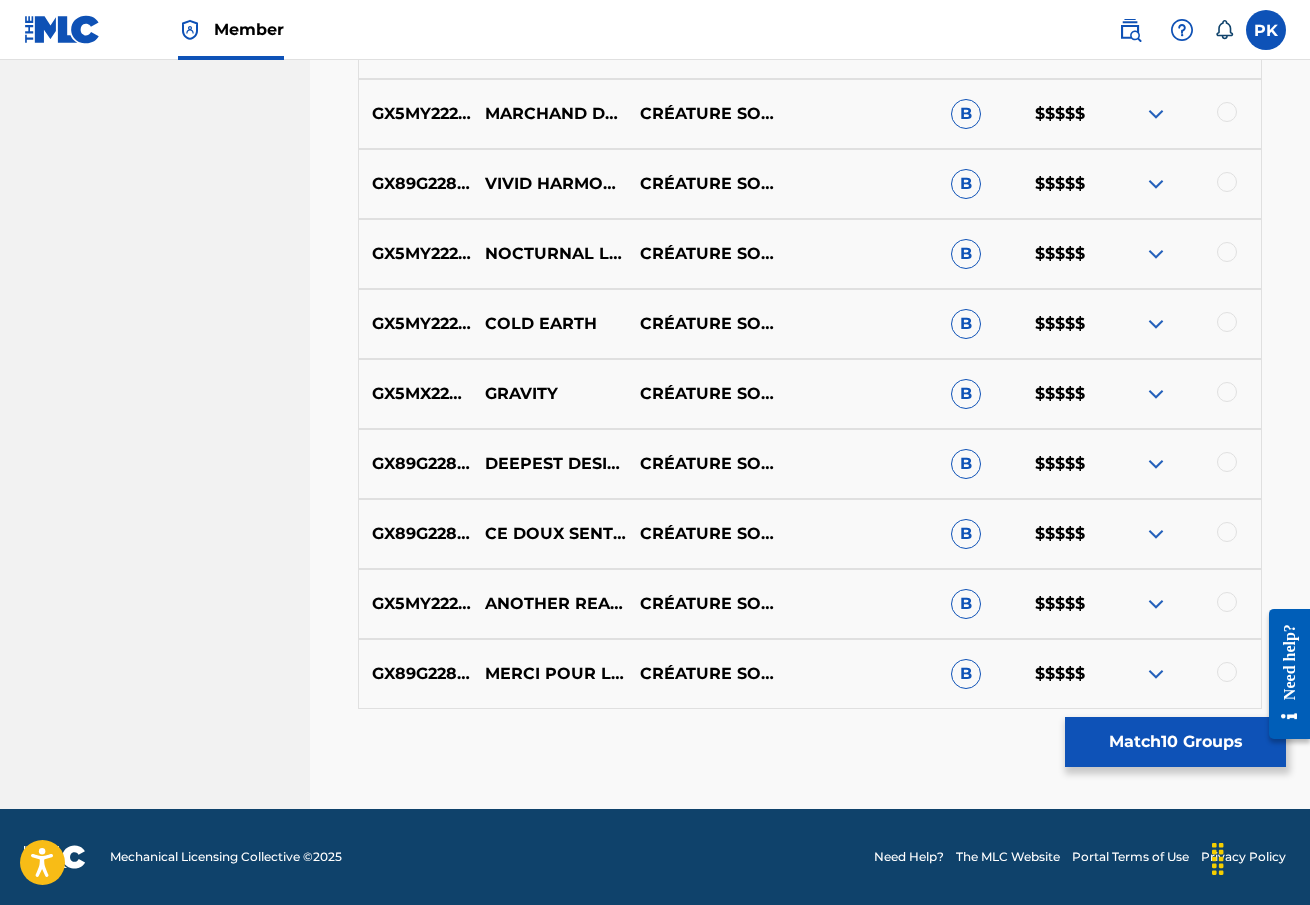 scroll, scrollTop: 1239, scrollLeft: 0, axis: vertical 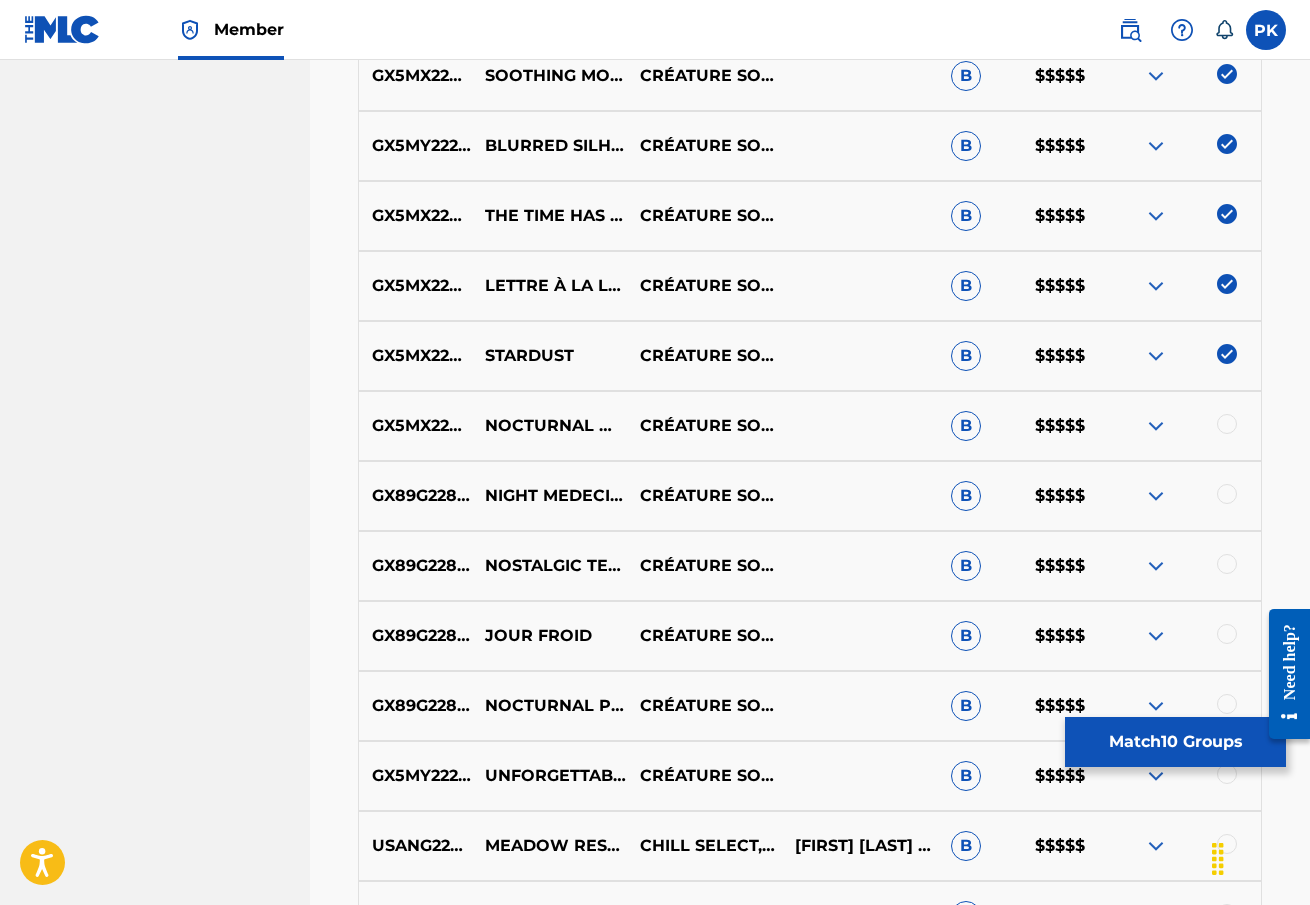 click at bounding box center [1183, 426] 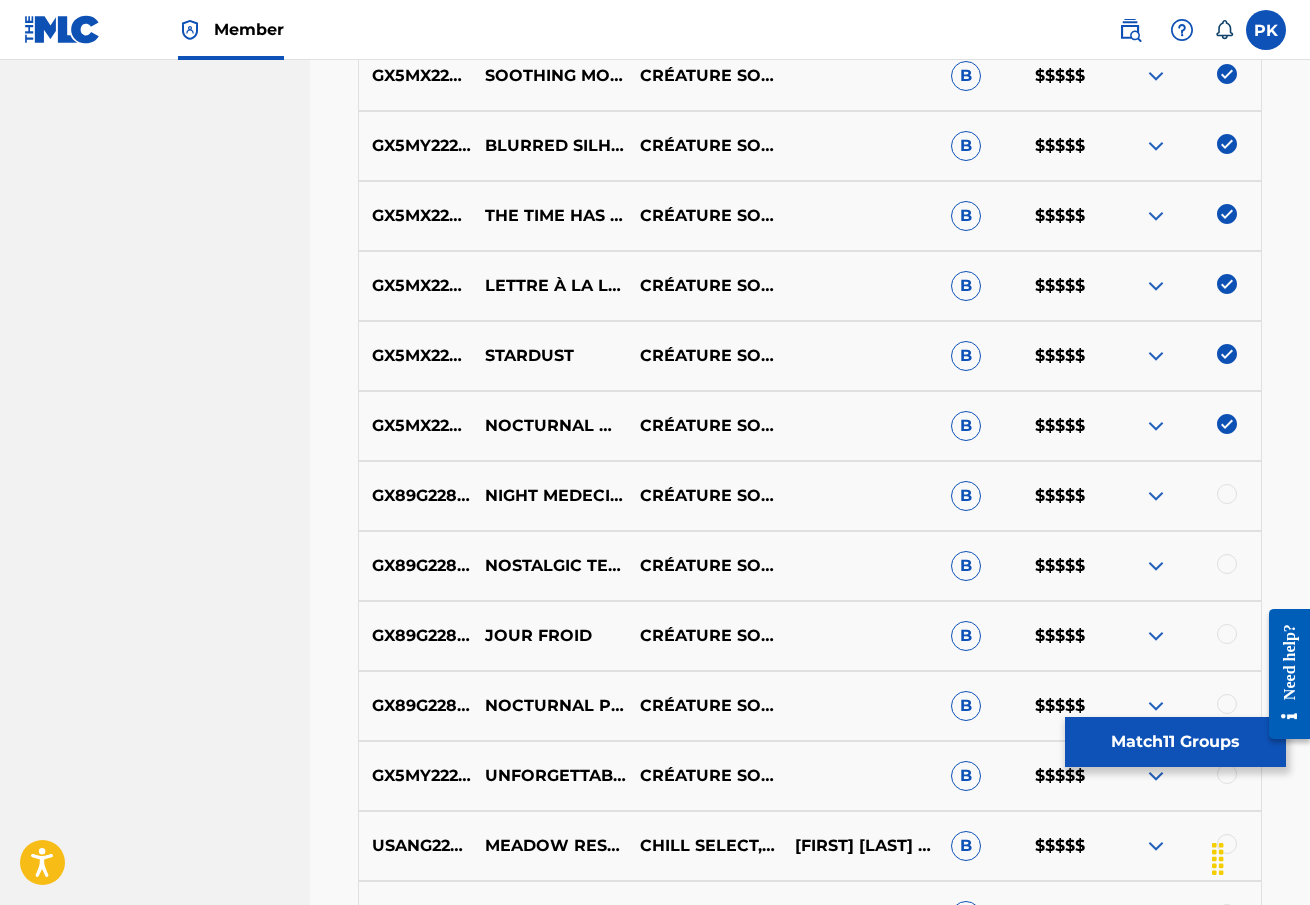 click at bounding box center [1227, 494] 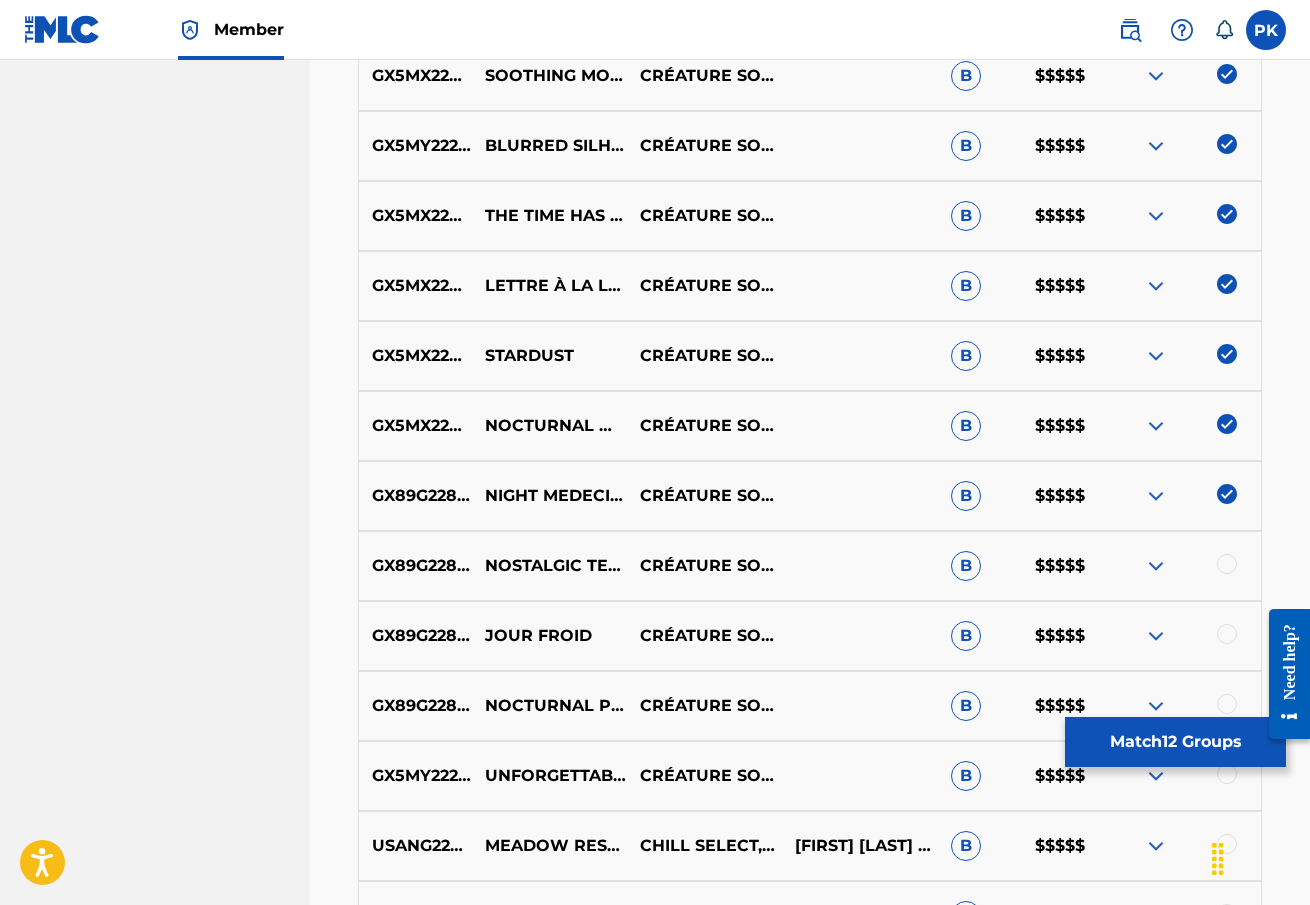 click at bounding box center [1183, 566] 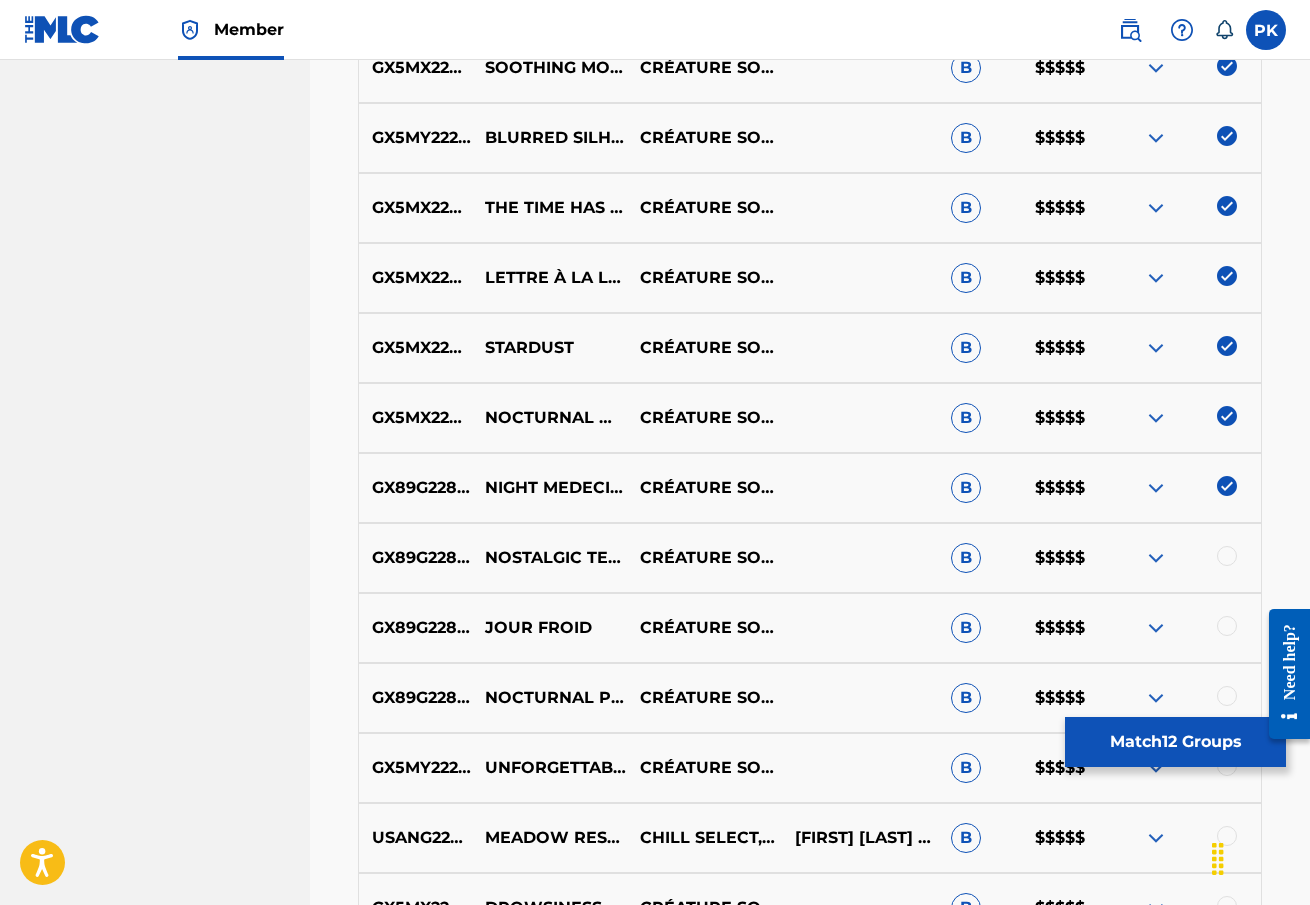 click at bounding box center [1227, 556] 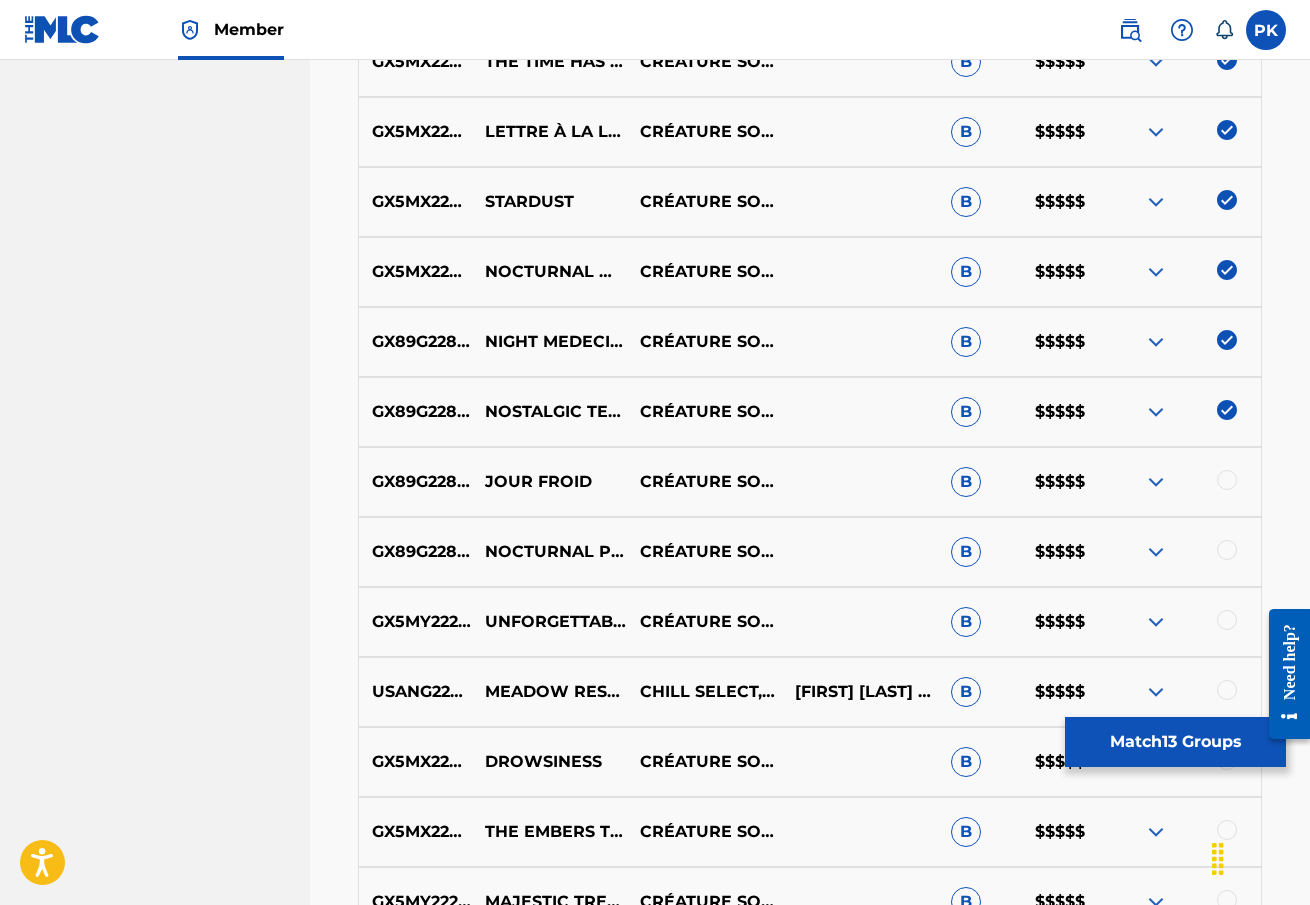 scroll, scrollTop: 1394, scrollLeft: 0, axis: vertical 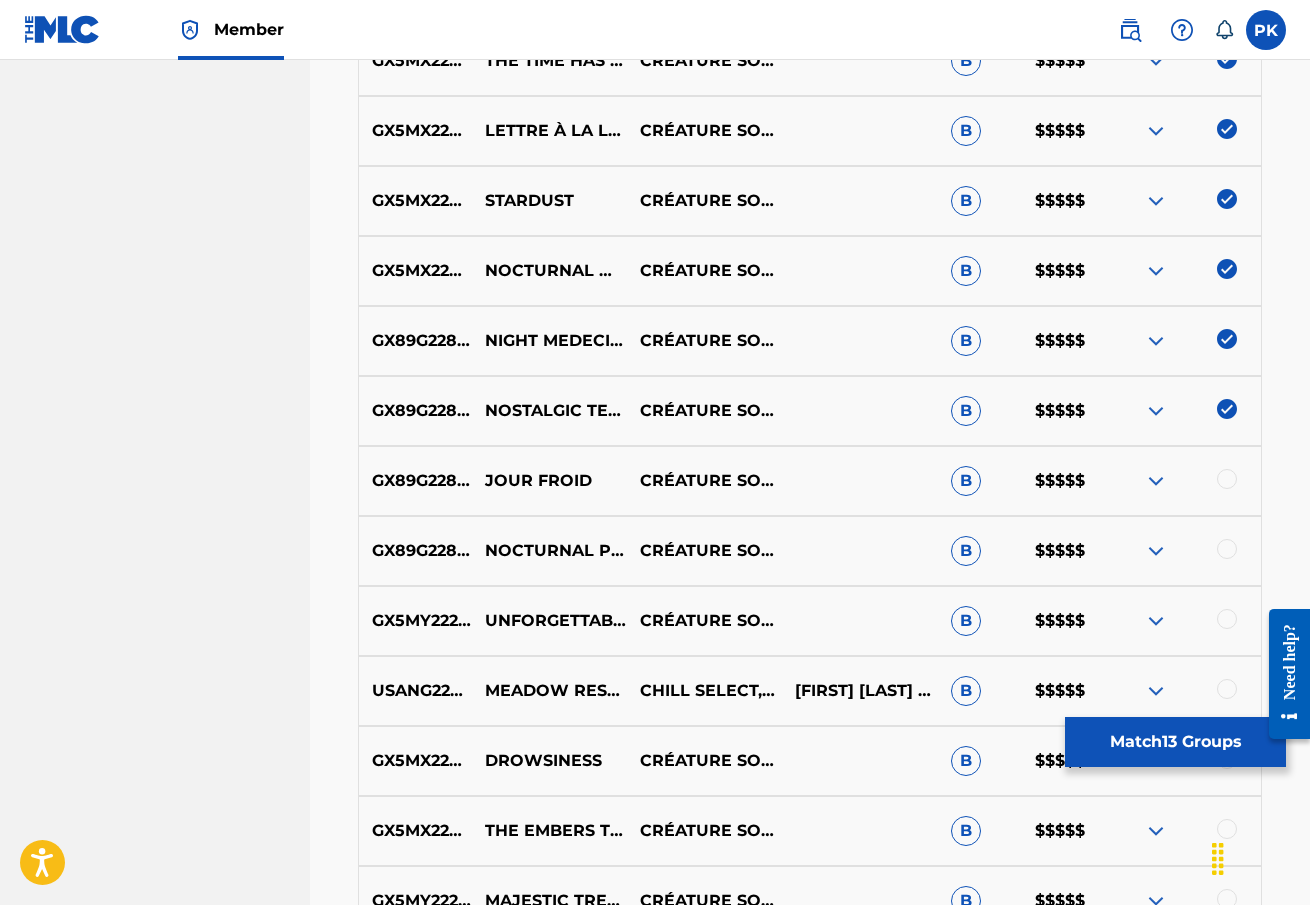 click at bounding box center (1227, 479) 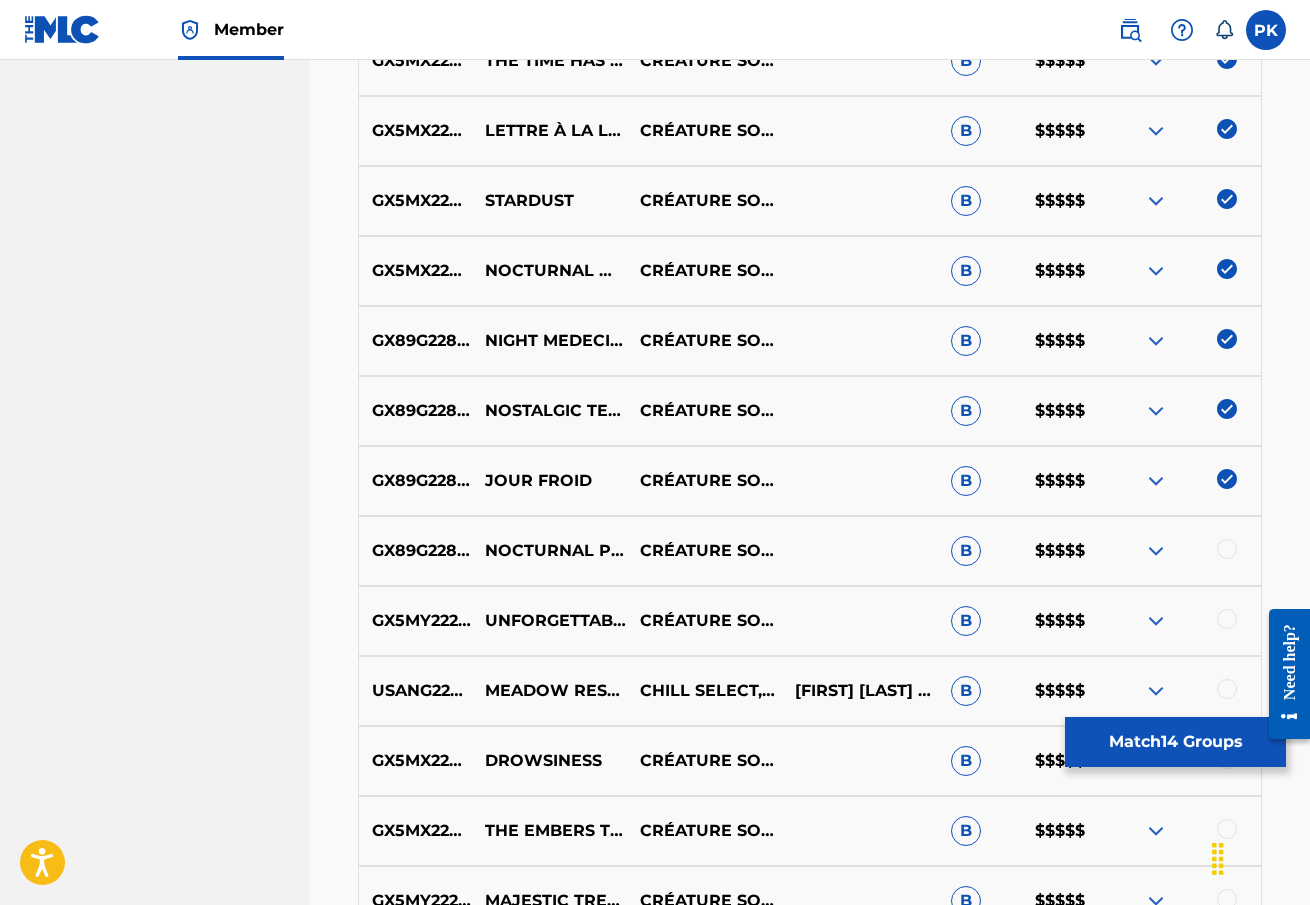 click at bounding box center [1227, 549] 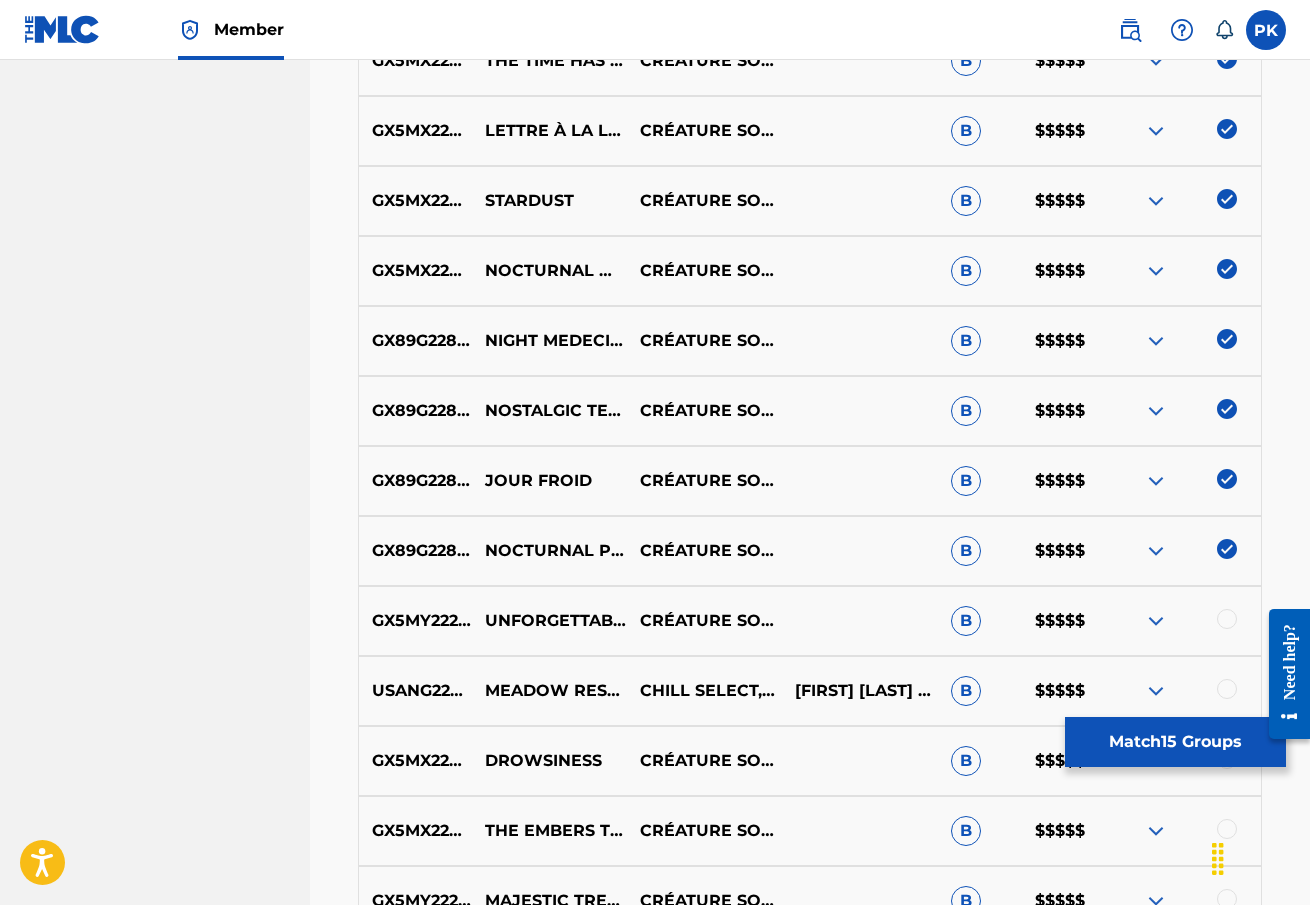 click at bounding box center (1227, 619) 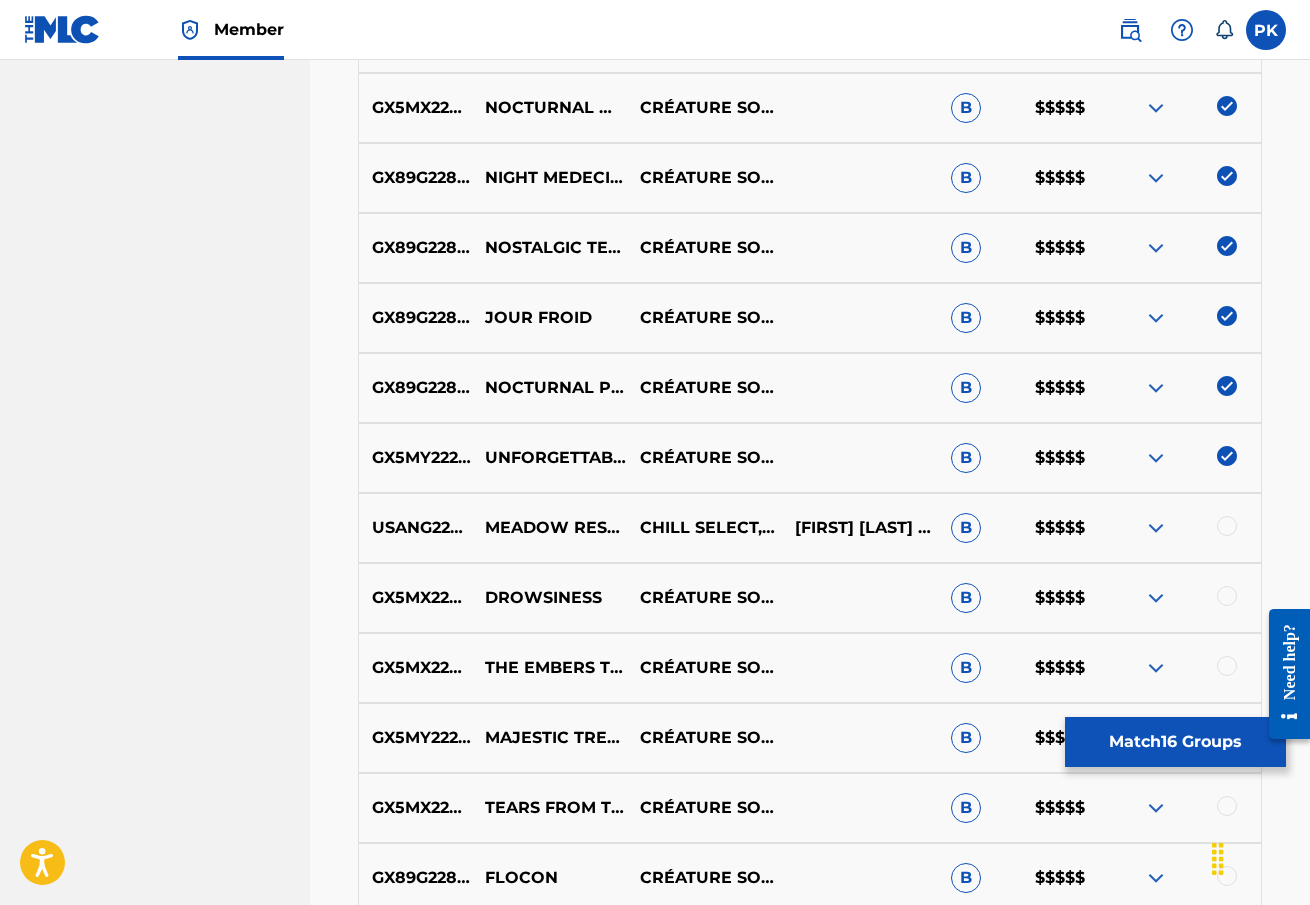 scroll, scrollTop: 1624, scrollLeft: 0, axis: vertical 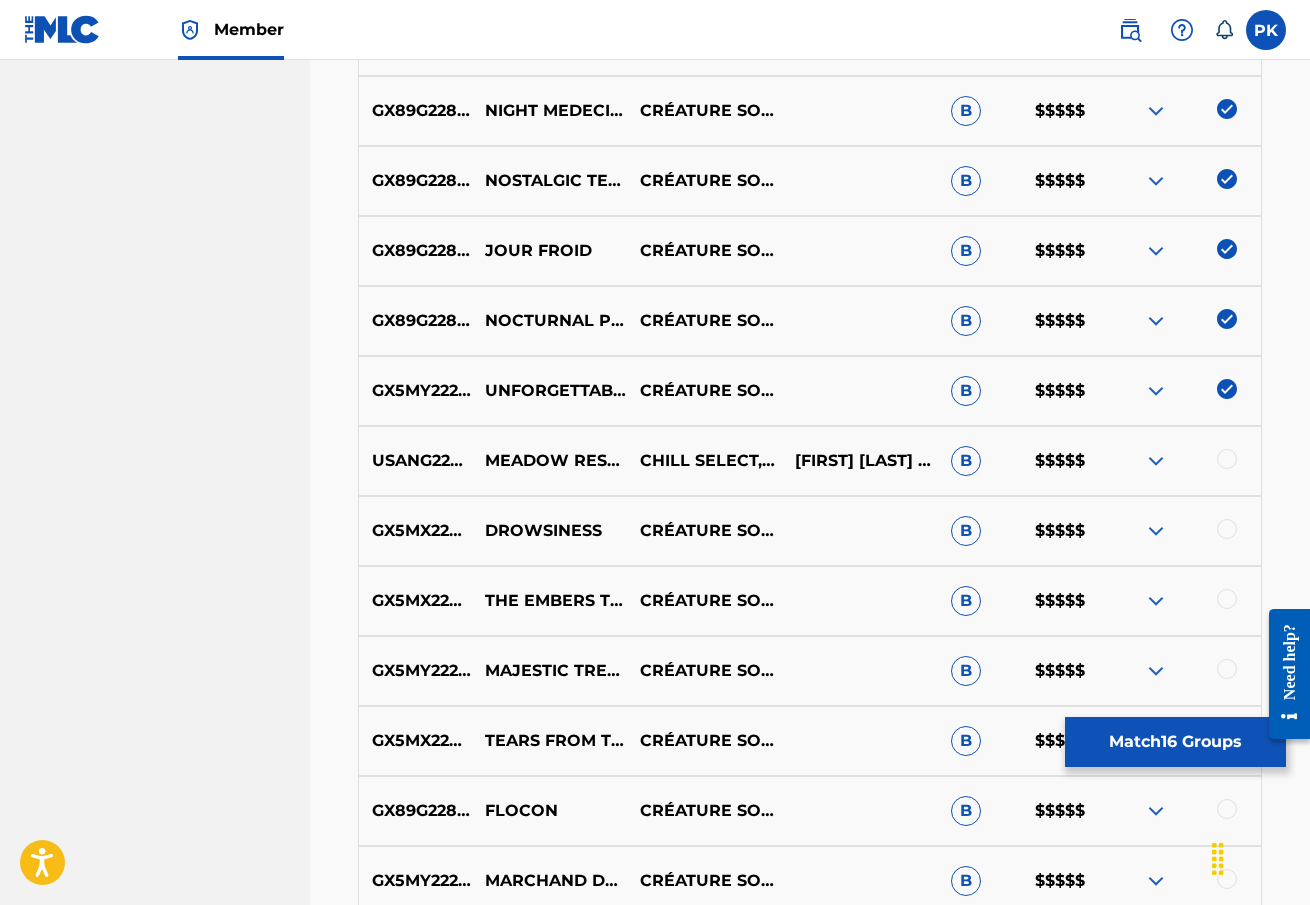 click at bounding box center [1227, 459] 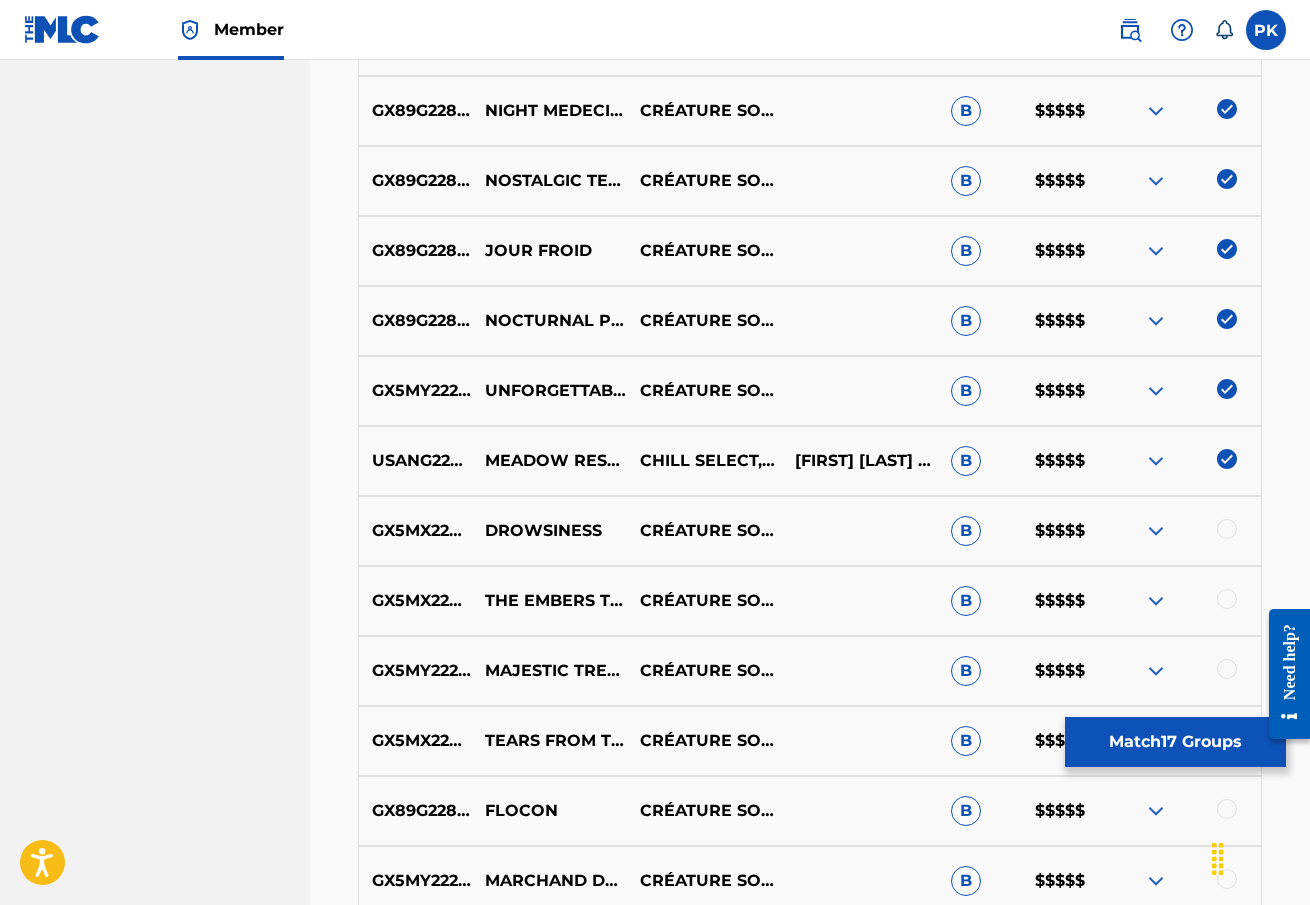click at bounding box center [1227, 529] 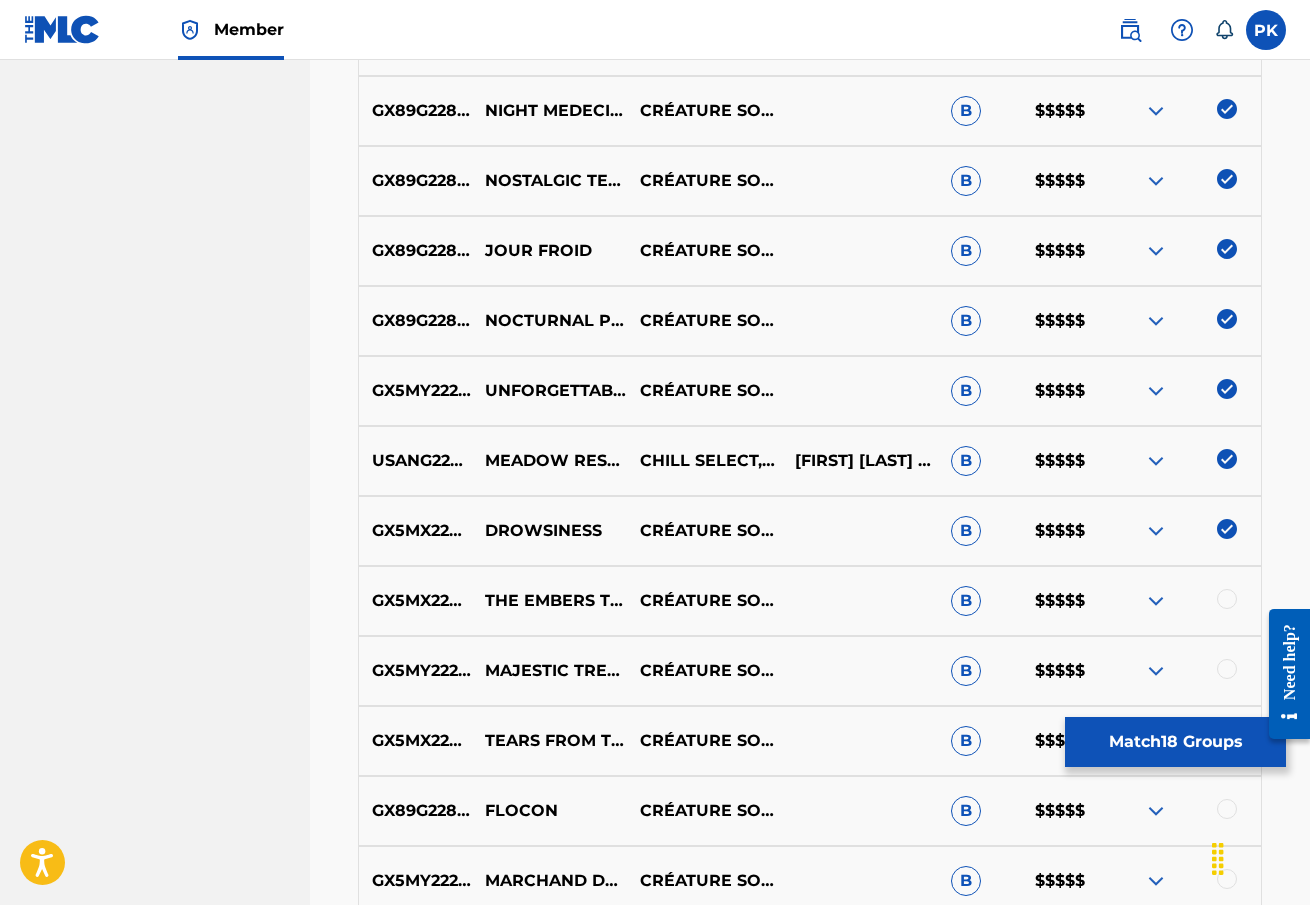 click at bounding box center [1227, 599] 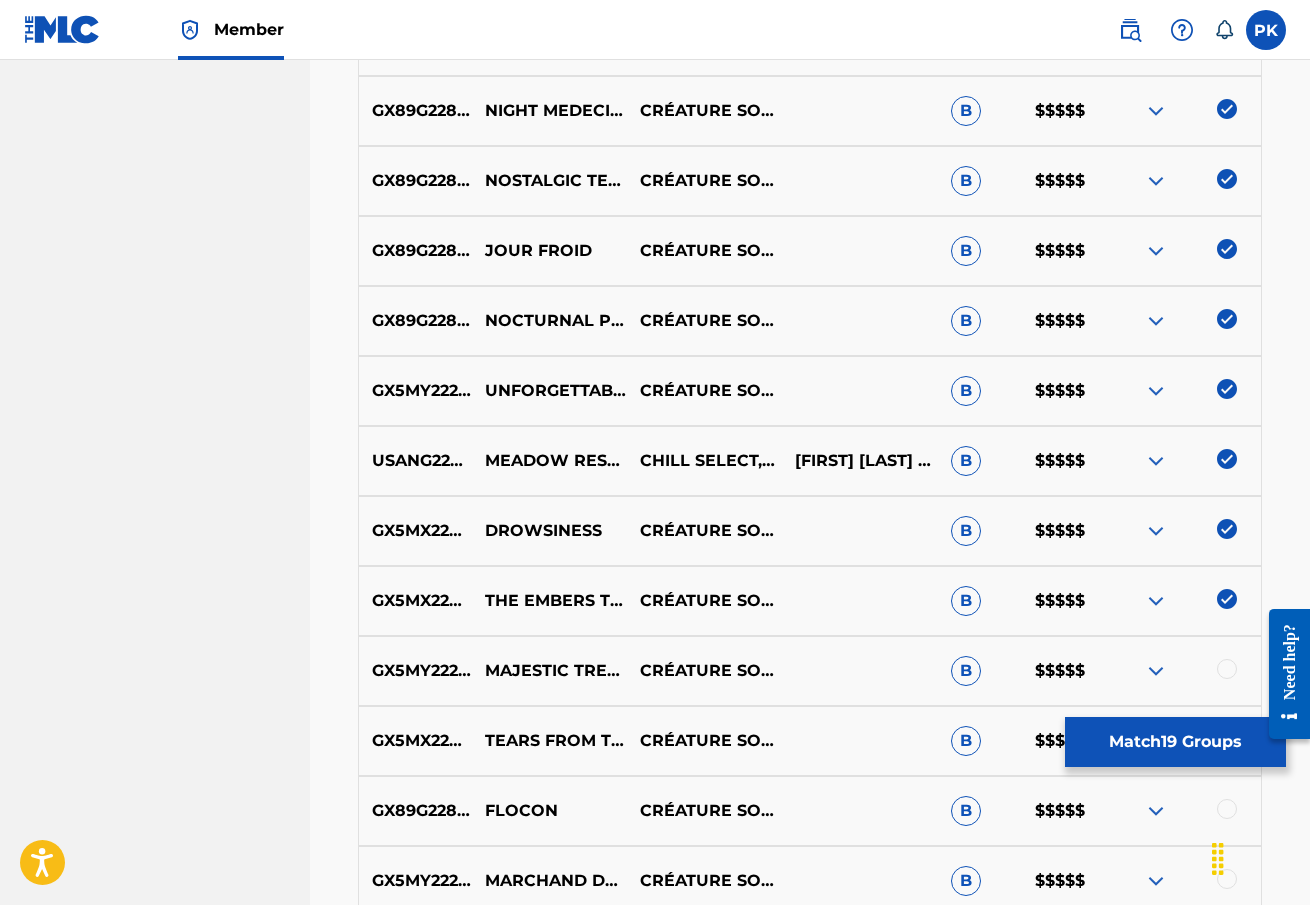 click at bounding box center (1227, 669) 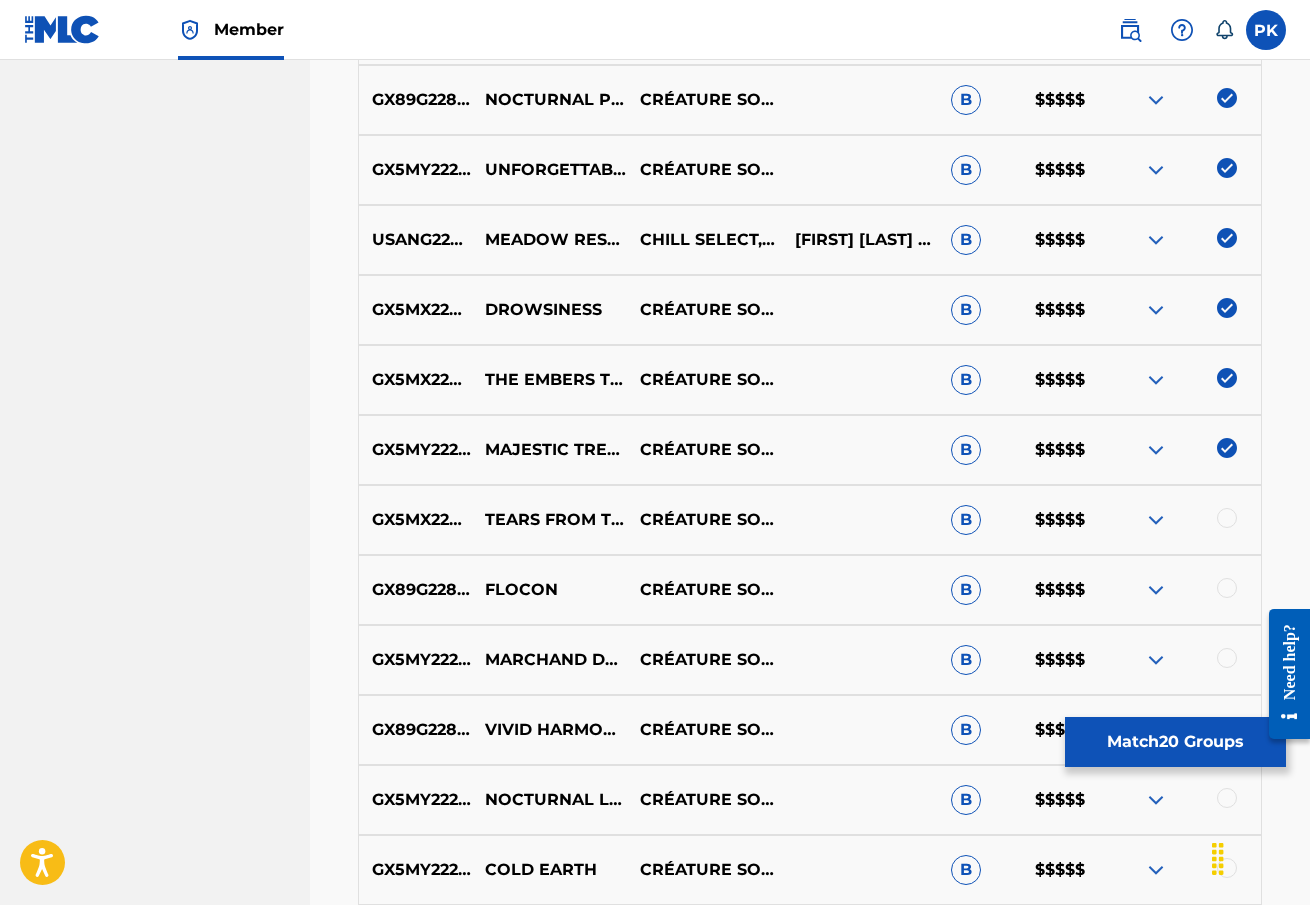 scroll, scrollTop: 1855, scrollLeft: 0, axis: vertical 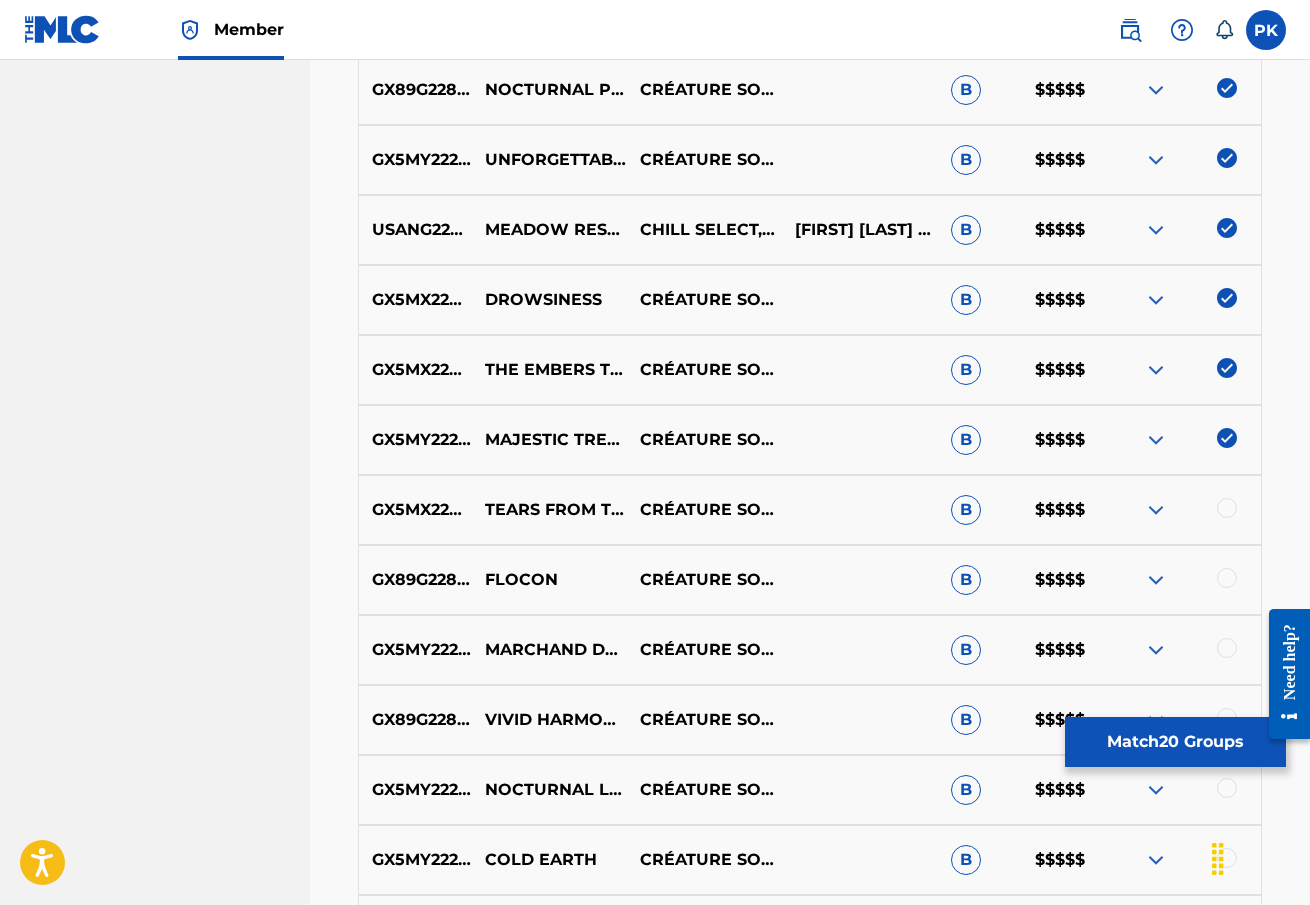 click at bounding box center (1227, 508) 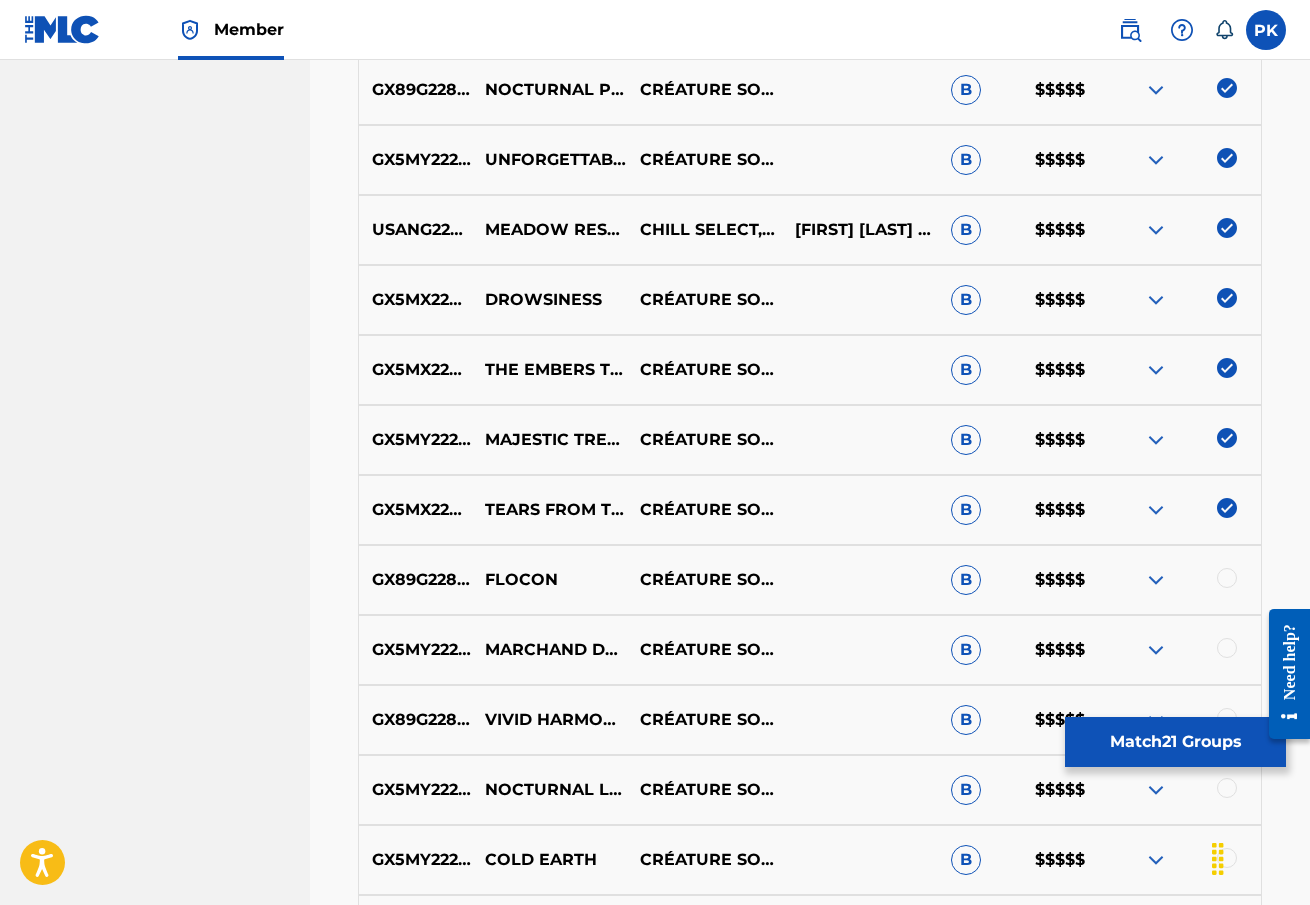 click at bounding box center (1227, 578) 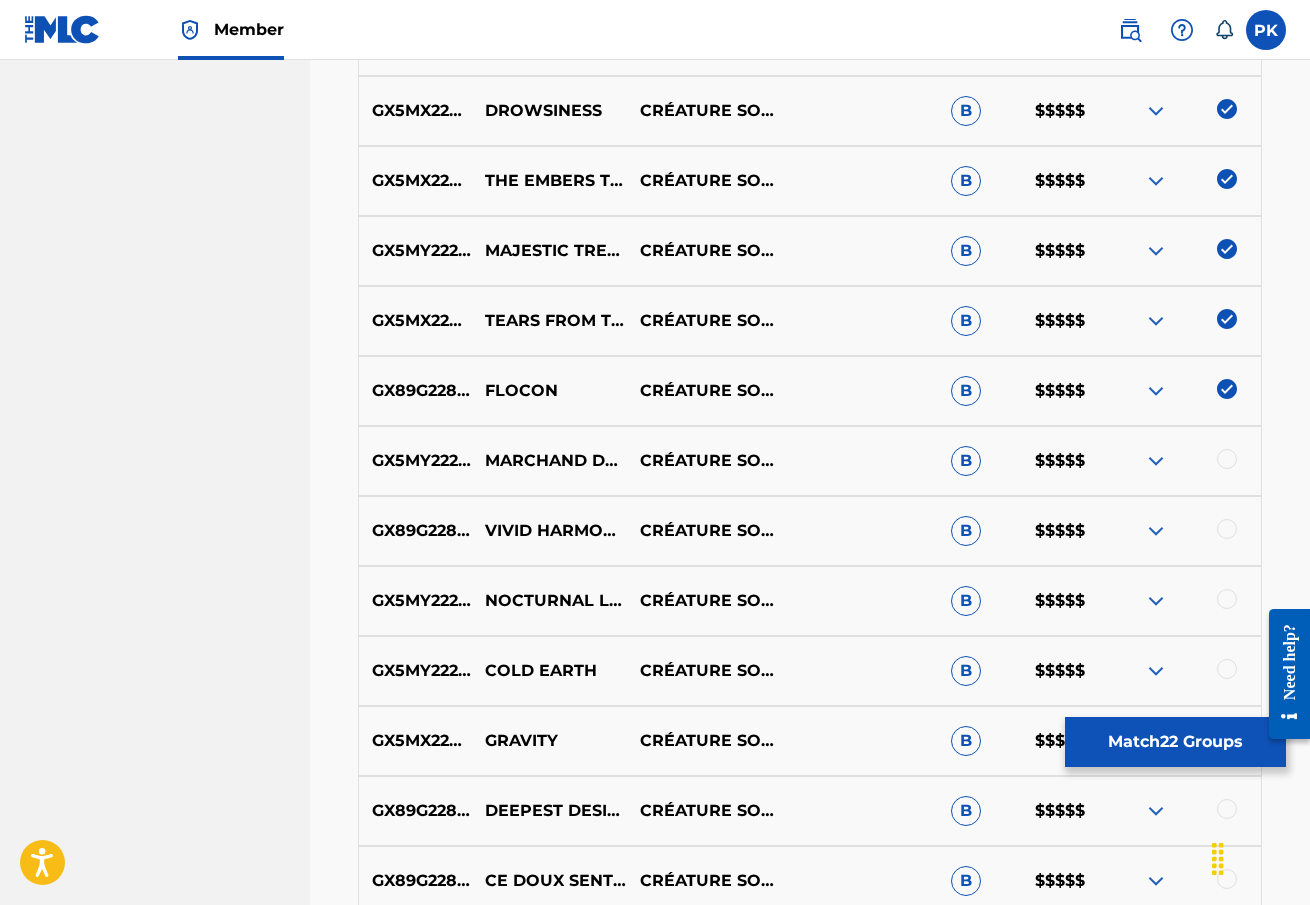 scroll, scrollTop: 2123, scrollLeft: 0, axis: vertical 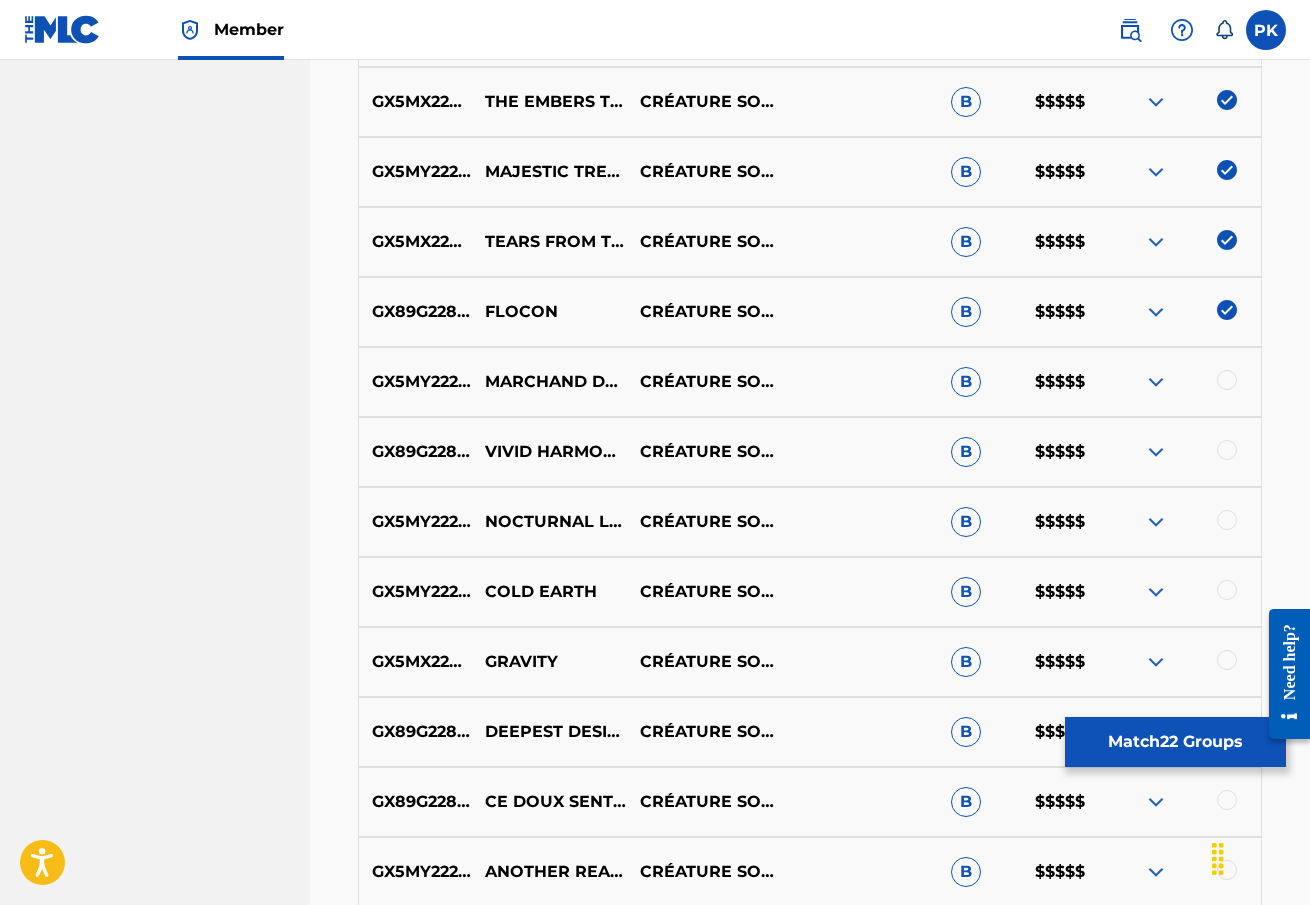 click at bounding box center (1227, 380) 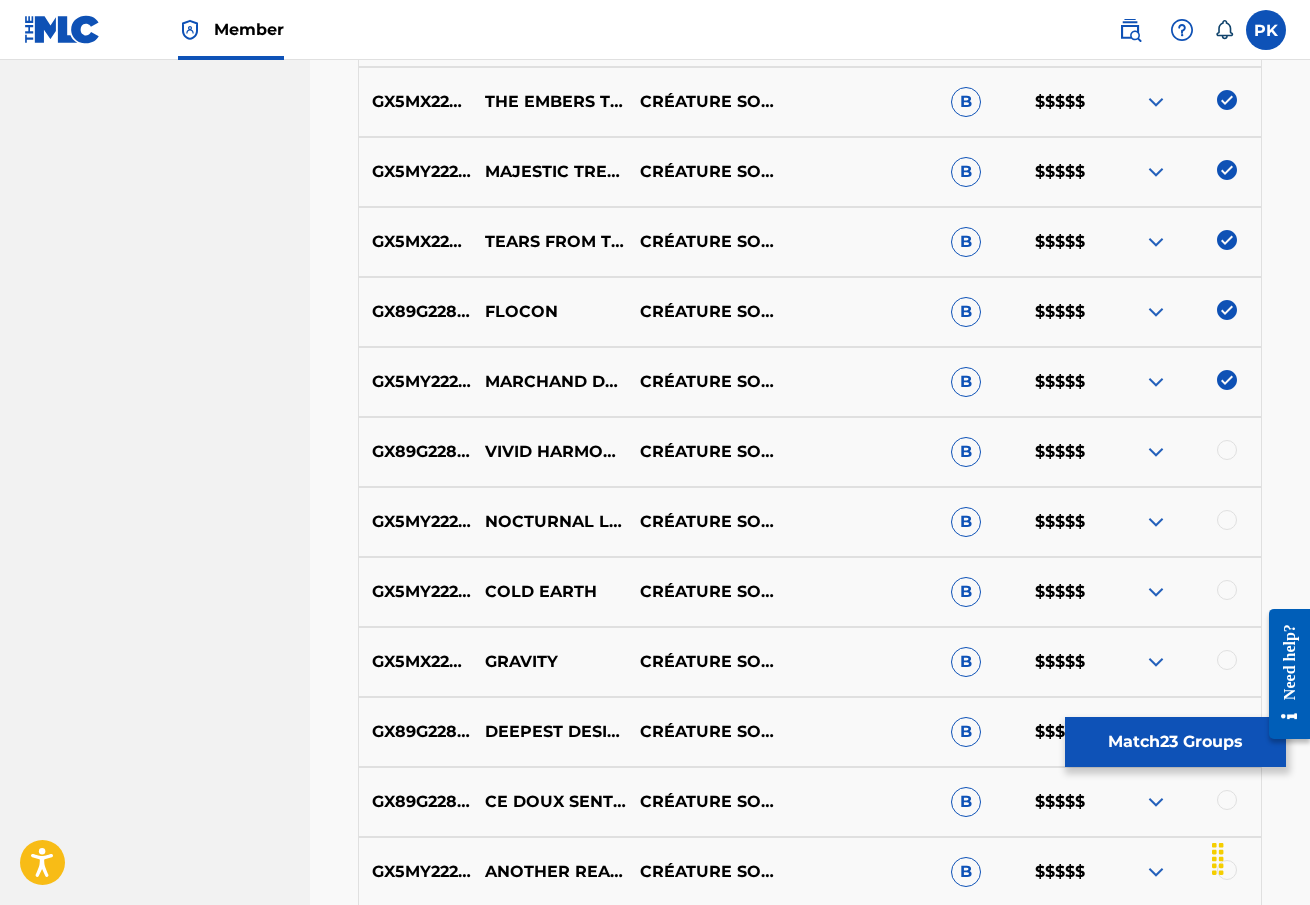 click at bounding box center (1227, 450) 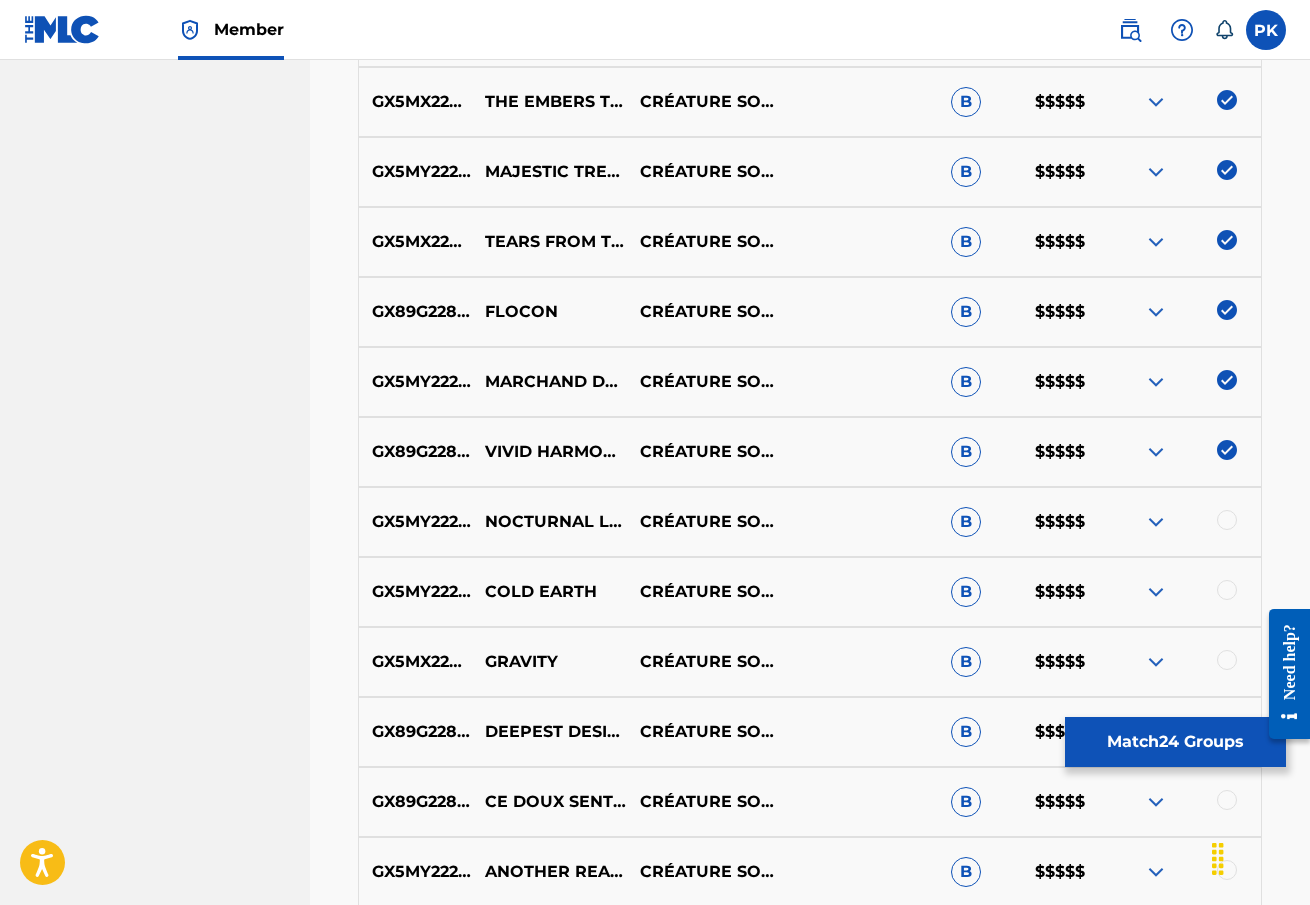 click at bounding box center [1227, 520] 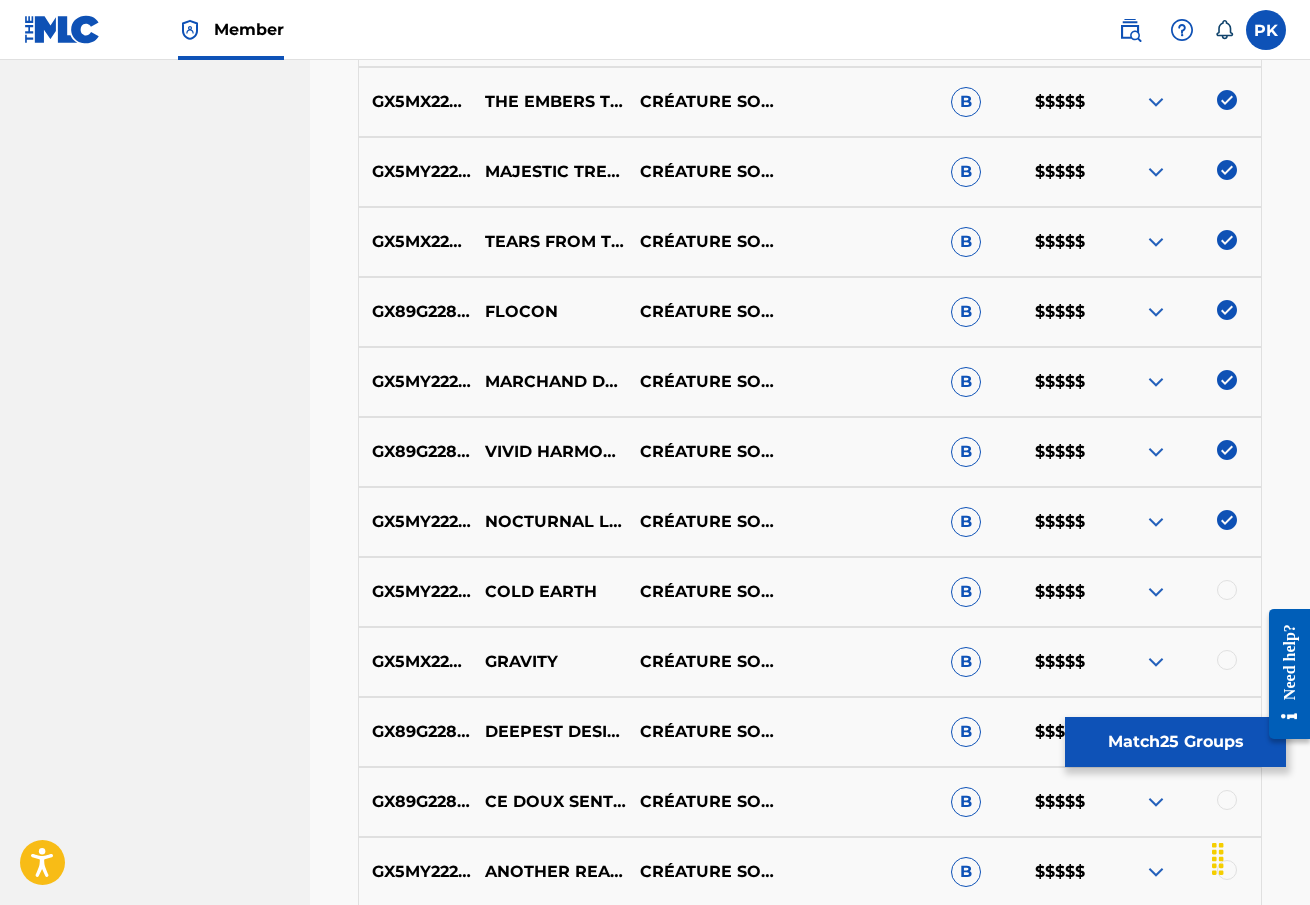 click at bounding box center [1227, 590] 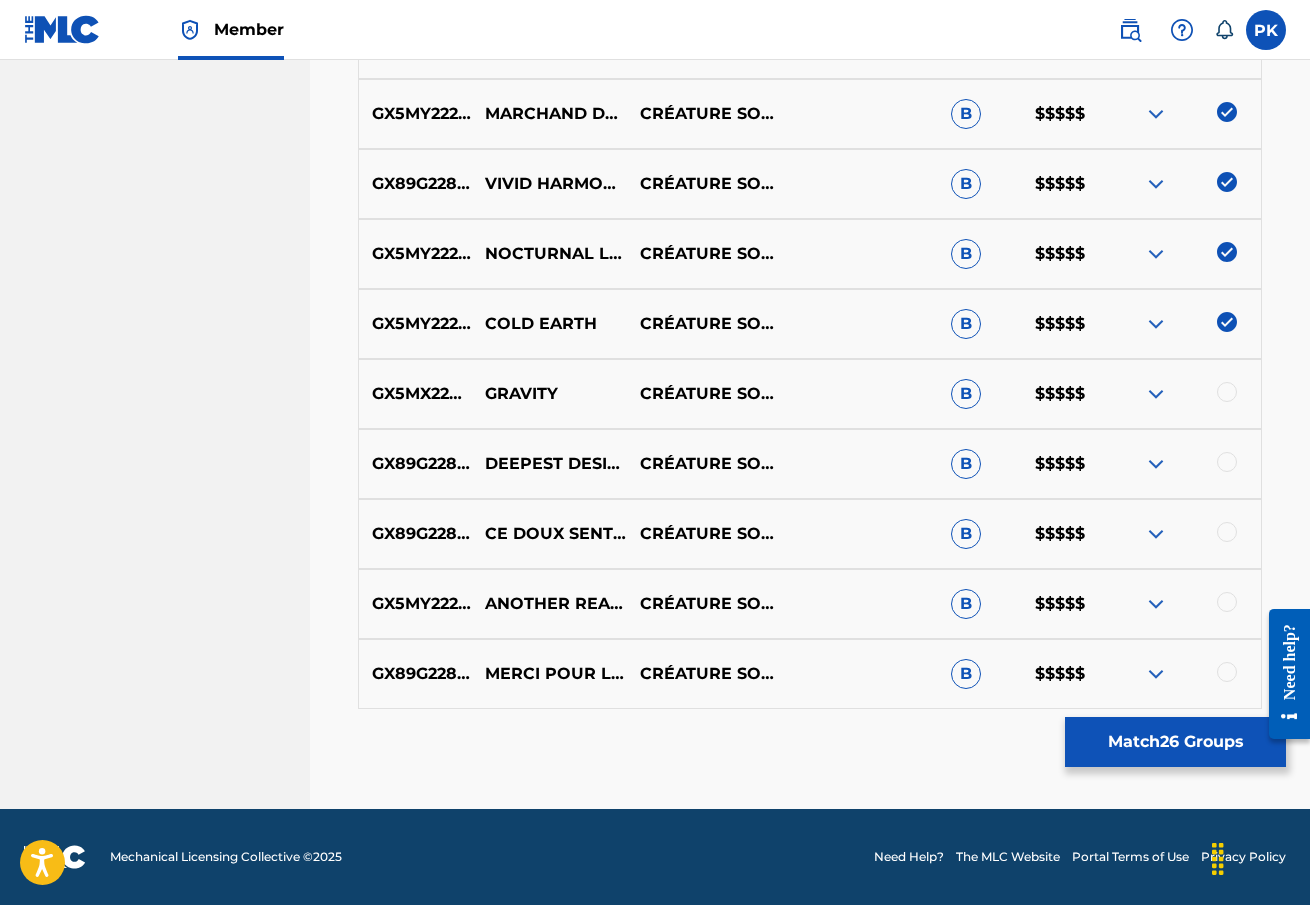 scroll, scrollTop: 2391, scrollLeft: 0, axis: vertical 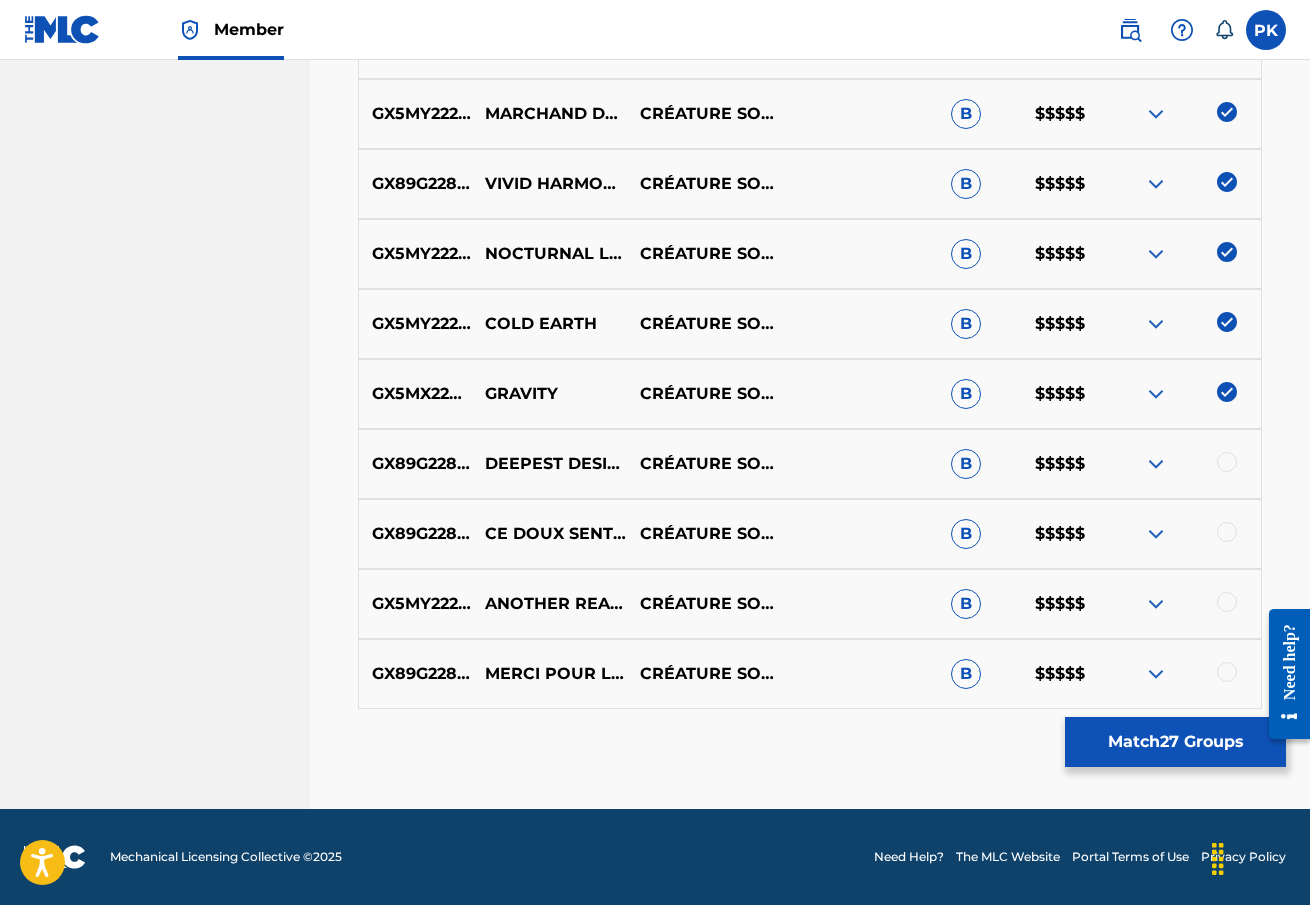 click at bounding box center [1227, 462] 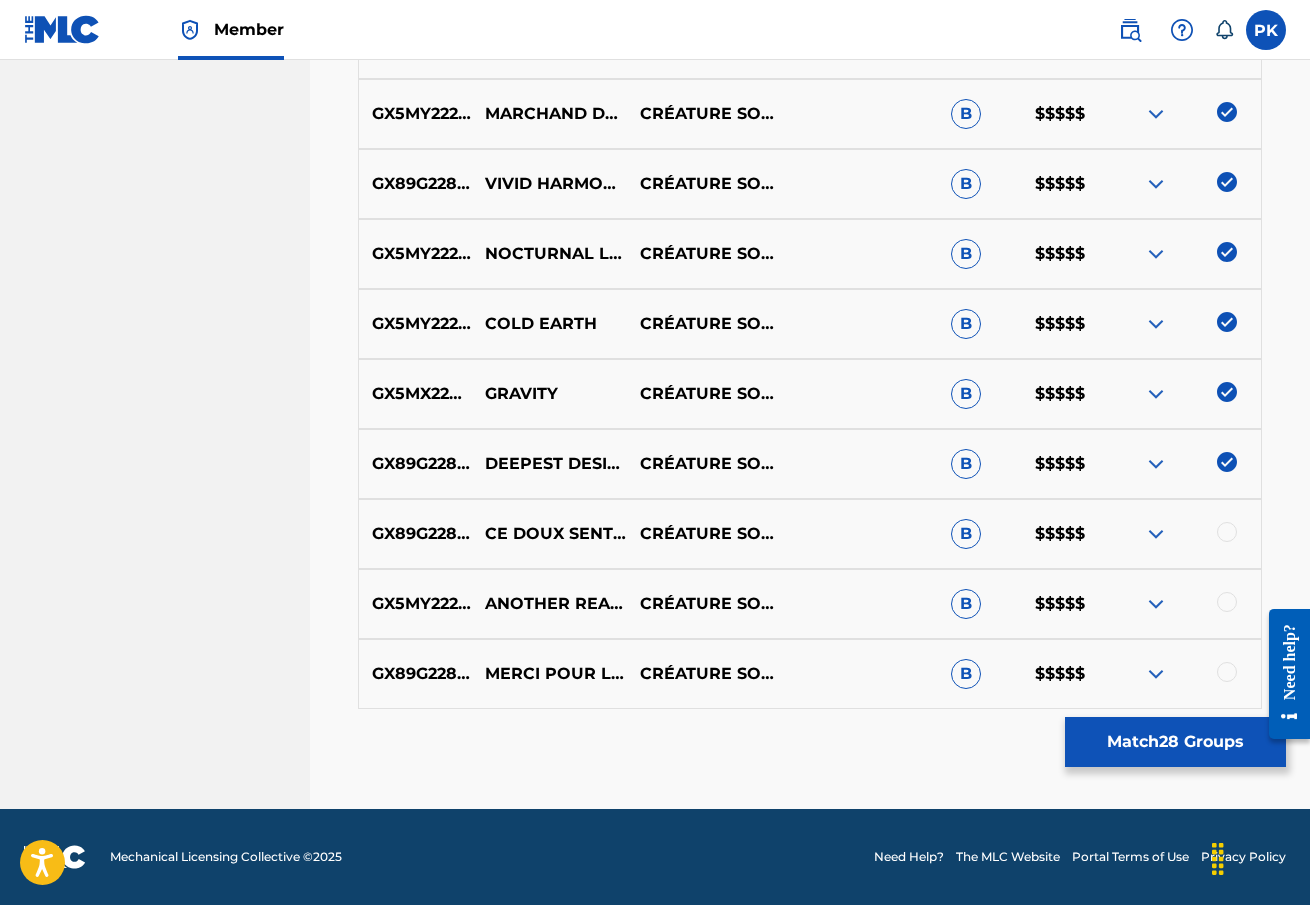 click at bounding box center (1183, 534) 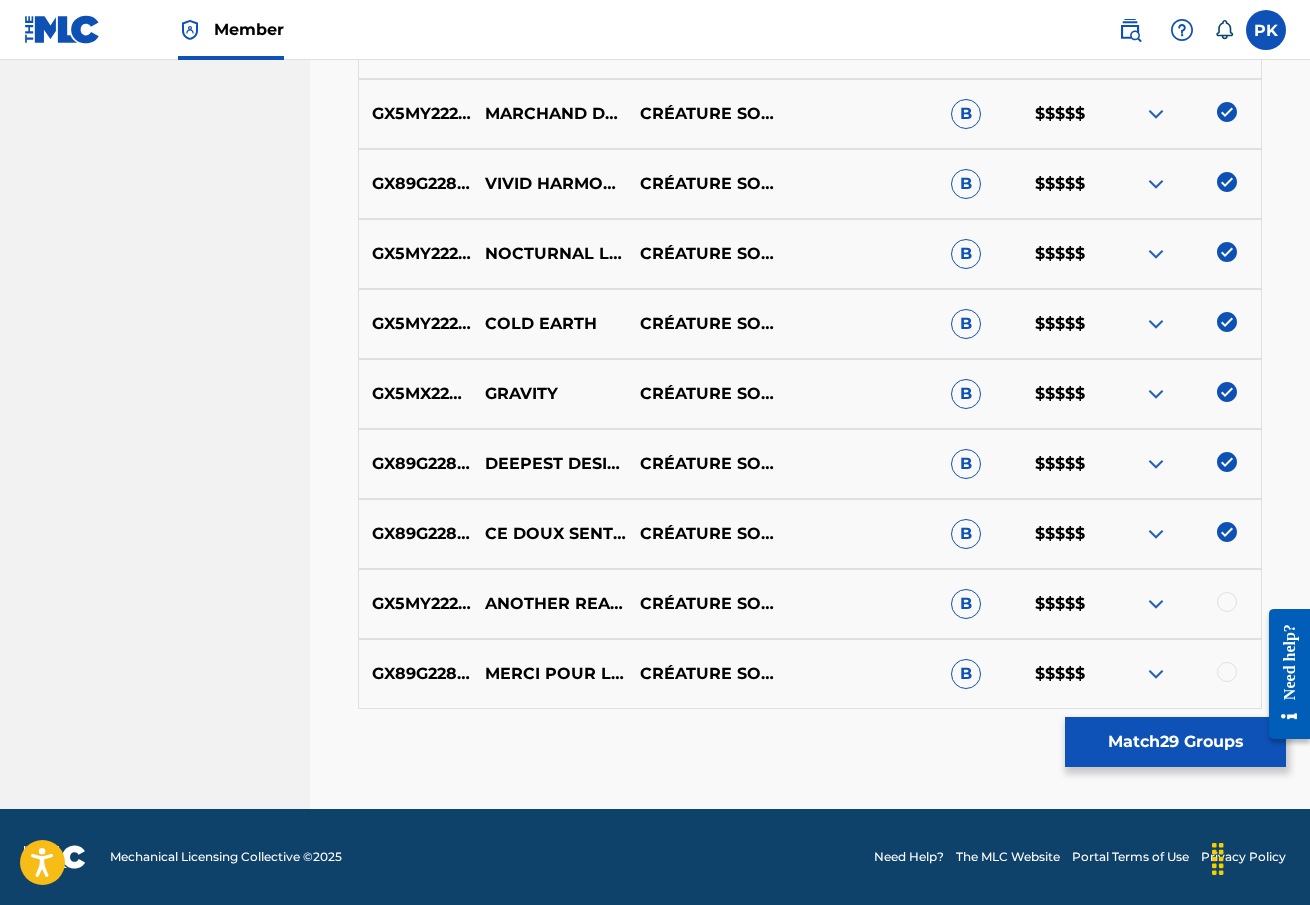 click at bounding box center [1227, 602] 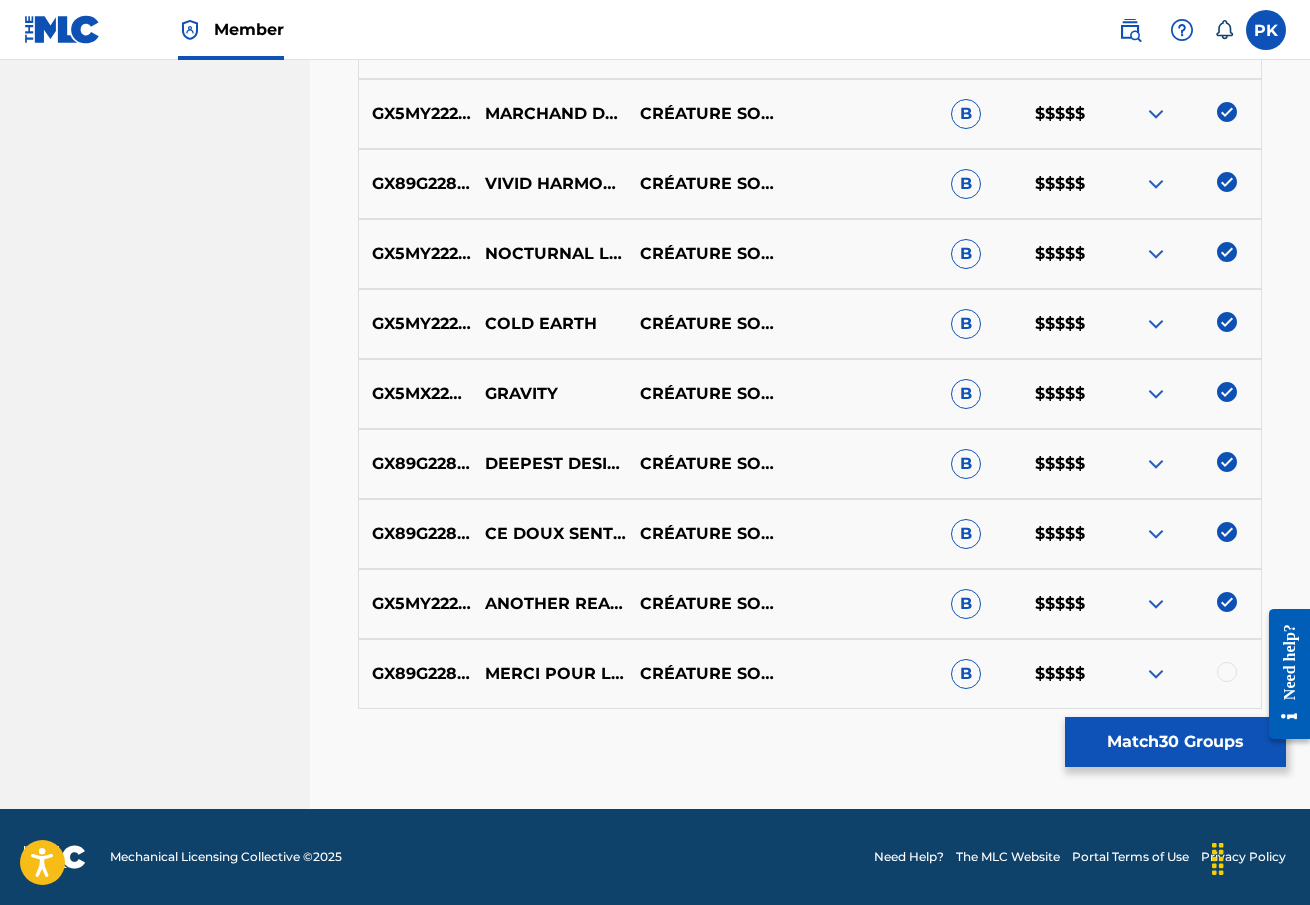 click at bounding box center [1227, 672] 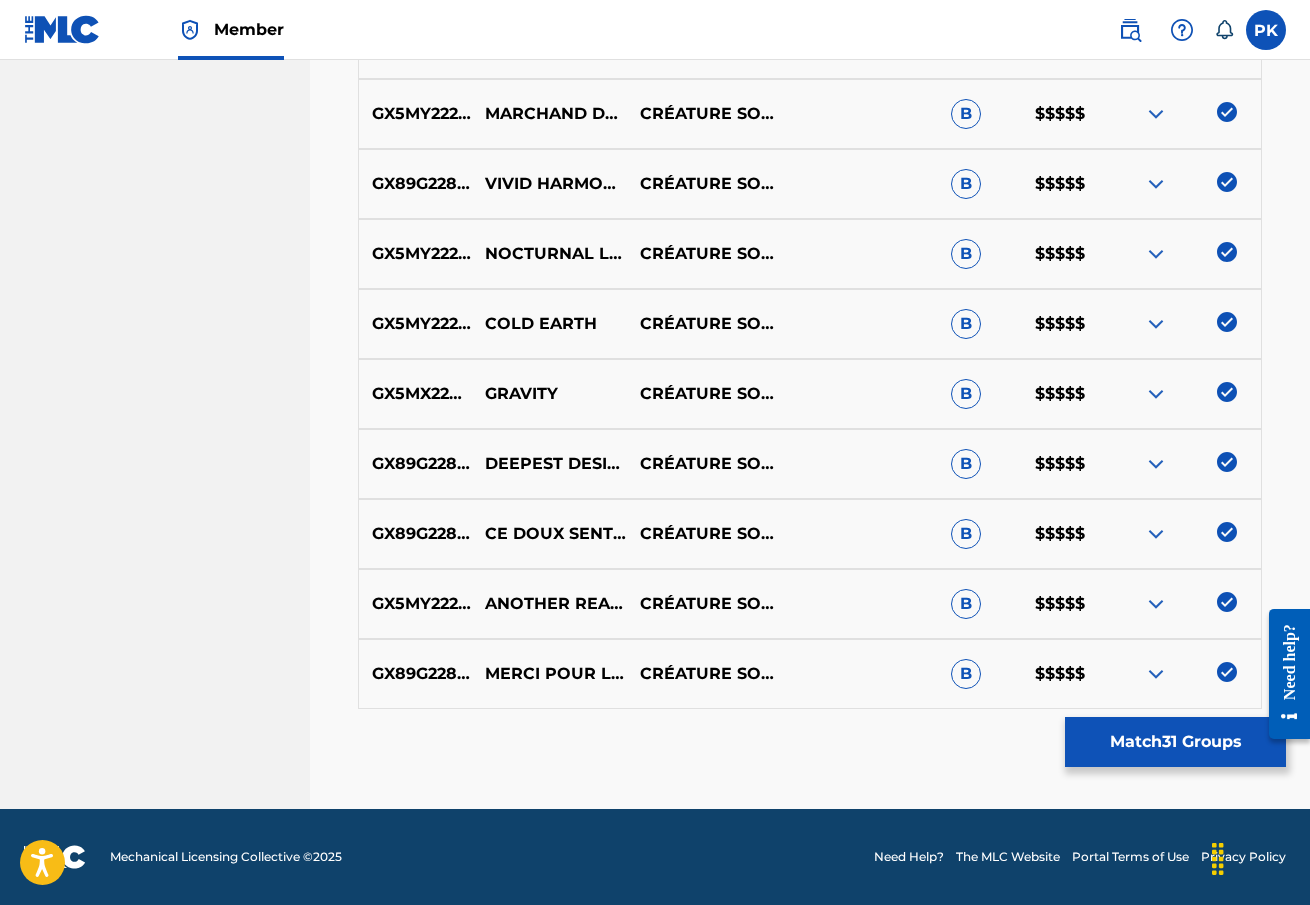 click on "Match  31 Groups" at bounding box center [1175, 742] 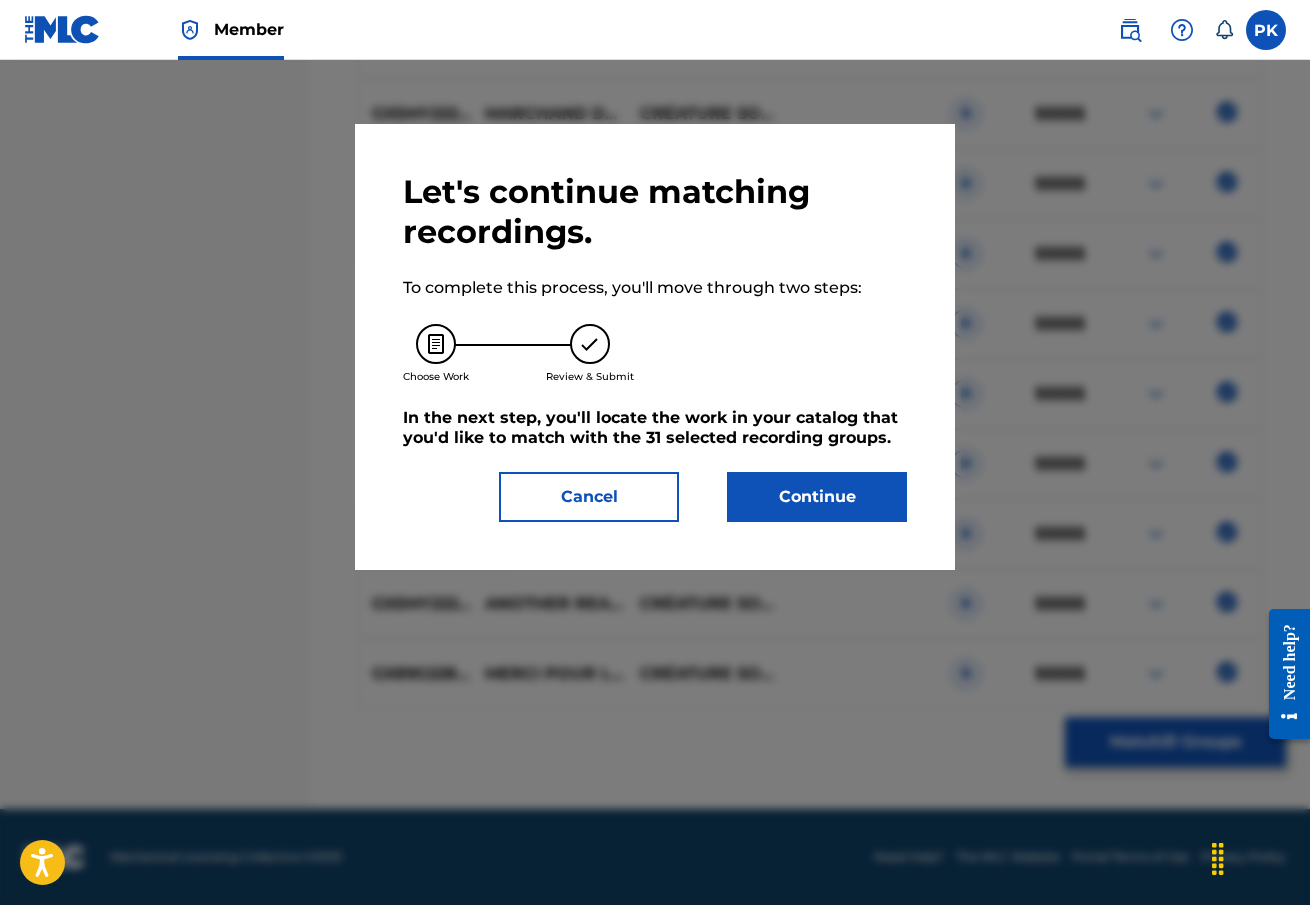 click on "Continue" at bounding box center [817, 497] 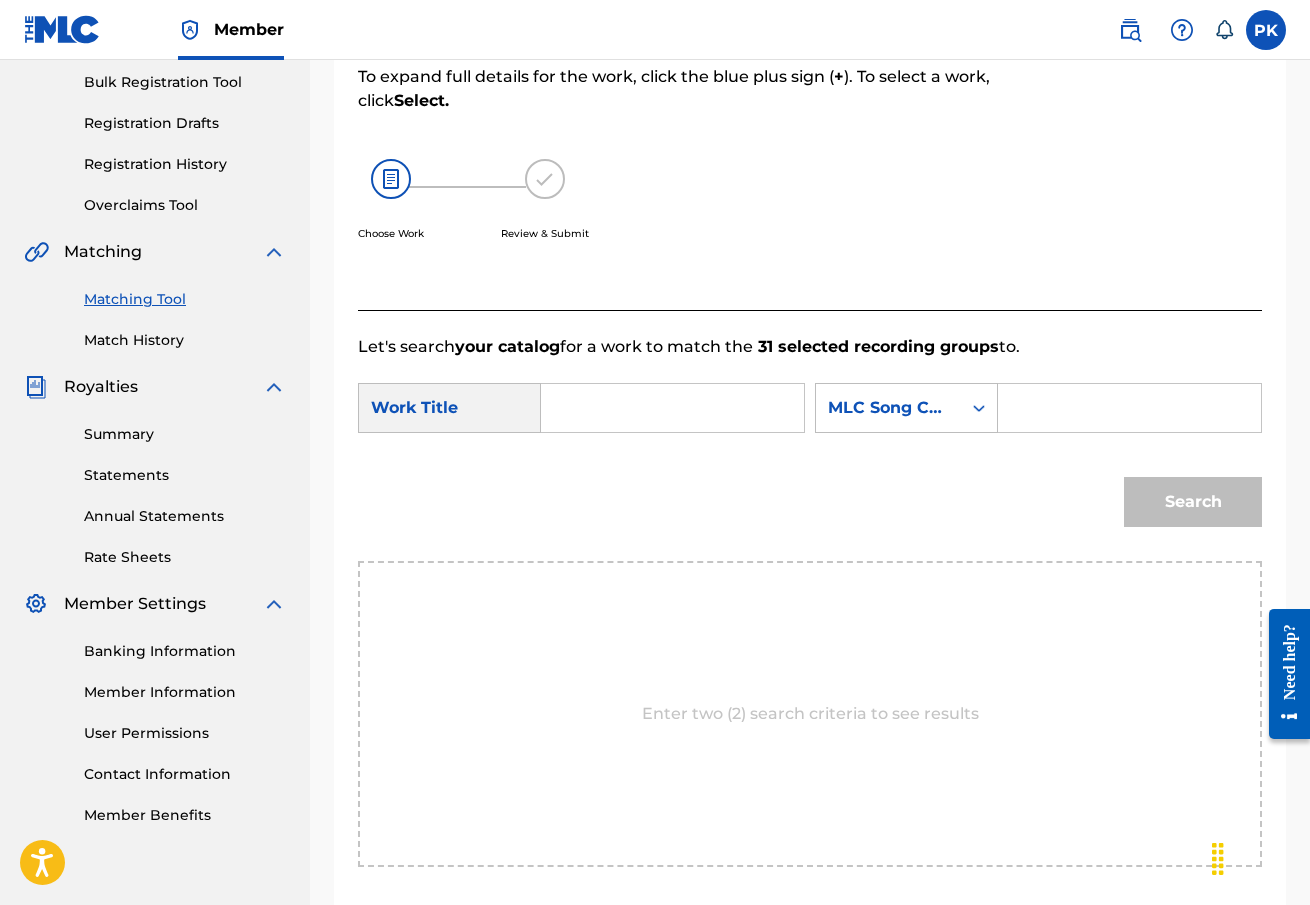 scroll, scrollTop: 315, scrollLeft: 0, axis: vertical 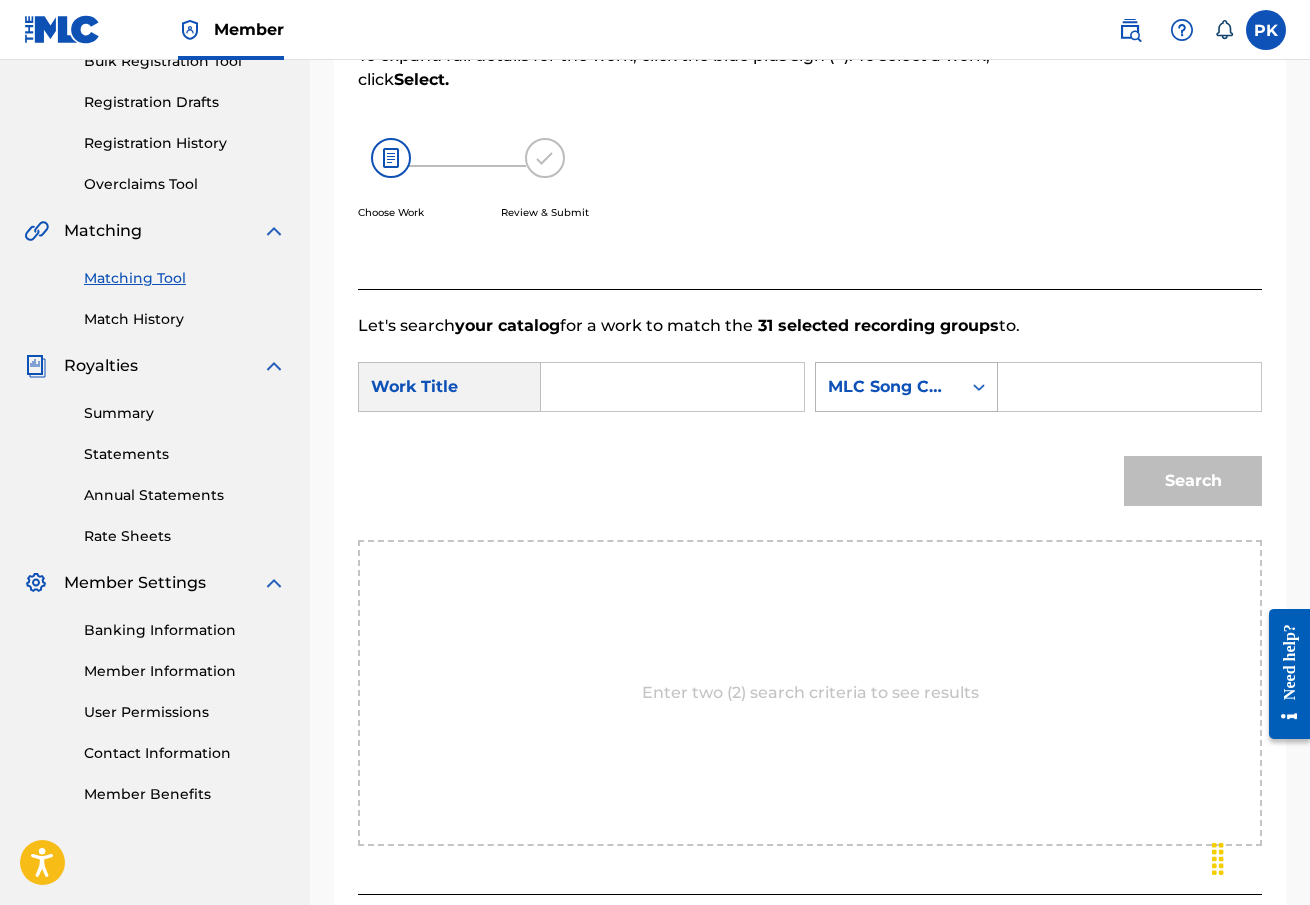click on "MLC Song Code" at bounding box center (888, 387) 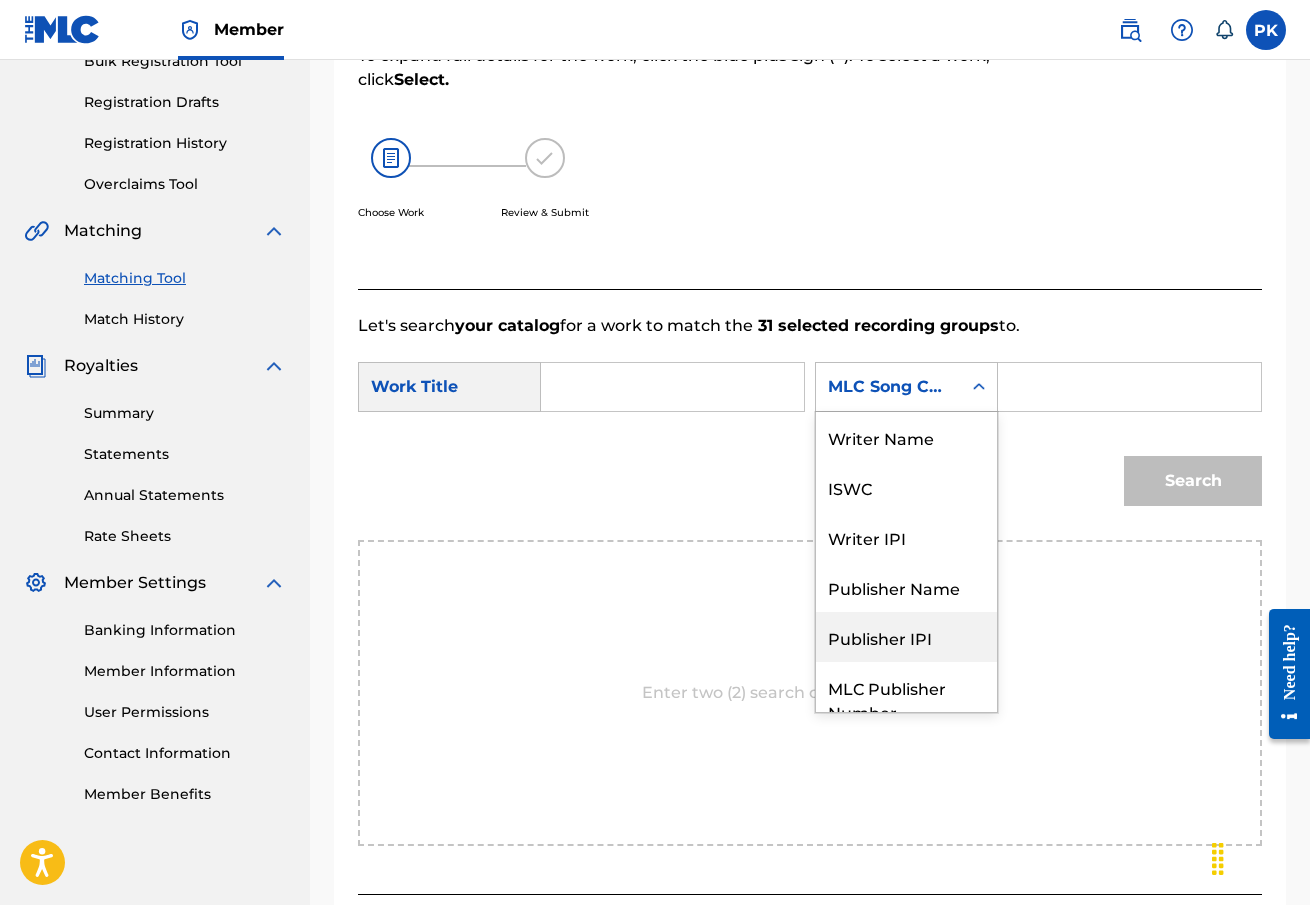 scroll, scrollTop: 0, scrollLeft: 0, axis: both 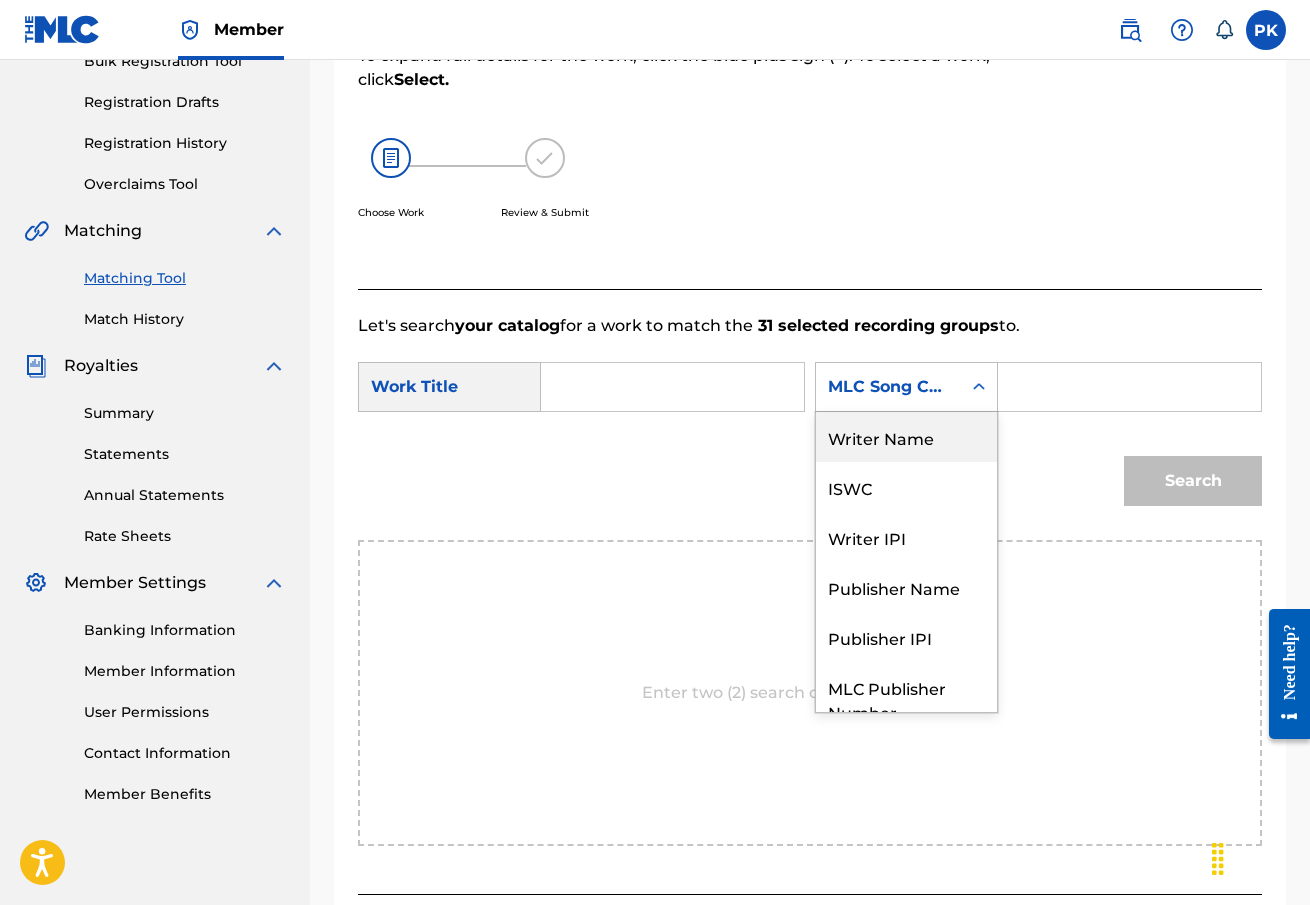 click on "Writer Name" at bounding box center (906, 437) 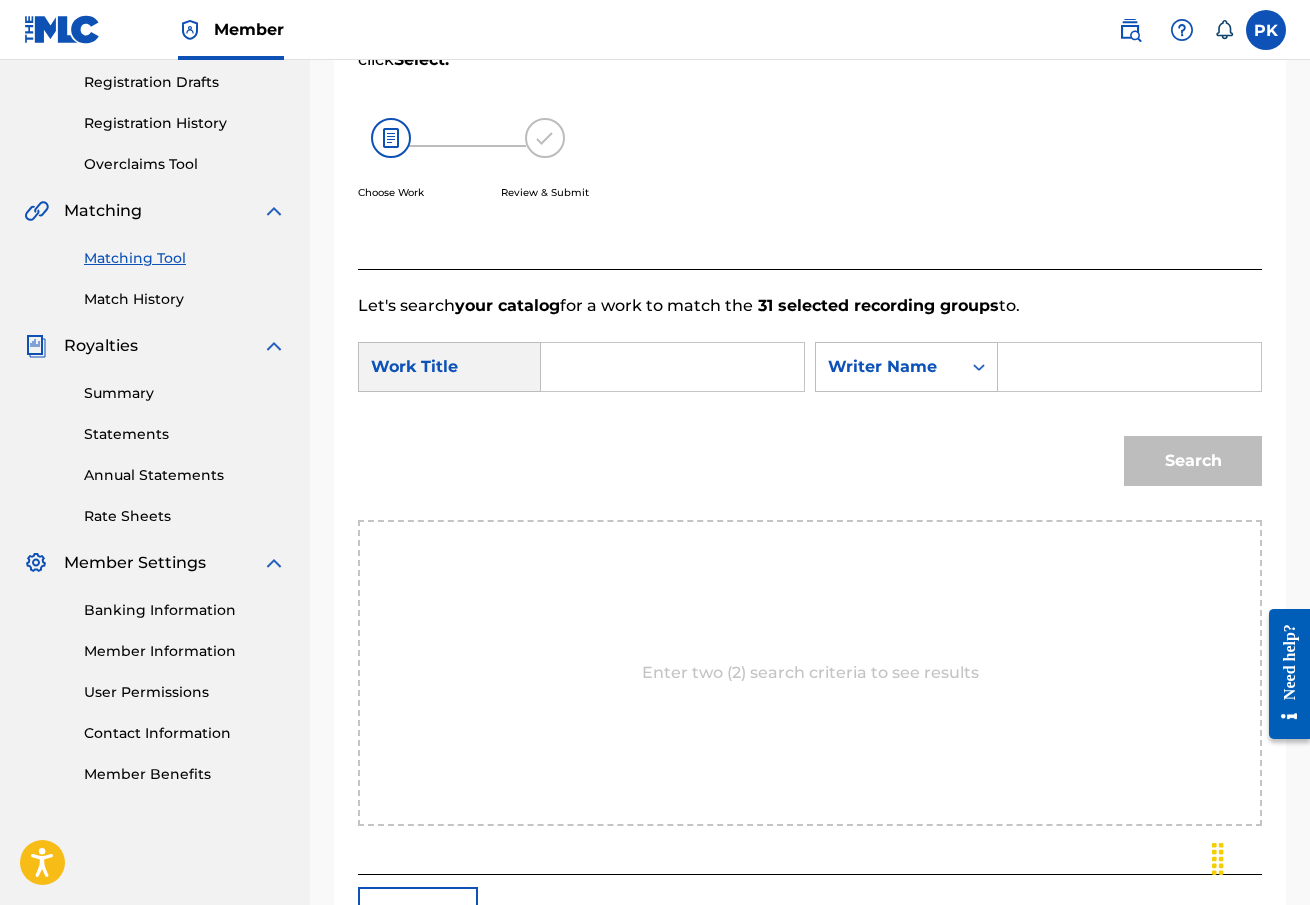 scroll, scrollTop: 334, scrollLeft: 0, axis: vertical 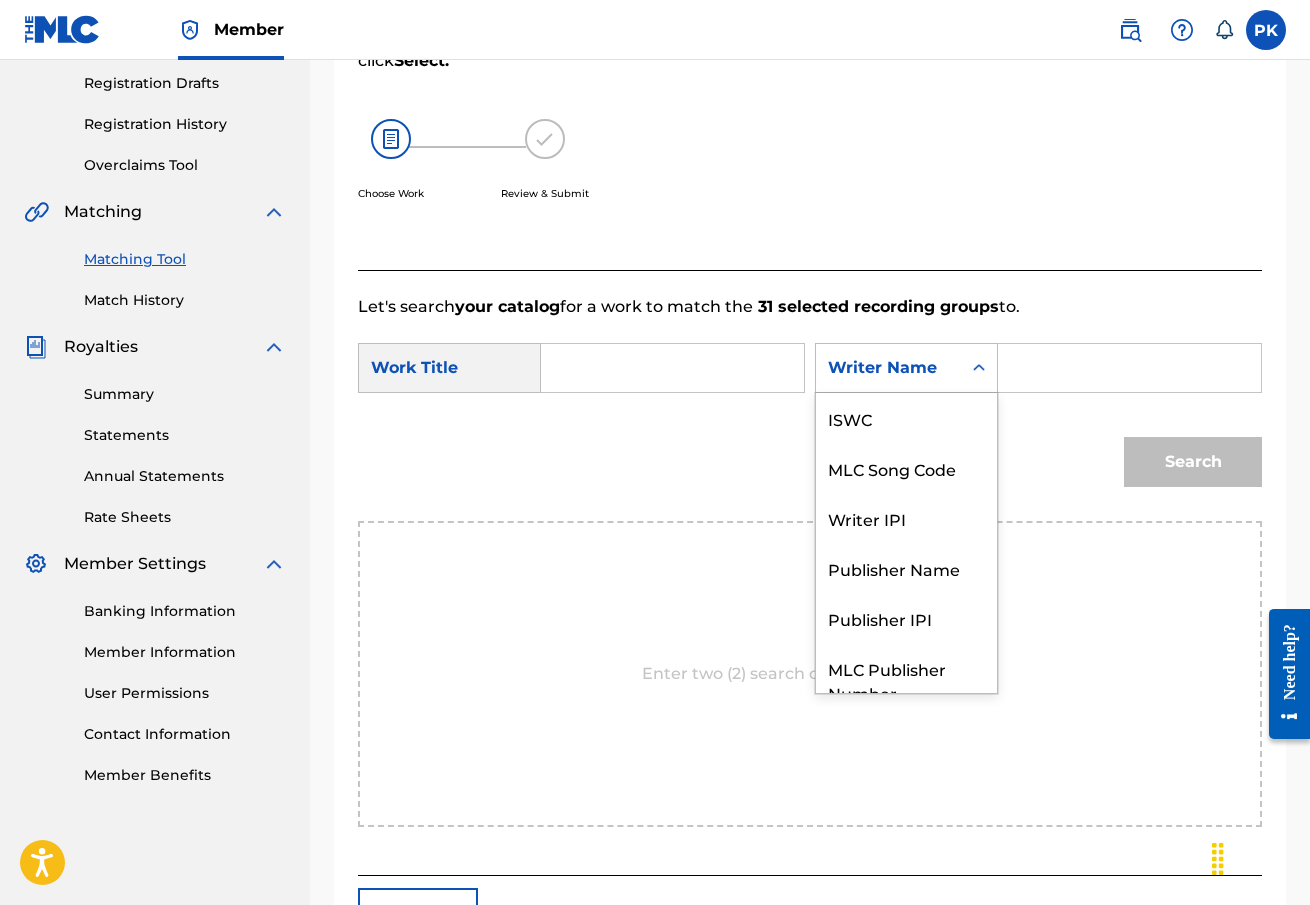 click on "Writer Name" at bounding box center [888, 368] 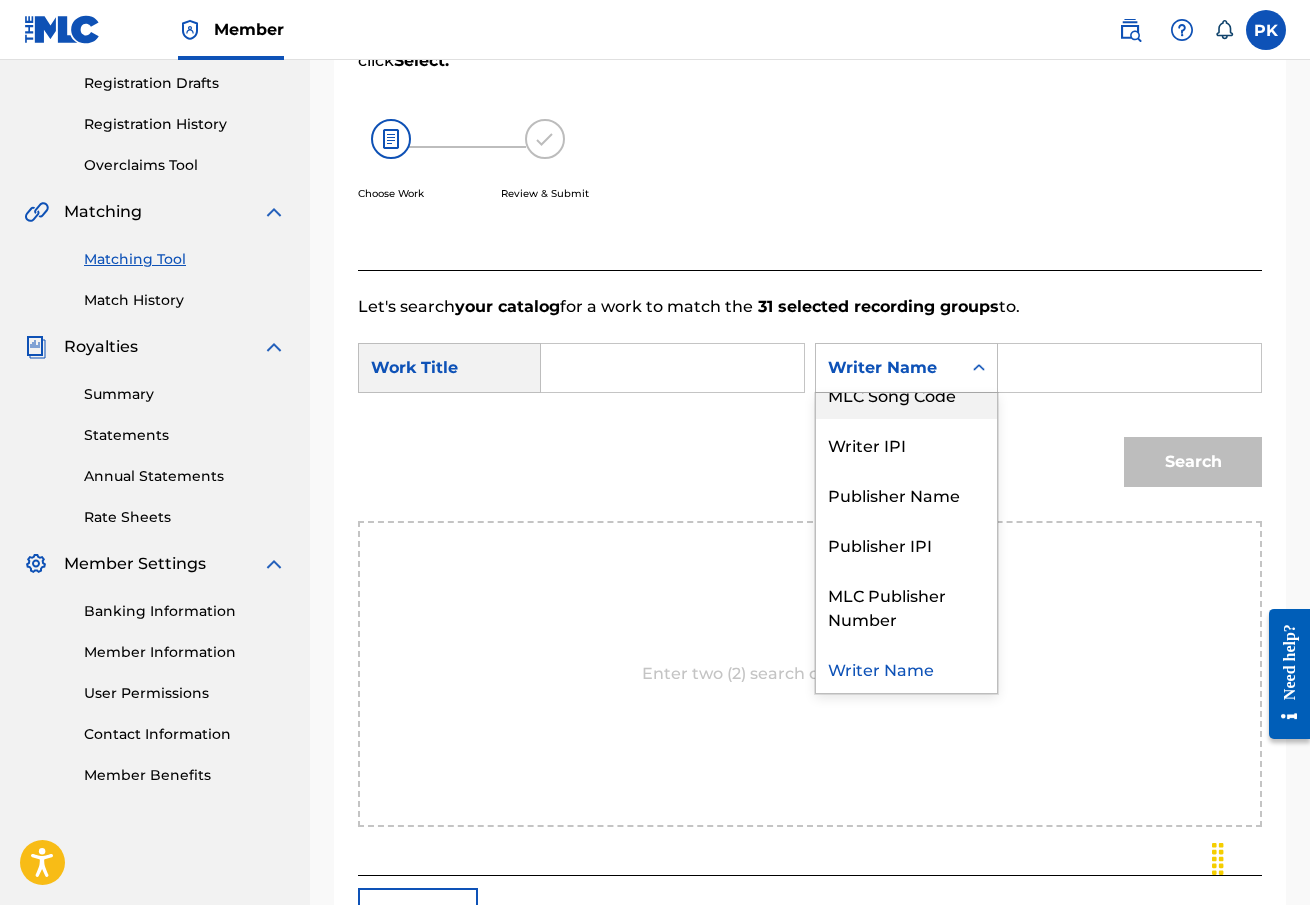 click at bounding box center [1129, 368] 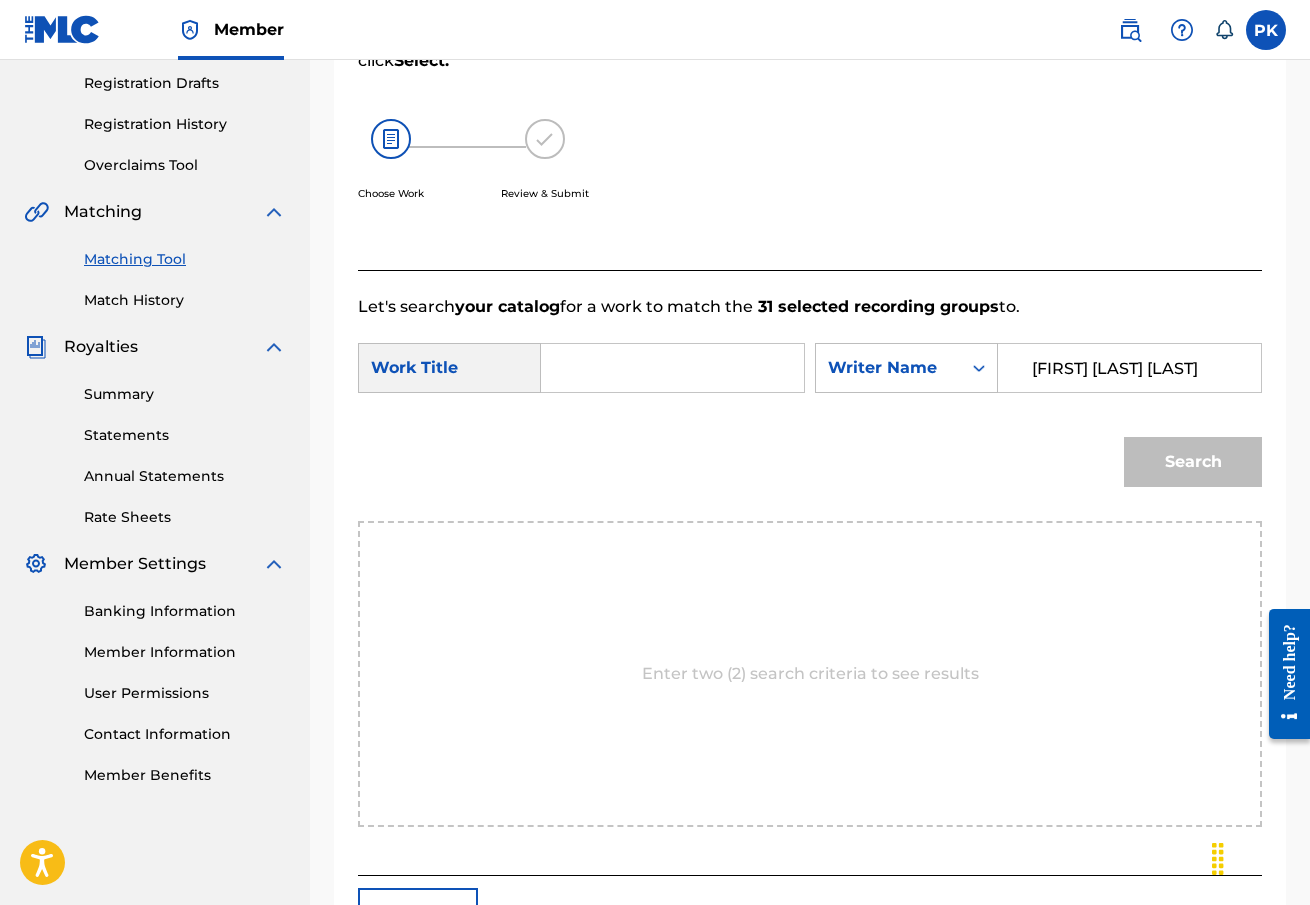 type on "[FIRST] [LAST] [LAST]" 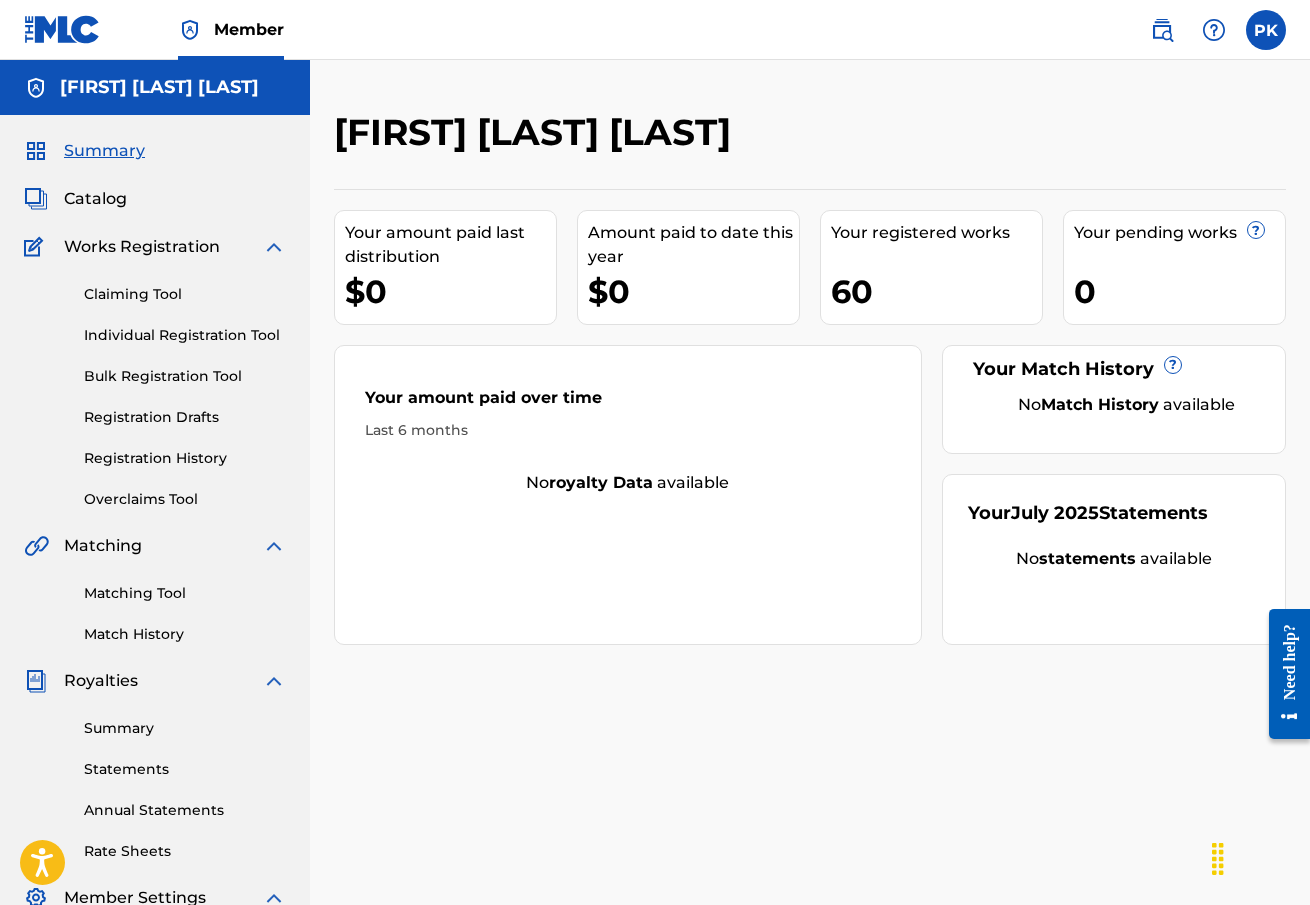 scroll, scrollTop: 0, scrollLeft: 0, axis: both 